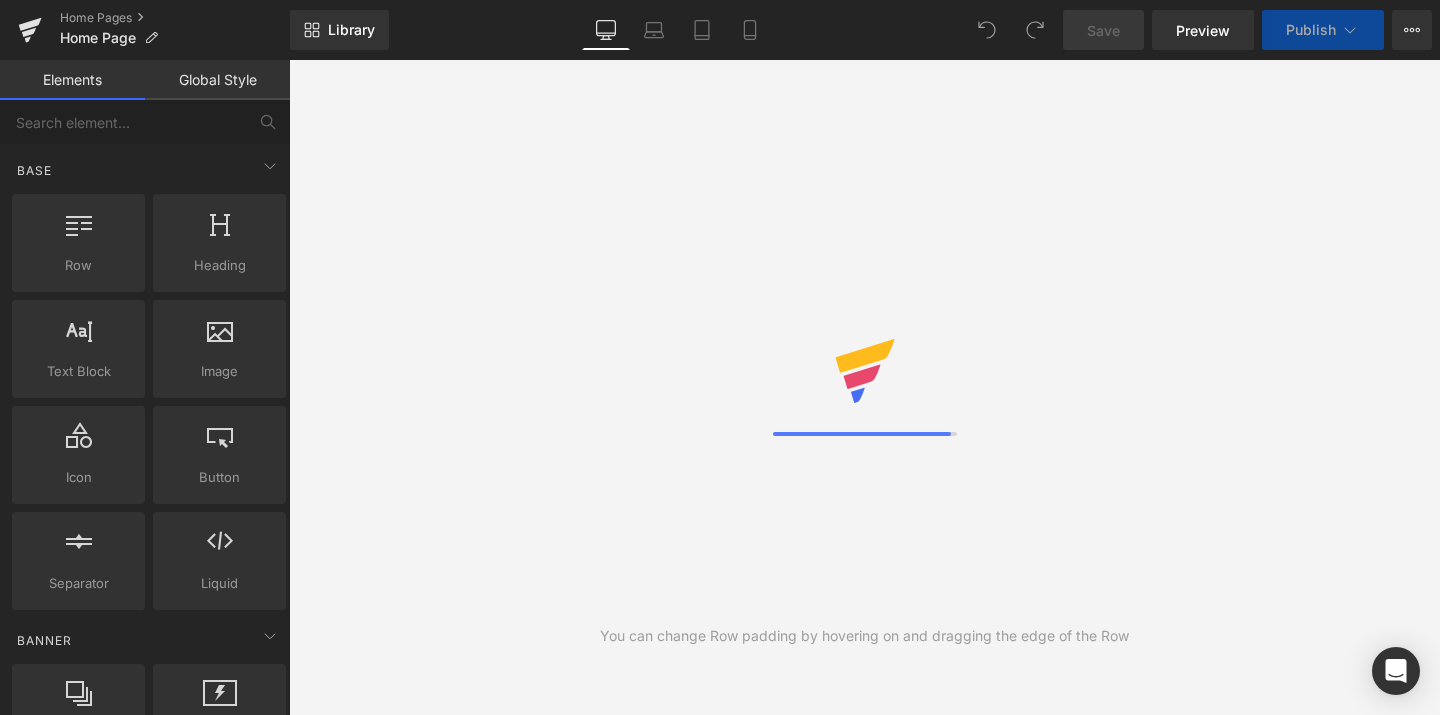 scroll, scrollTop: 0, scrollLeft: 0, axis: both 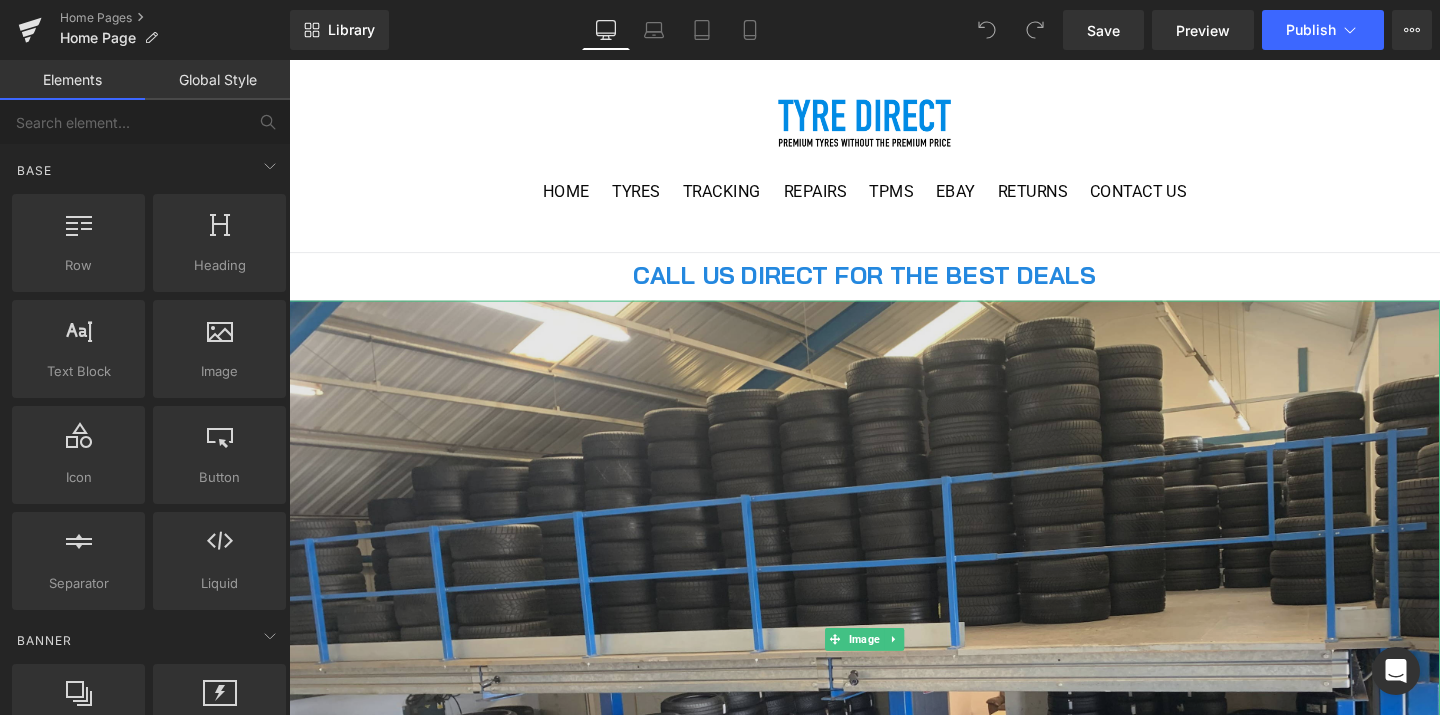 click at bounding box center [894, 668] 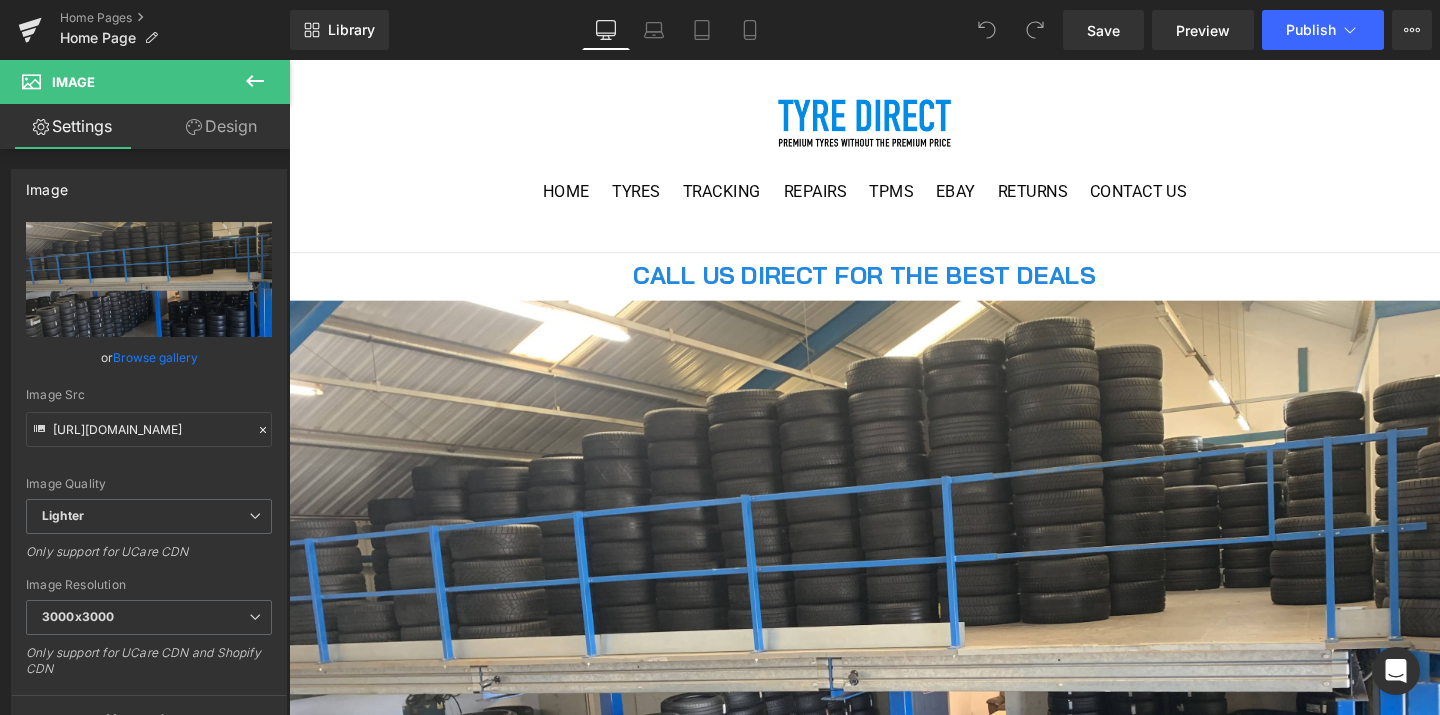 click at bounding box center [255, 82] 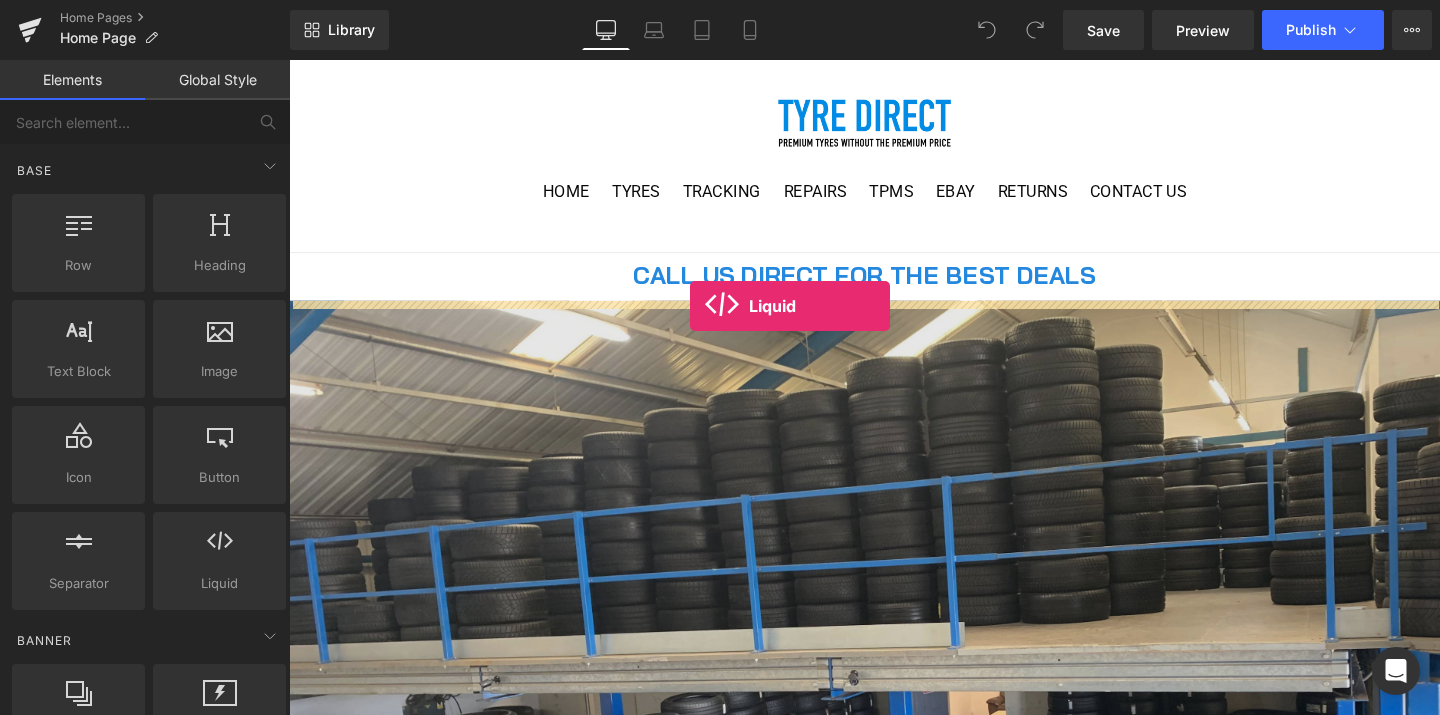 drag, startPoint x: 496, startPoint y: 601, endPoint x: 711, endPoint y: 319, distance: 354.61105 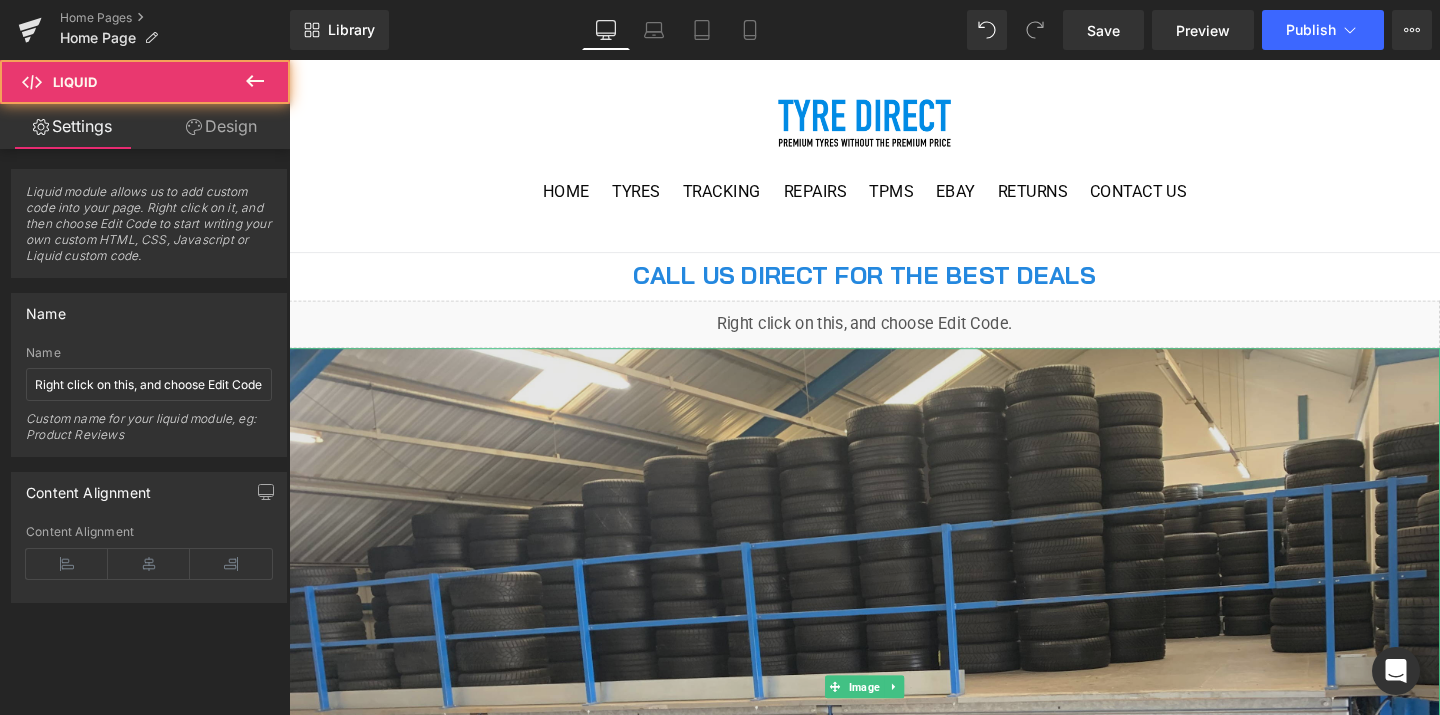 scroll, scrollTop: 42, scrollLeft: 0, axis: vertical 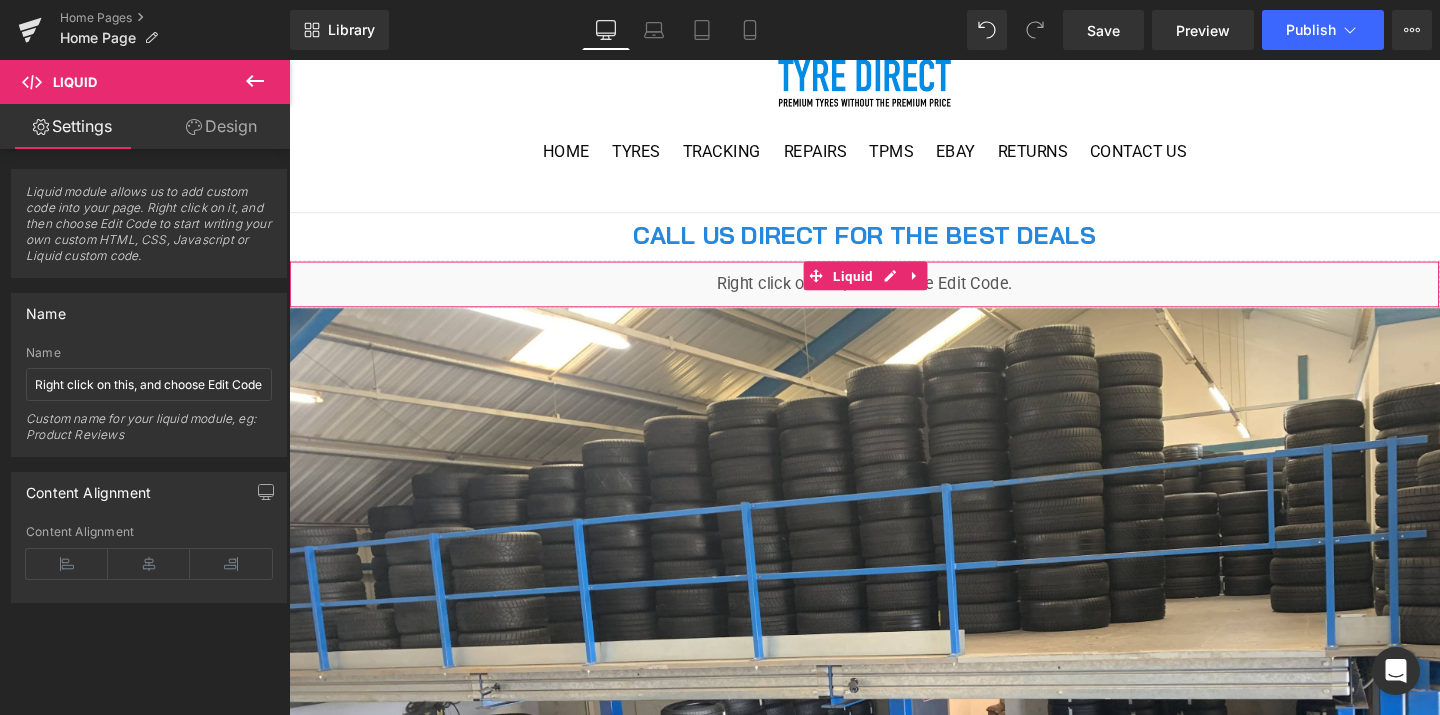 click on "Liquid" at bounding box center [894, 296] 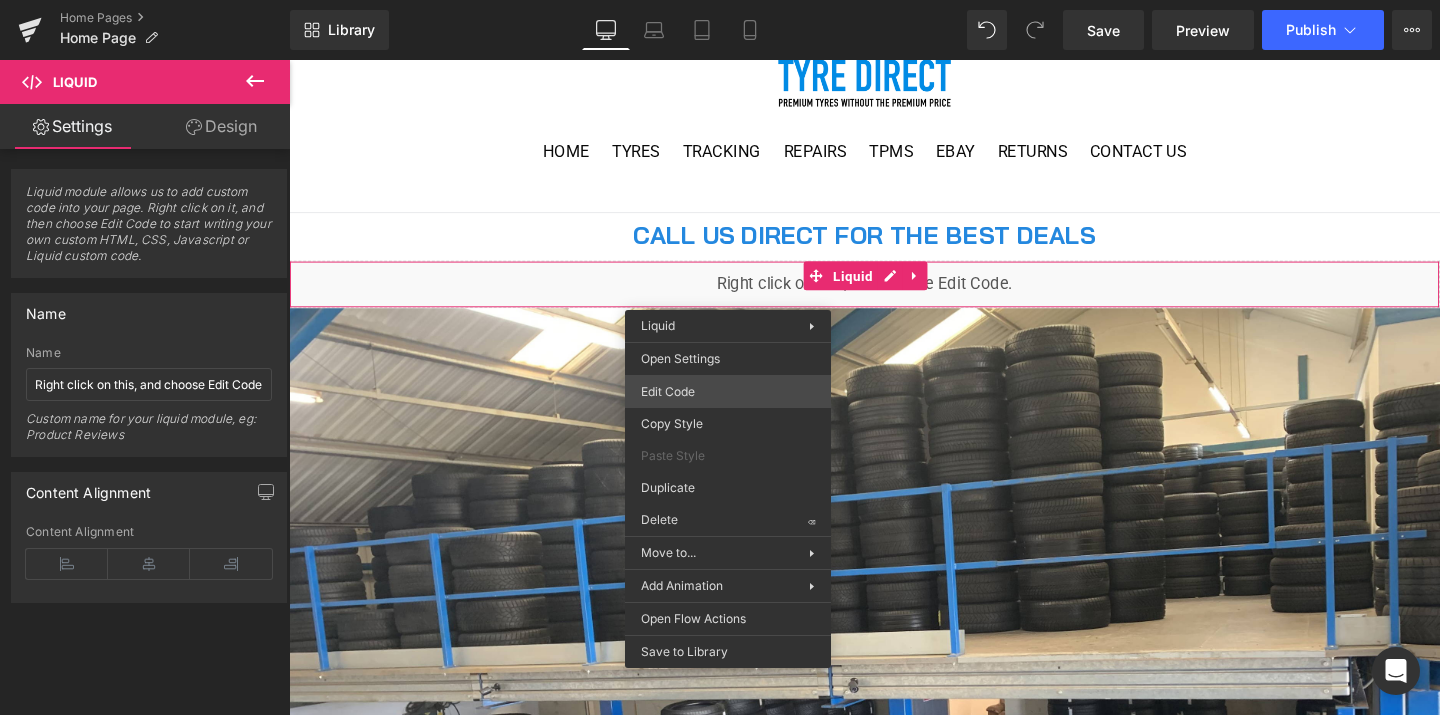 click on "Liquid  You are previewing how the   will restyle your page. You can not edit Elements in Preset Preview Mode.  Home Pages Home Page Library Desktop Desktop Laptop Tablet Mobile Save Preview Publish Scheduled View Live Page View with current Template Save Template to Library Schedule Publish  Optimize  Publish Settings Shortcuts  Your page can’t be published   You've reached the maximum number of published pages on your plan  (0/0).  You need to upgrade your plan or unpublish all your pages to get 1 publish slot.   Unpublish pages   Upgrade plan  Elements Global Style Base Row  rows, columns, layouts, div Heading  headings, titles, h1,h2,h3,h4,h5,h6 Text Block  texts, paragraphs, contents, blocks Image  images, photos, alts, uploads Icon  icons, symbols Button  button, call to action, cta Separator  separators, dividers, horizontal lines Liquid  liquid, custom code, html, javascript, css, reviews, apps, applications, embeded, iframe Banner Parallax  banner, slideshow, hero, image, cover, parallax, effect" at bounding box center (720, 0) 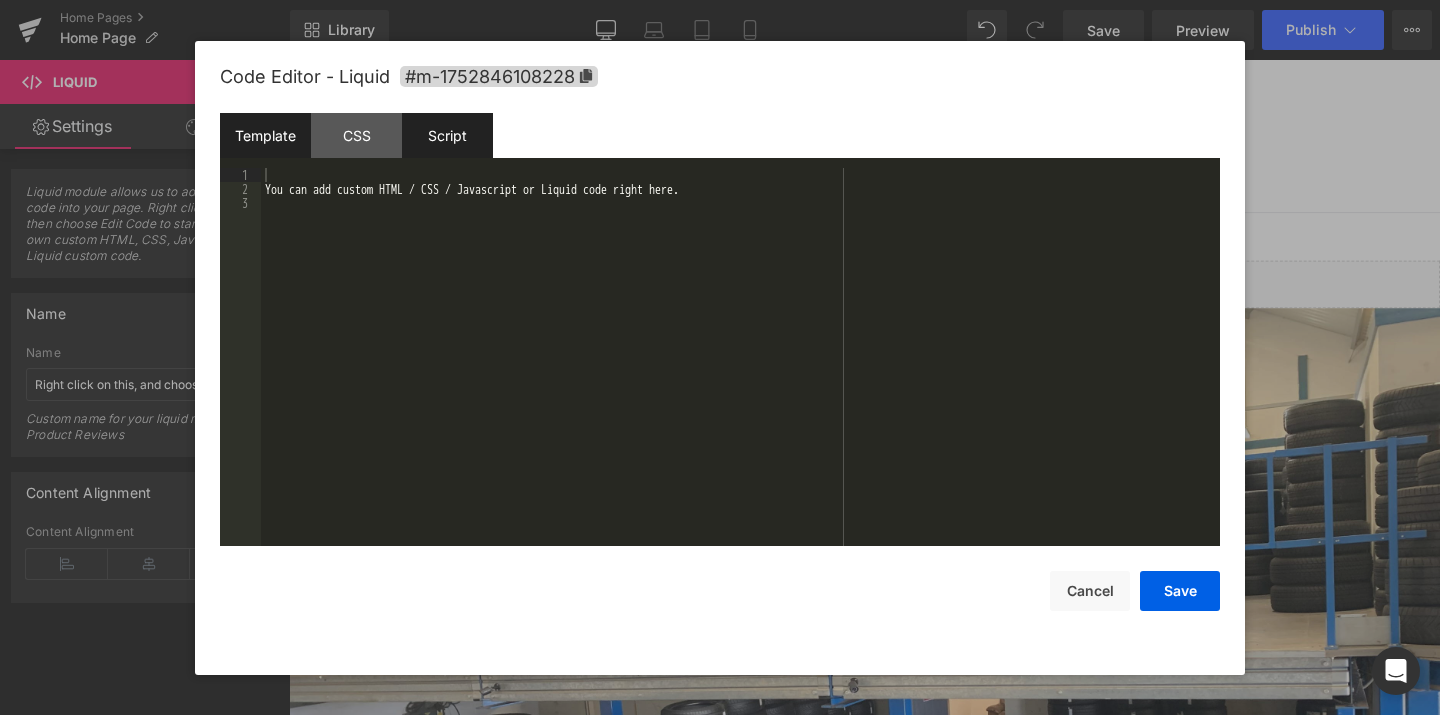 click on "Script" at bounding box center (447, 135) 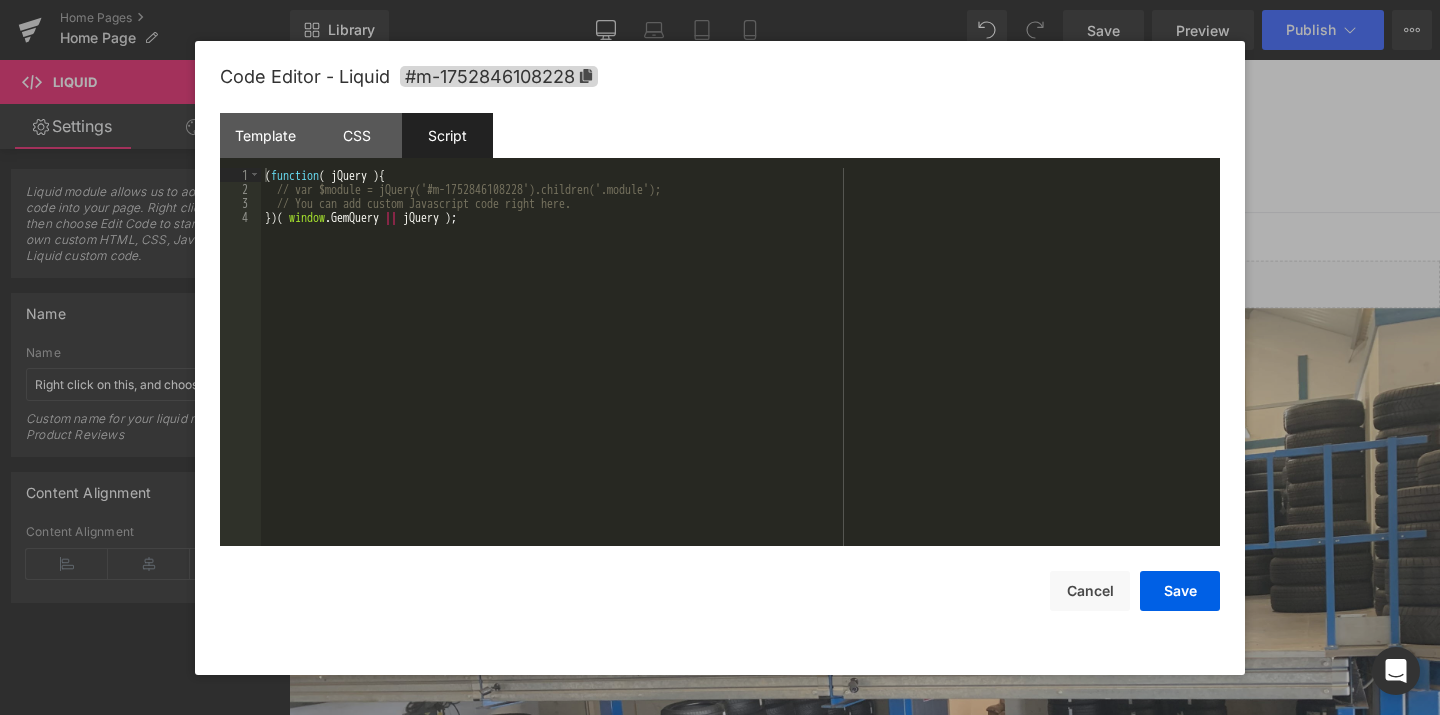 click on "( function (   jQuery   ) {    // var $module = jQuery('#m-1752846108228').children('.module');    // You can add custom Javascript code right here. }) (   window . GemQuery   ||   jQuery   ) ;" at bounding box center [740, 371] 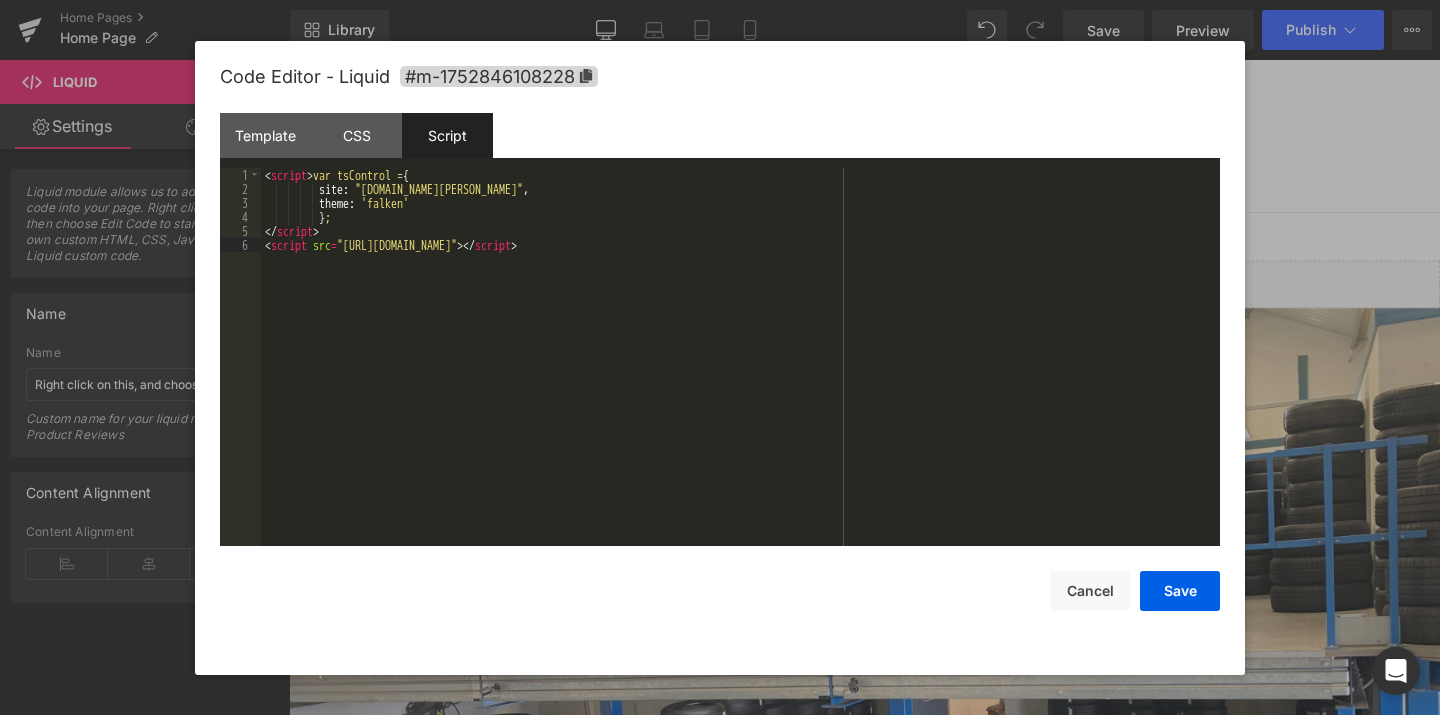 click on "< script >  var tsControl =  {               site :   "[DOMAIN_NAME][PERSON_NAME]" ,               theme :   'falken'               } ; </ script > < script   src = "[URL][DOMAIN_NAME]" > </ script >" at bounding box center (740, 371) 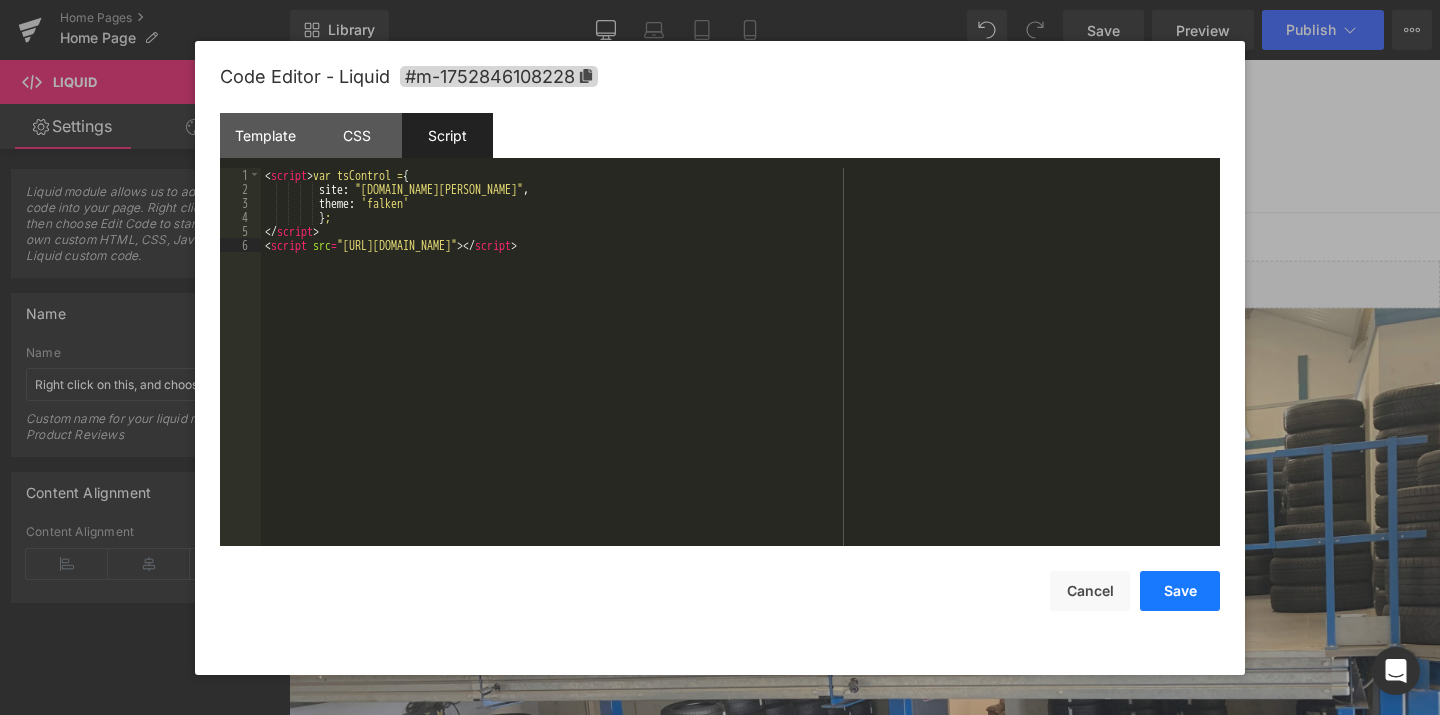 click on "Save" at bounding box center [1180, 591] 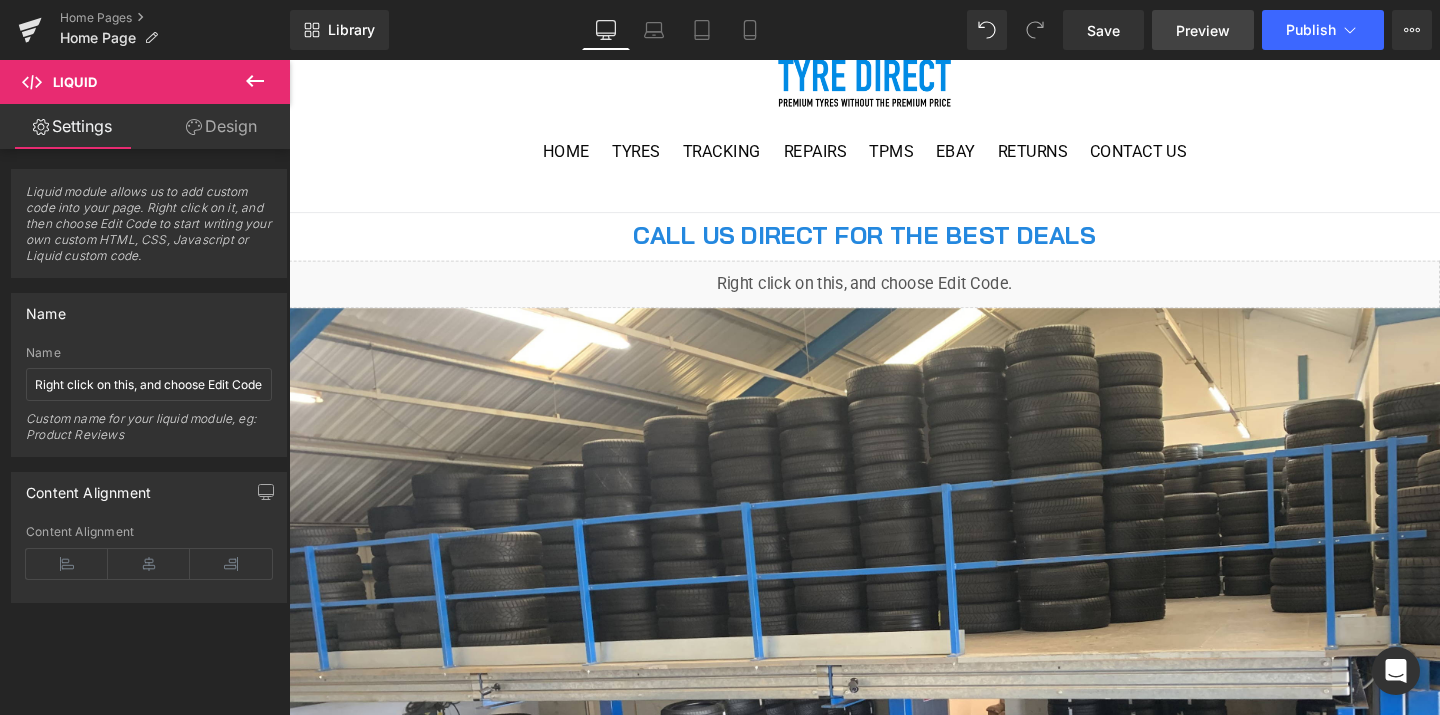 click on "Preview" at bounding box center [1203, 30] 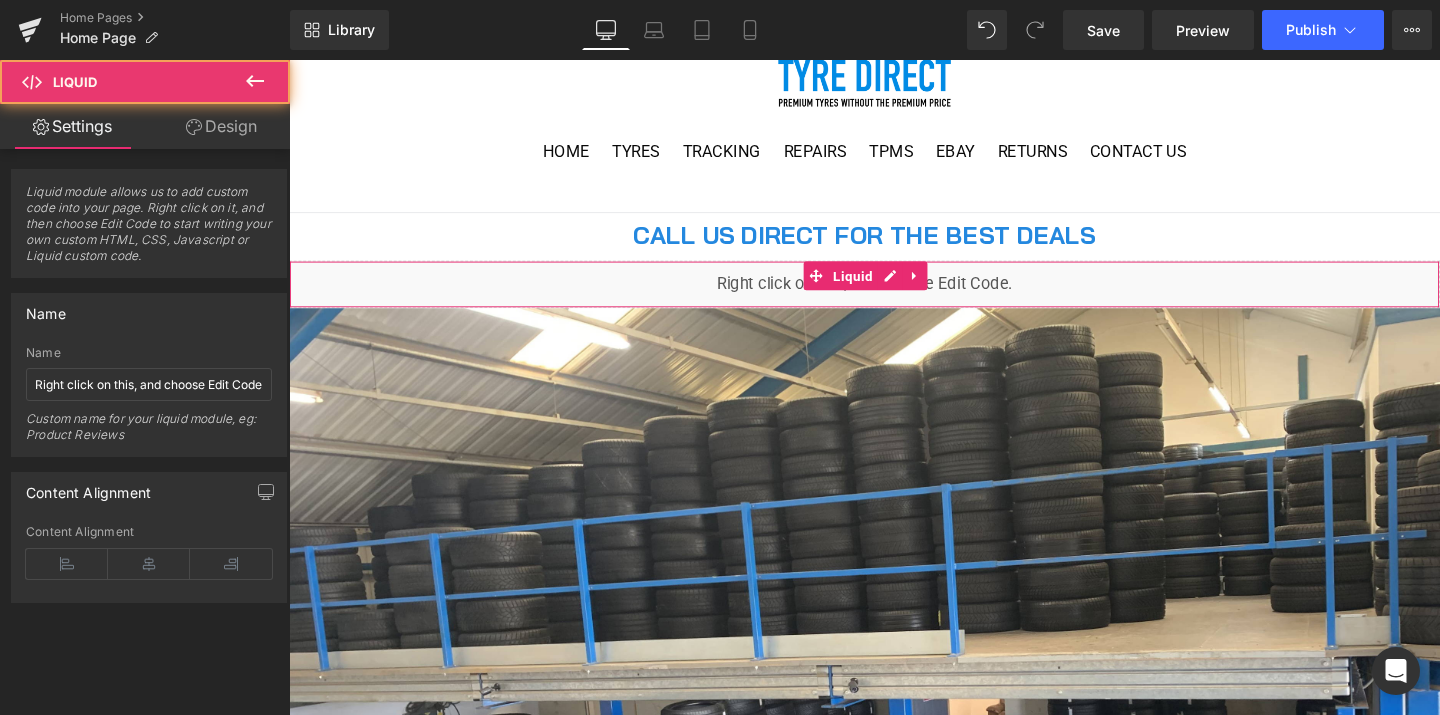 click on "Liquid" at bounding box center (894, 296) 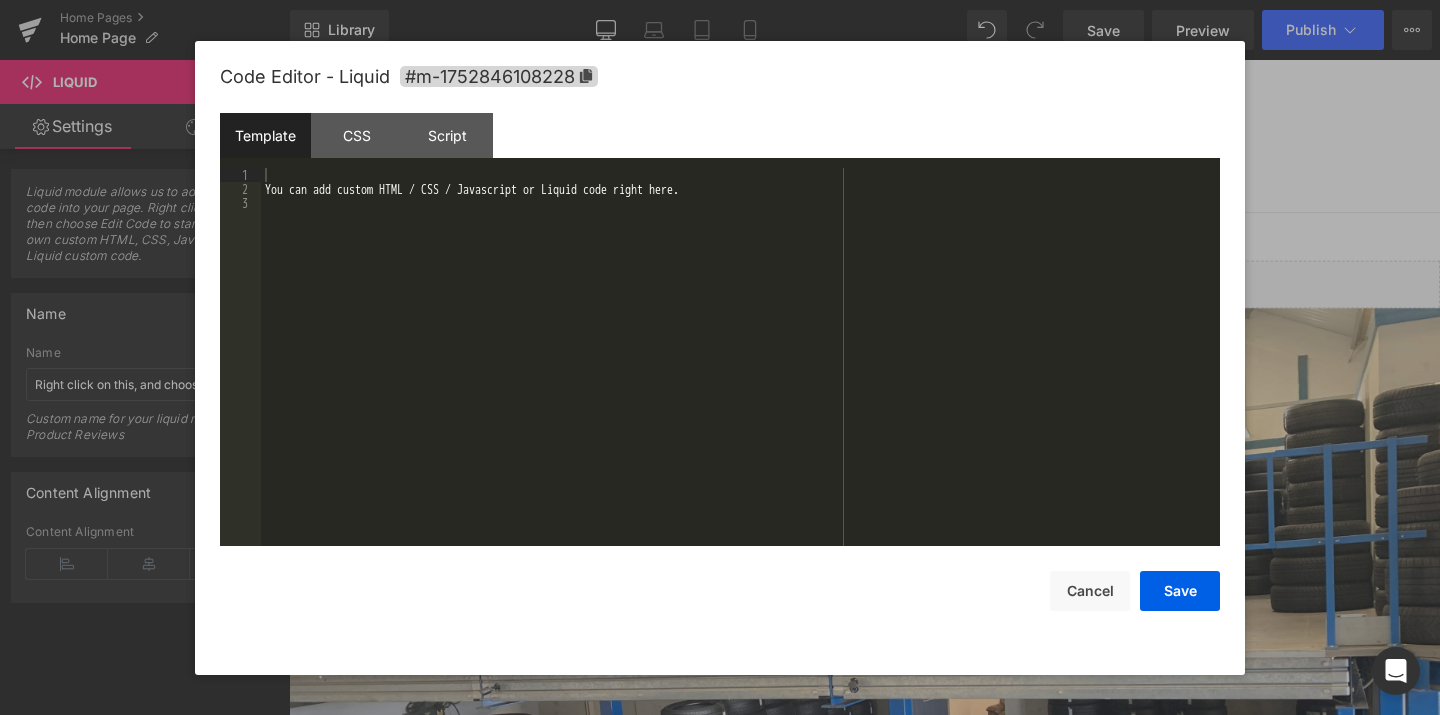 click on "Liquid  You are previewing how the   will restyle your page. You can not edit Elements in Preset Preview Mode.  Home Pages Home Page Library Desktop Desktop Laptop Tablet Mobile Save Preview Publish Scheduled View Live Page View with current Template Save Template to Library Schedule Publish  Optimize  Publish Settings Shortcuts  Your page can’t be published   You've reached the maximum number of published pages on your plan  (0/0).  You need to upgrade your plan or unpublish all your pages to get 1 publish slot.   Unpublish pages   Upgrade plan  Elements Global Style Base Row  rows, columns, layouts, div Heading  headings, titles, h1,h2,h3,h4,h5,h6 Text Block  texts, paragraphs, contents, blocks Image  images, photos, alts, uploads Icon  icons, symbols Button  button, call to action, cta Separator  separators, dividers, horizontal lines Liquid  liquid, custom code, html, javascript, css, reviews, apps, applications, embeded, iframe Banner Parallax  banner, slideshow, hero, image, cover, parallax, effect" at bounding box center [720, 0] 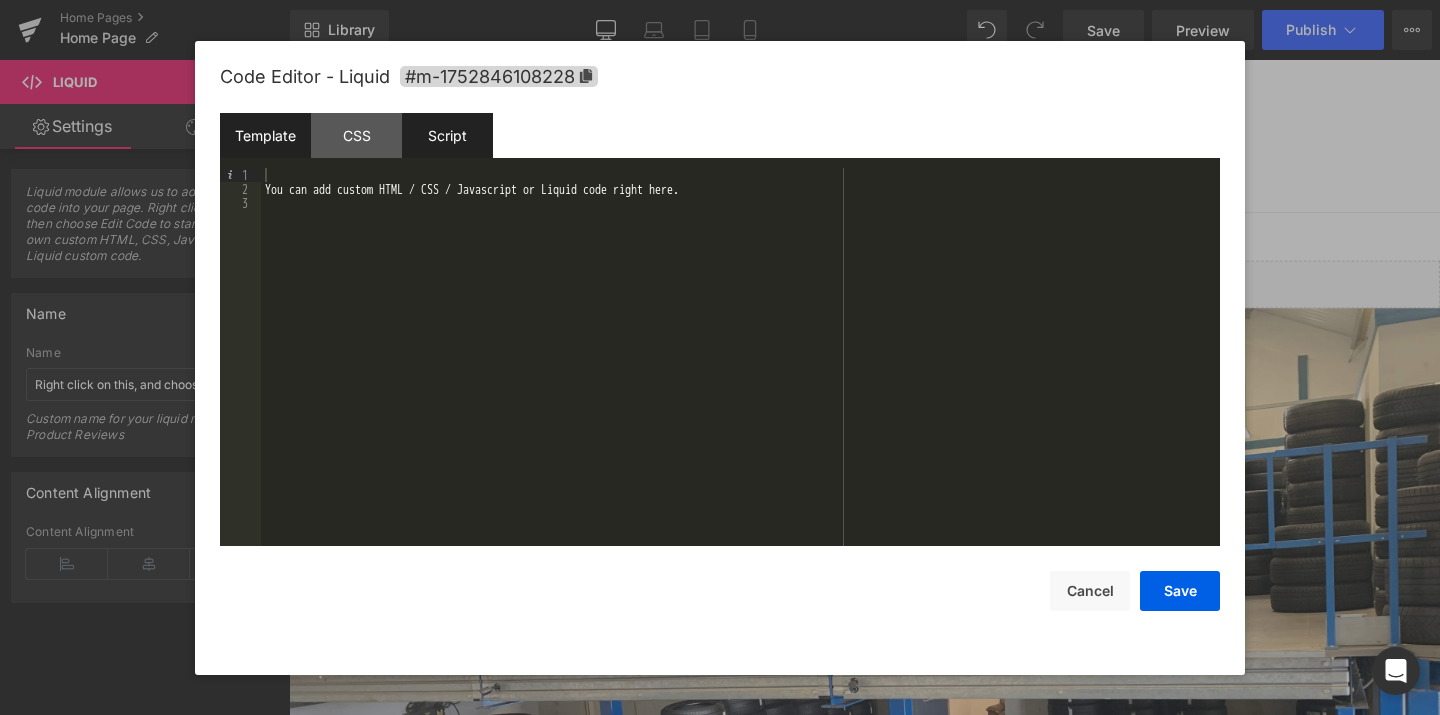 click on "Script" at bounding box center [447, 135] 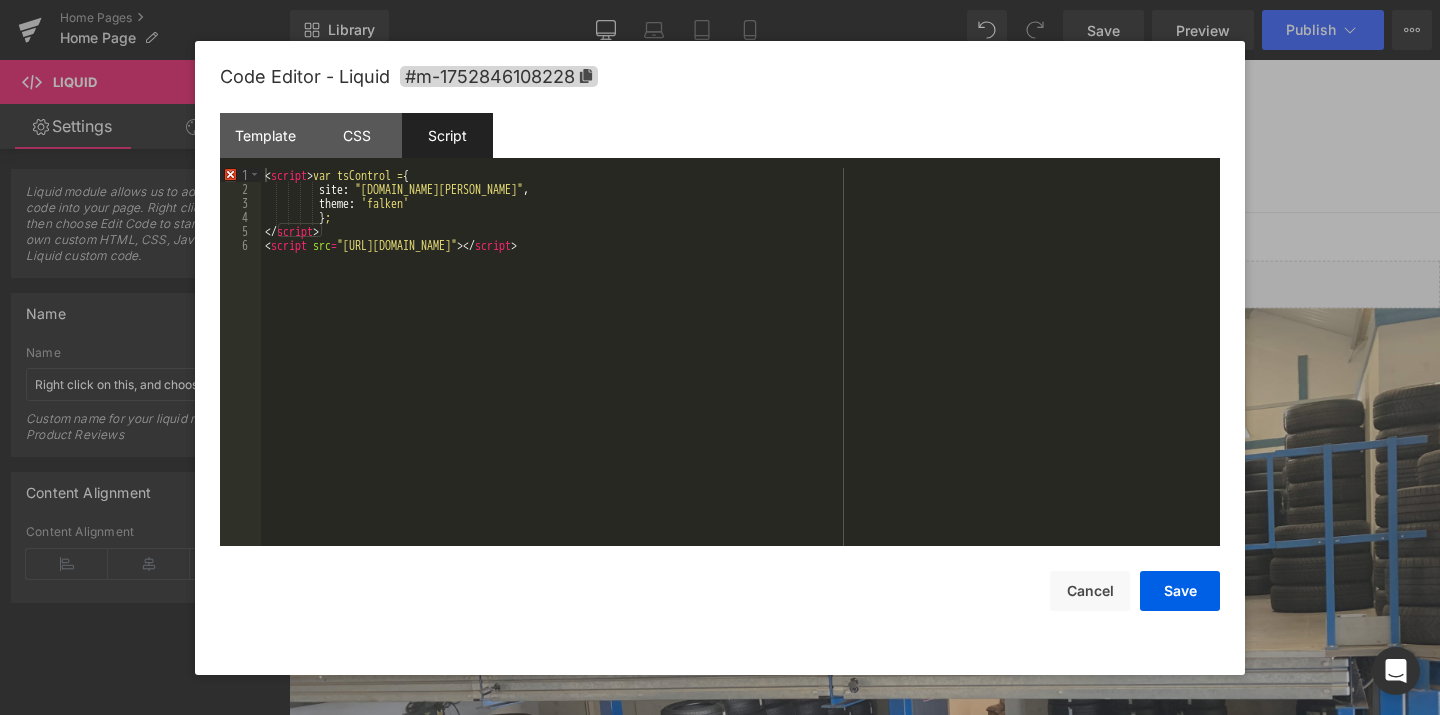 click on "< script >  var tsControl =  {               site :   "[DOMAIN_NAME][PERSON_NAME]" ,               theme :   'falken'               } ; </ script > < script   src = "[URL][DOMAIN_NAME]" > </ script >" at bounding box center [740, 371] 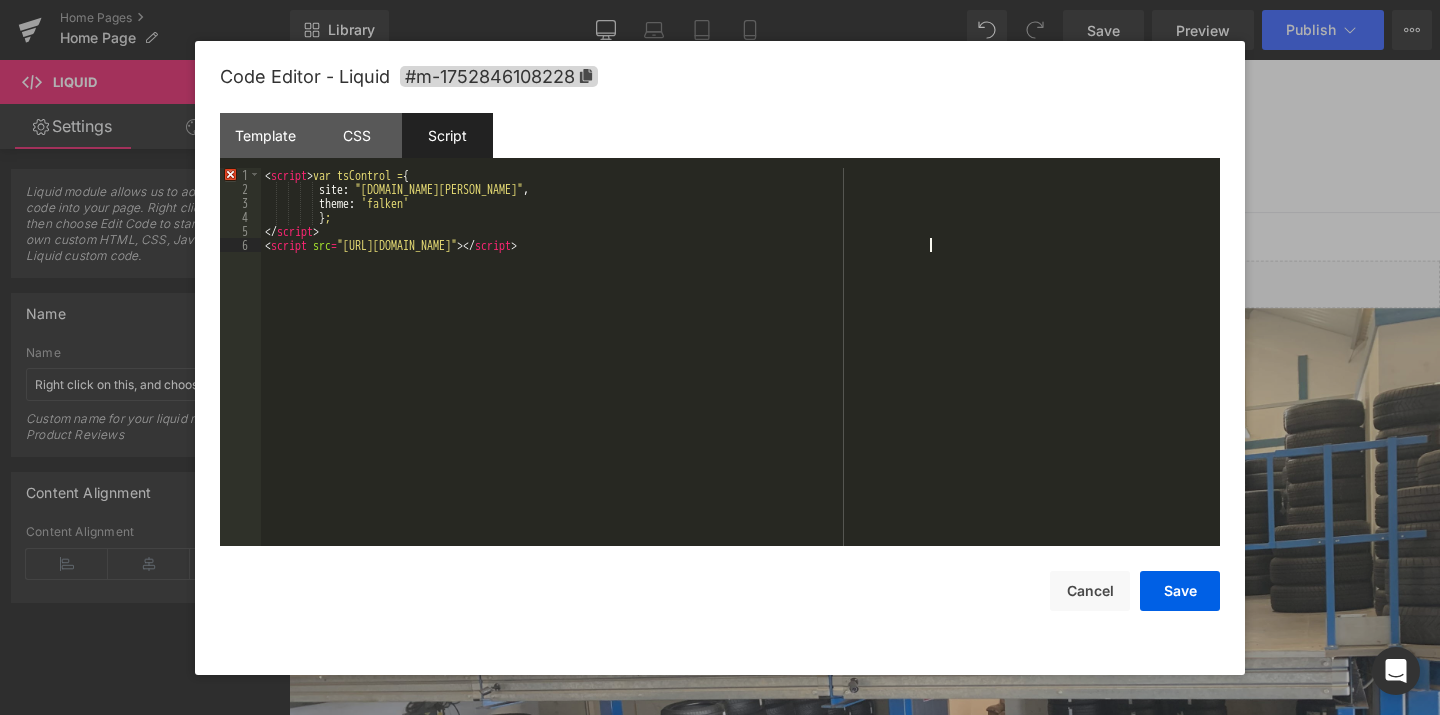 click on "< script >  var tsControl =  {               site :   "[DOMAIN_NAME][PERSON_NAME]" ,               theme :   'falken'               } ; </ script > < script   src = "[URL][DOMAIN_NAME]" > </ script >" at bounding box center [740, 371] 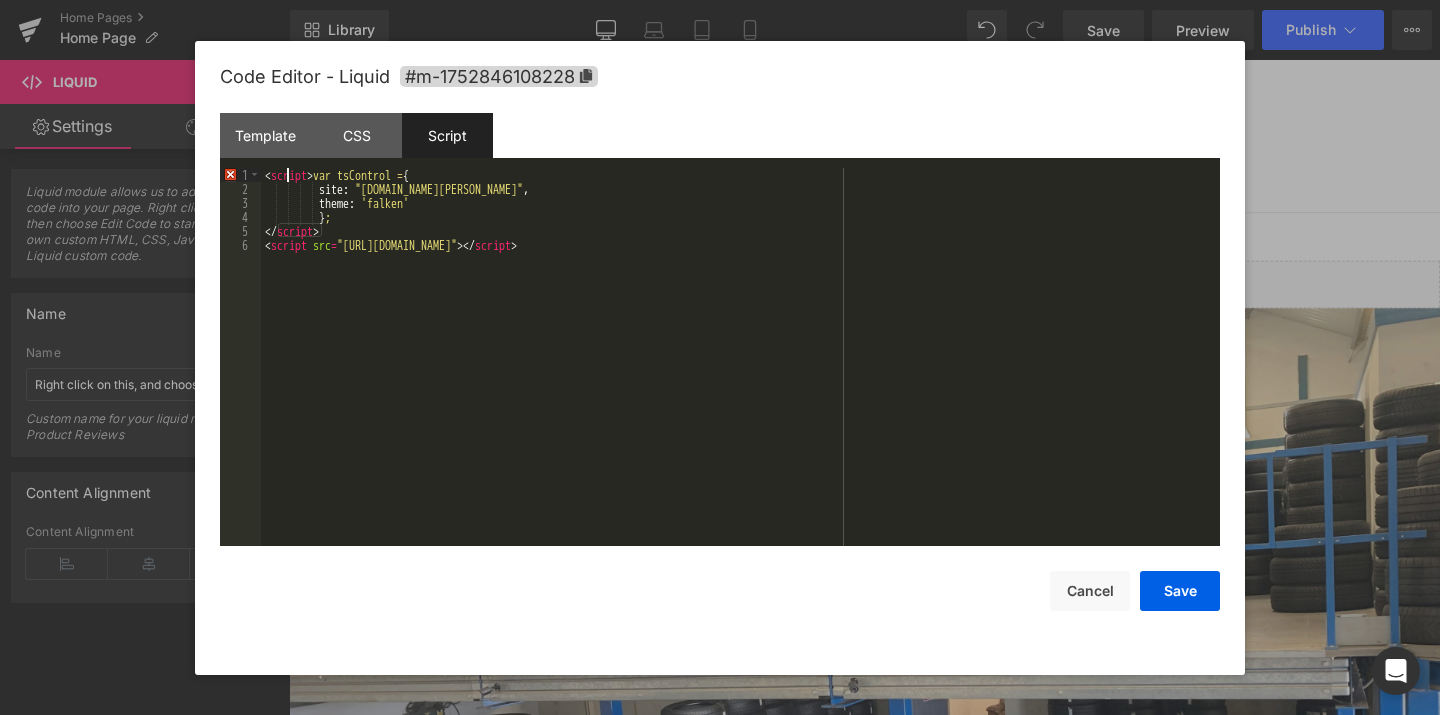click on "< script >  var tsControl =  {               site :   "[DOMAIN_NAME][PERSON_NAME]" ,               theme :   'falken'               } ; </ script > < script   src = "[URL][DOMAIN_NAME]" > </ script >" at bounding box center [740, 371] 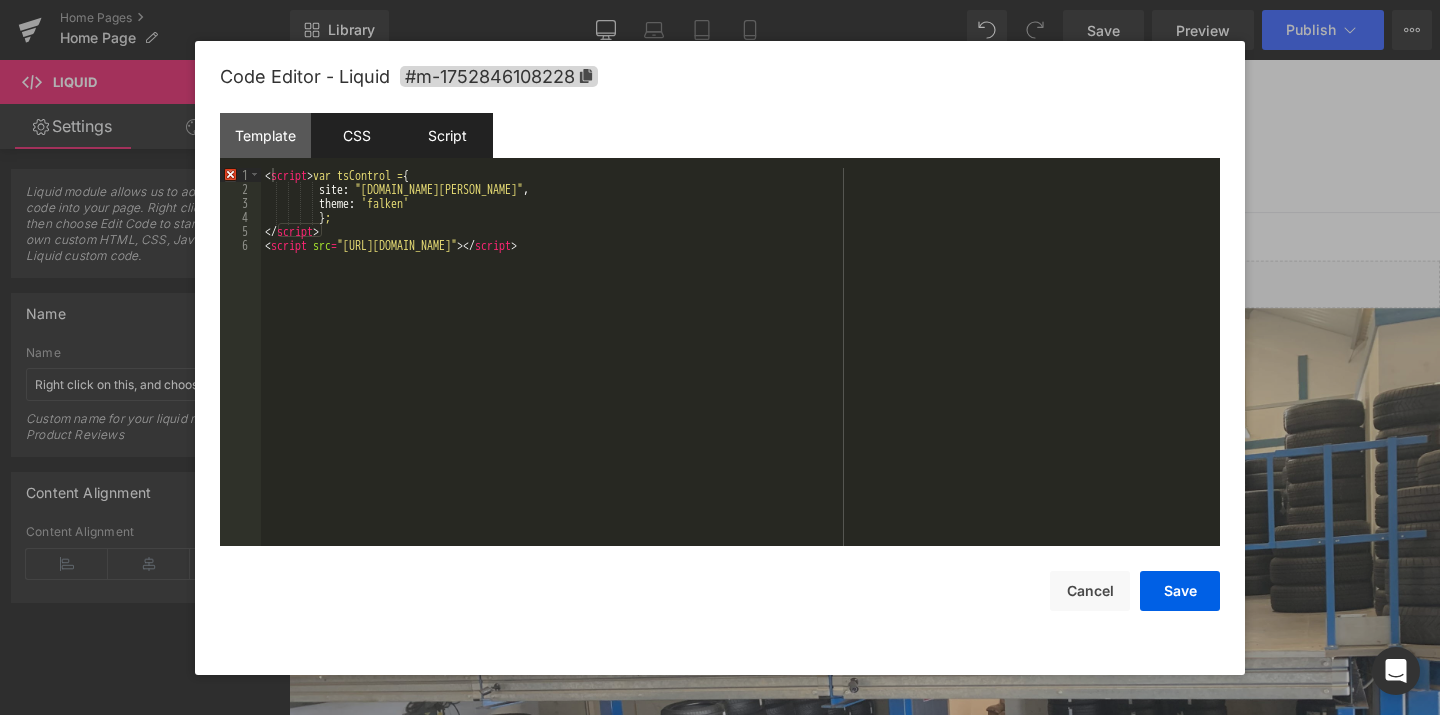 click on "CSS" at bounding box center (356, 135) 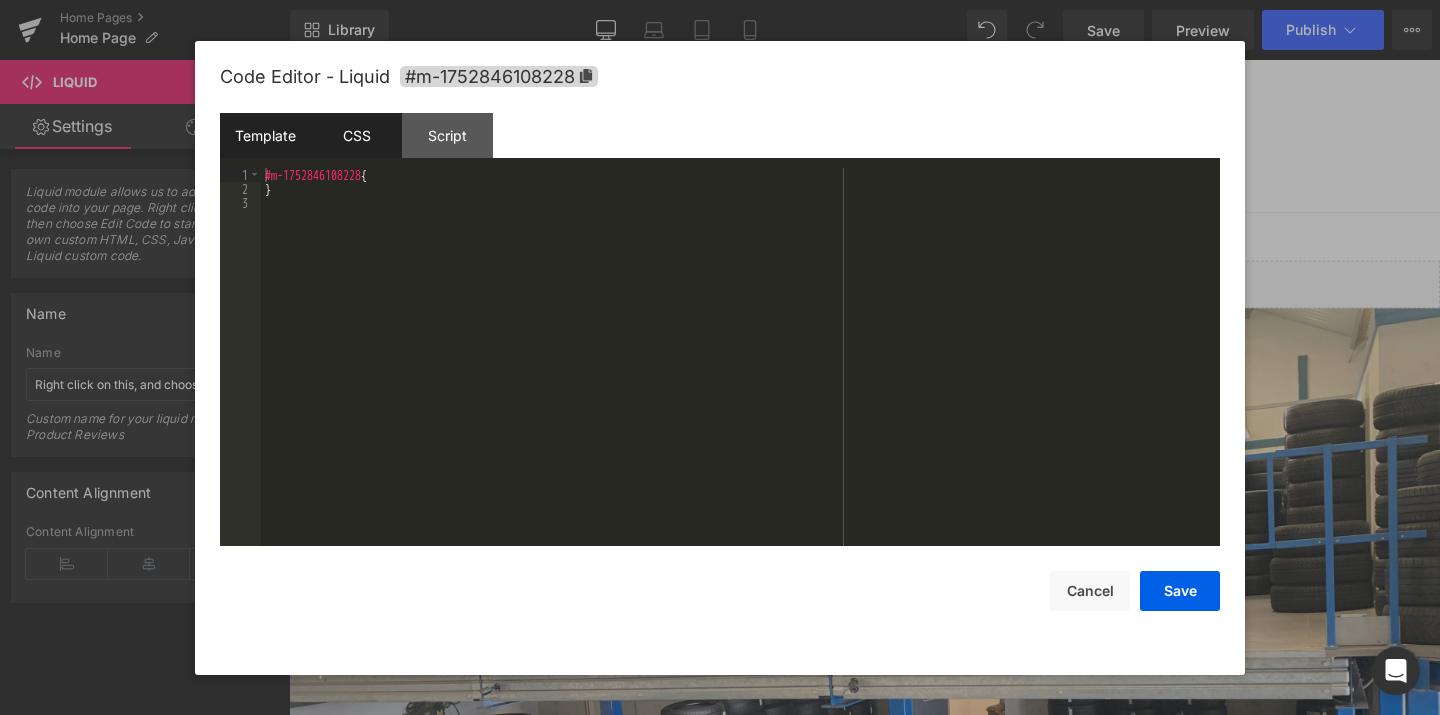 click on "Template" at bounding box center (265, 135) 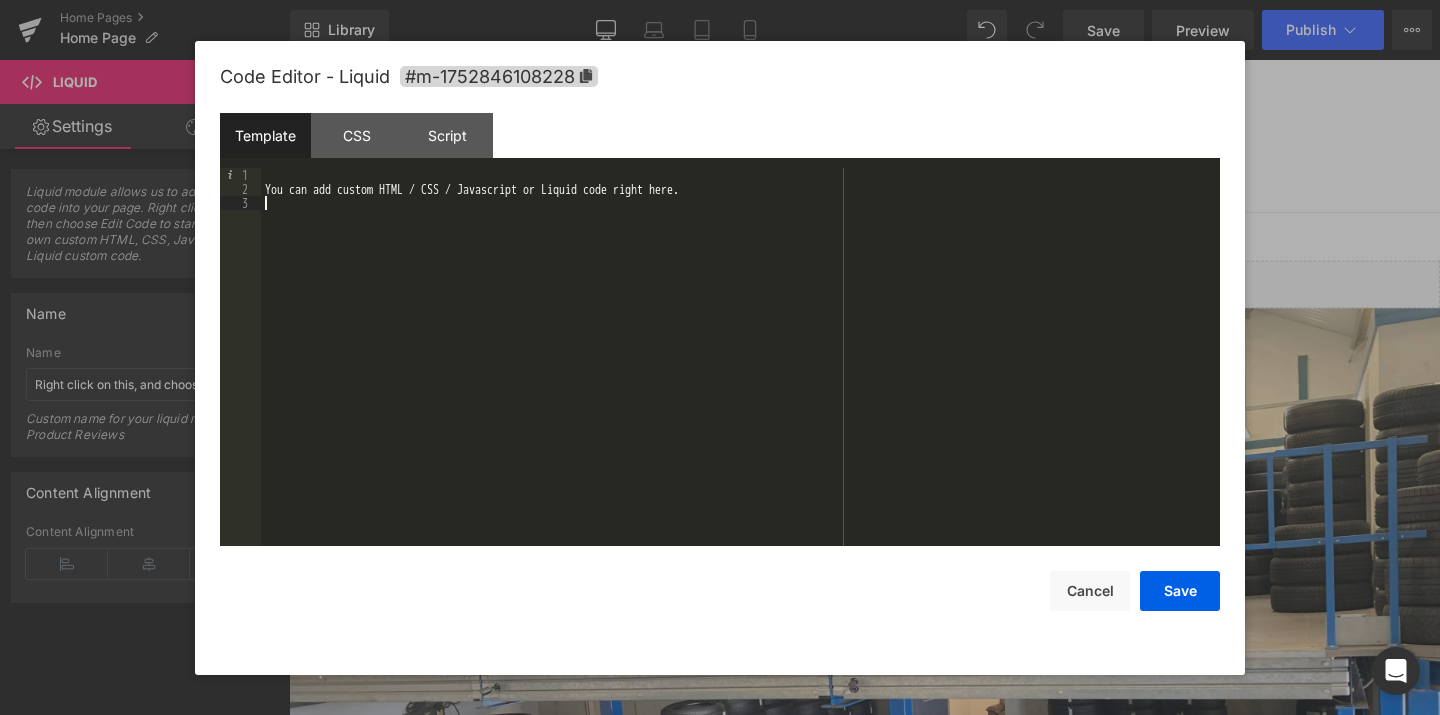 click on "You can add custom HTML / CSS / Javascript or Liquid code right here." at bounding box center [740, 371] 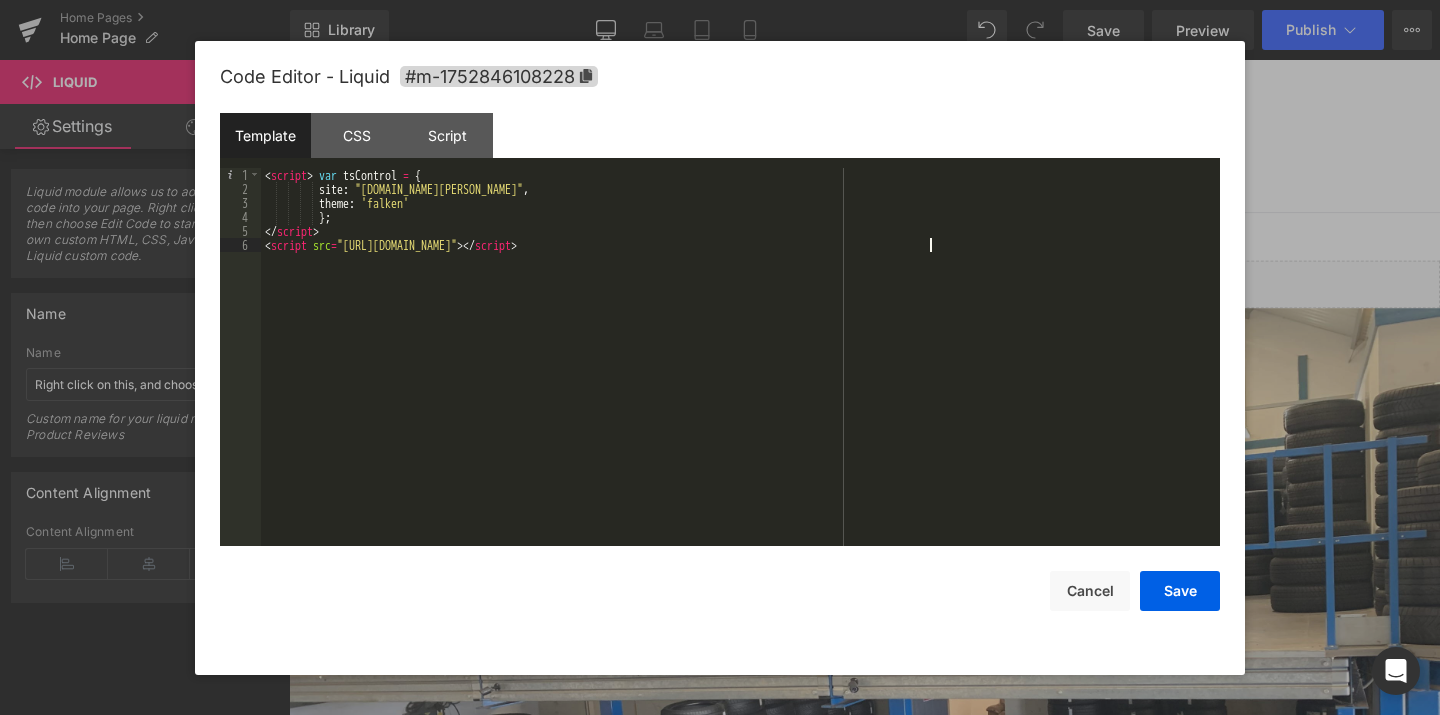 click on "< script >   var   tsControl   =   {               site :   "[DOMAIN_NAME][PERSON_NAME]" ,               theme :   'falken'               } ; </ script > < script   src = "[URL][DOMAIN_NAME]" > </ script >" at bounding box center [740, 371] 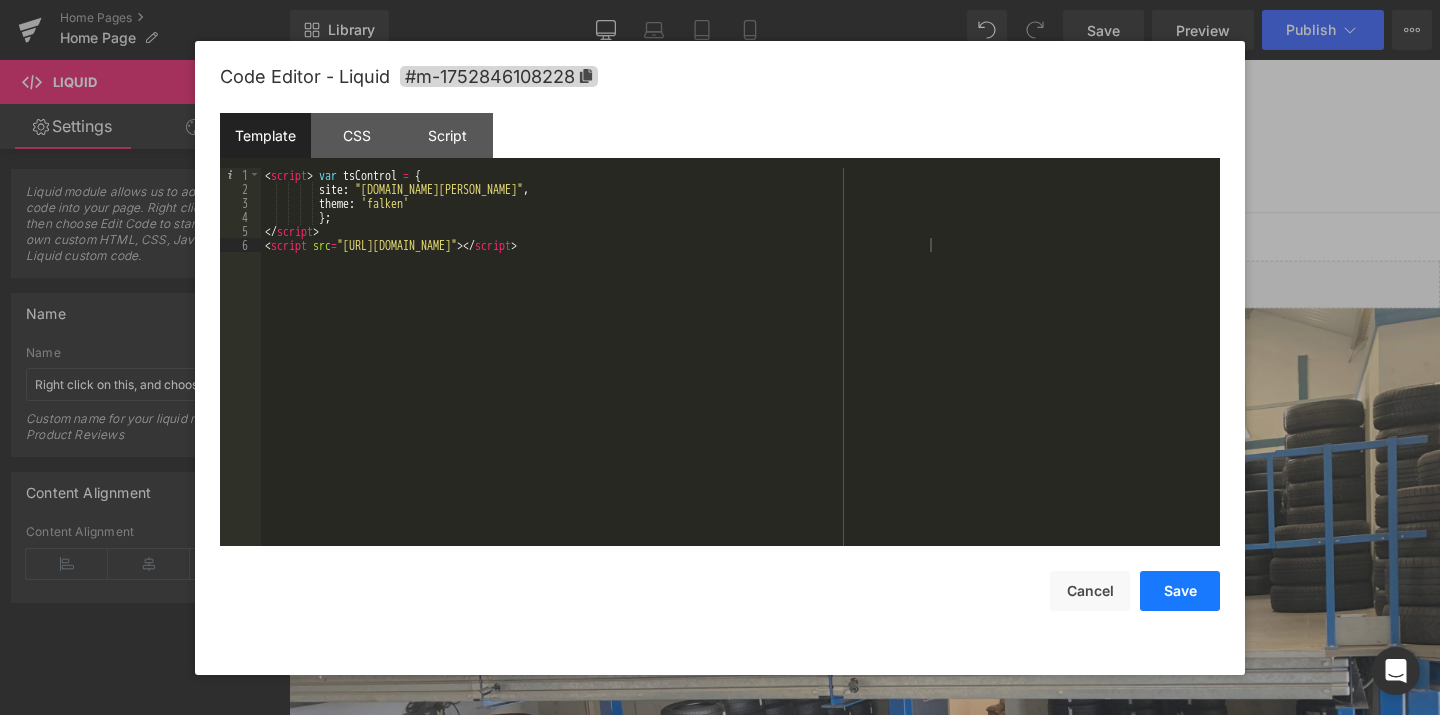 click on "Save" at bounding box center [1180, 591] 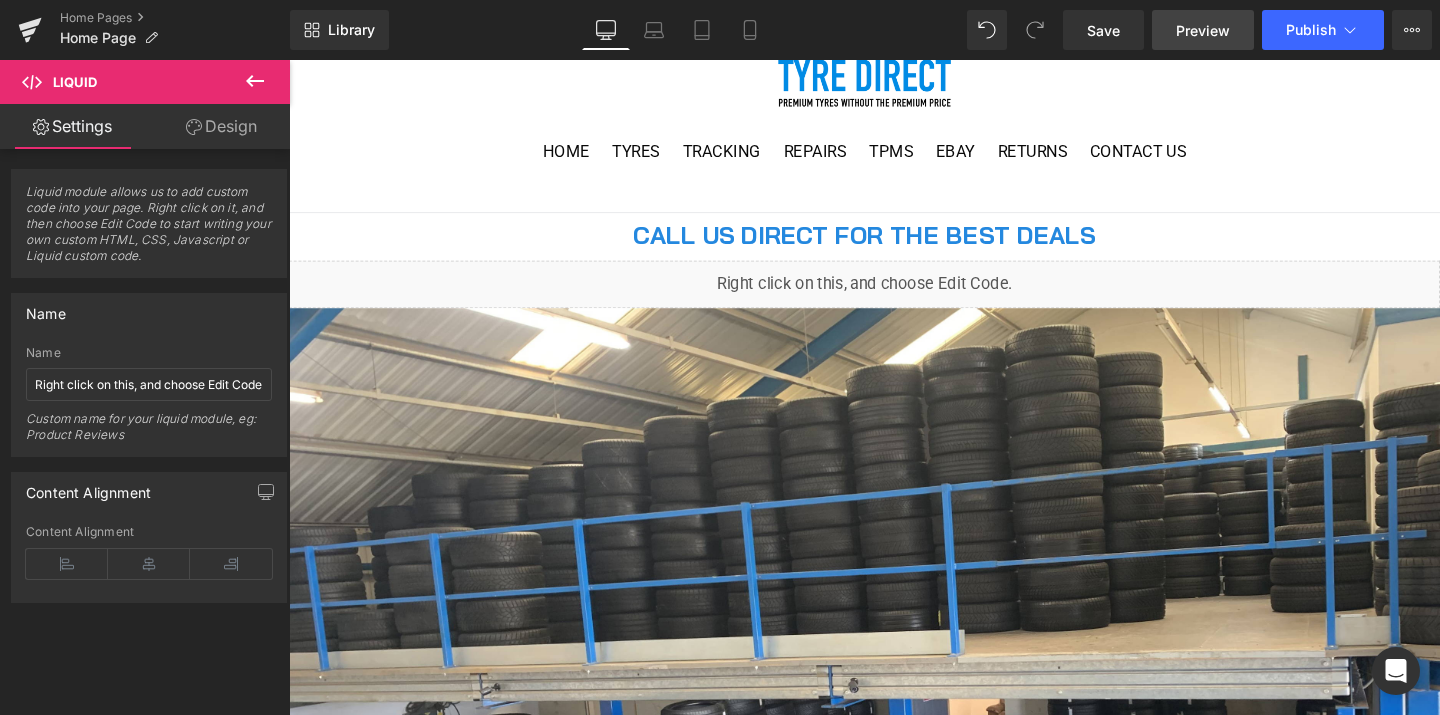 click on "Preview" at bounding box center (1203, 30) 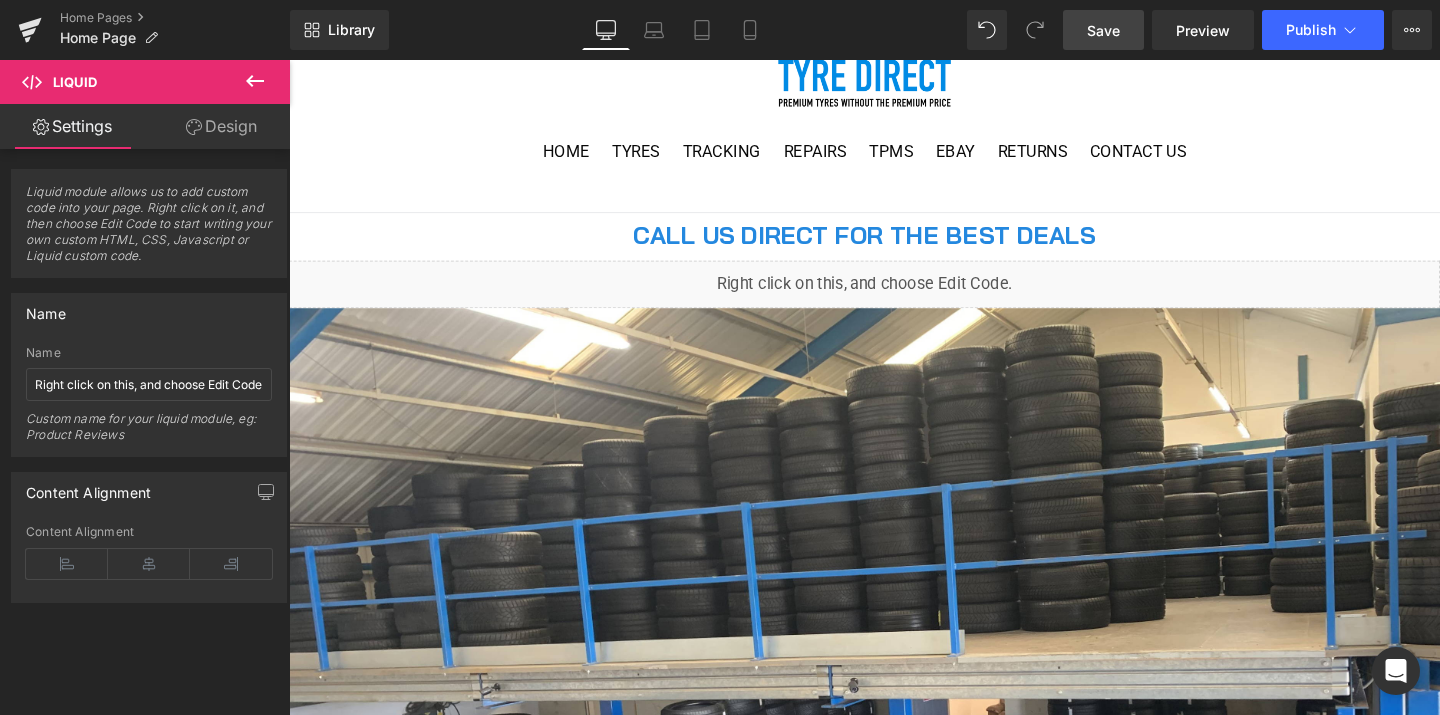 click on "Save" at bounding box center [1103, 30] 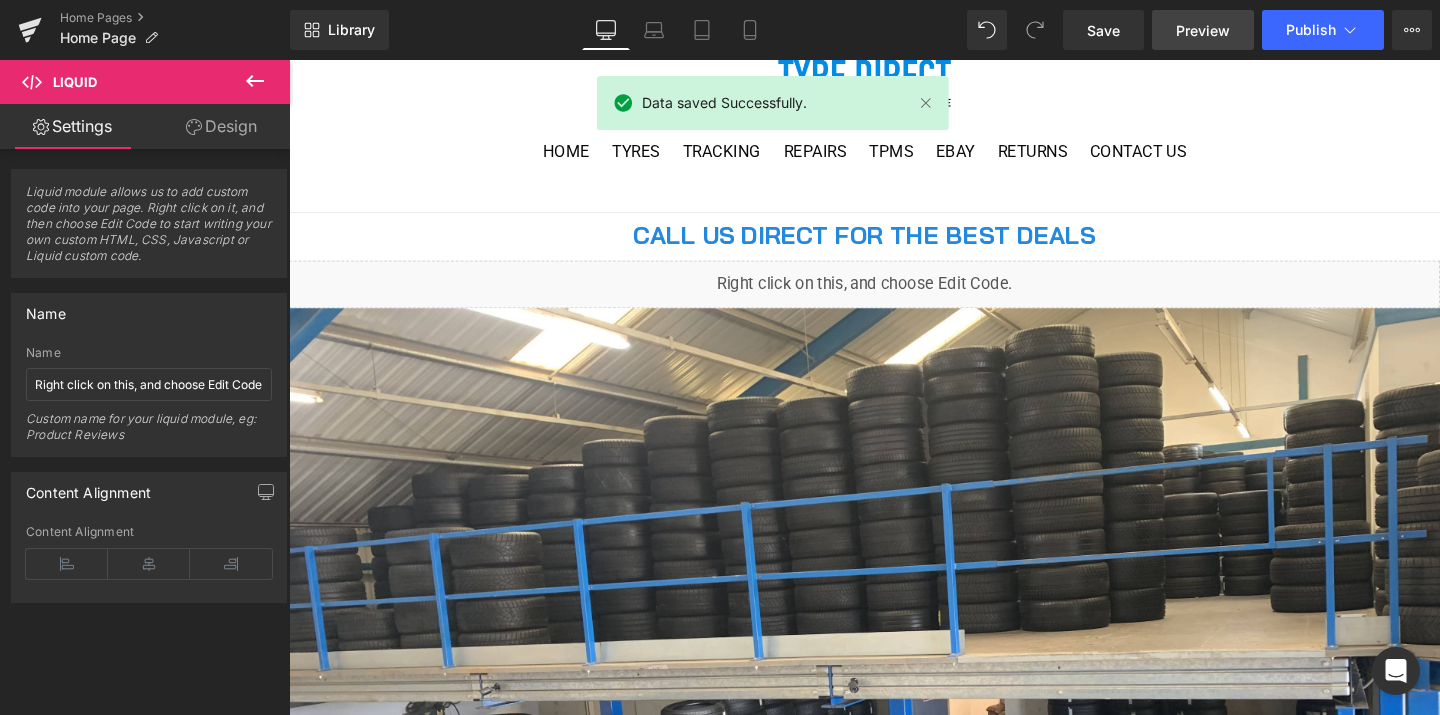 click on "Preview" at bounding box center [1203, 30] 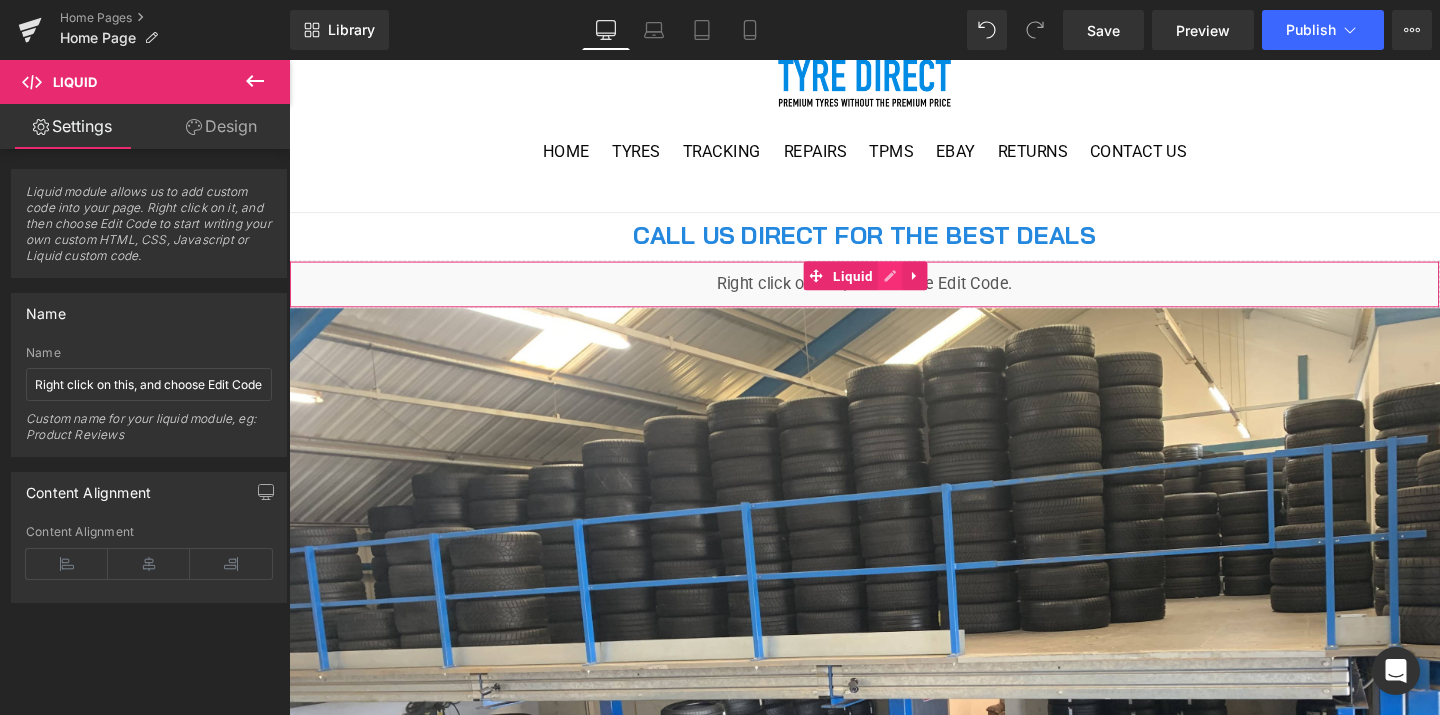 click on "Liquid" at bounding box center (894, 296) 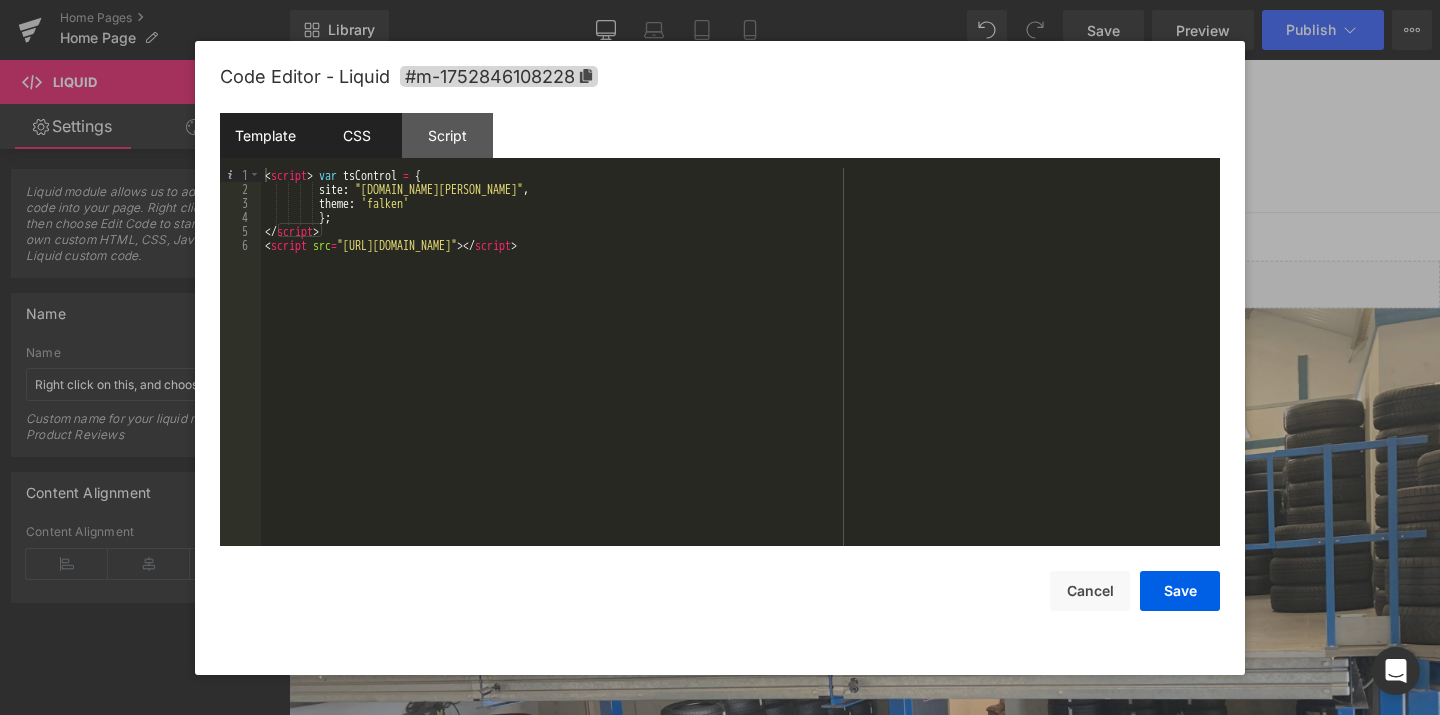 click on "CSS" at bounding box center (356, 135) 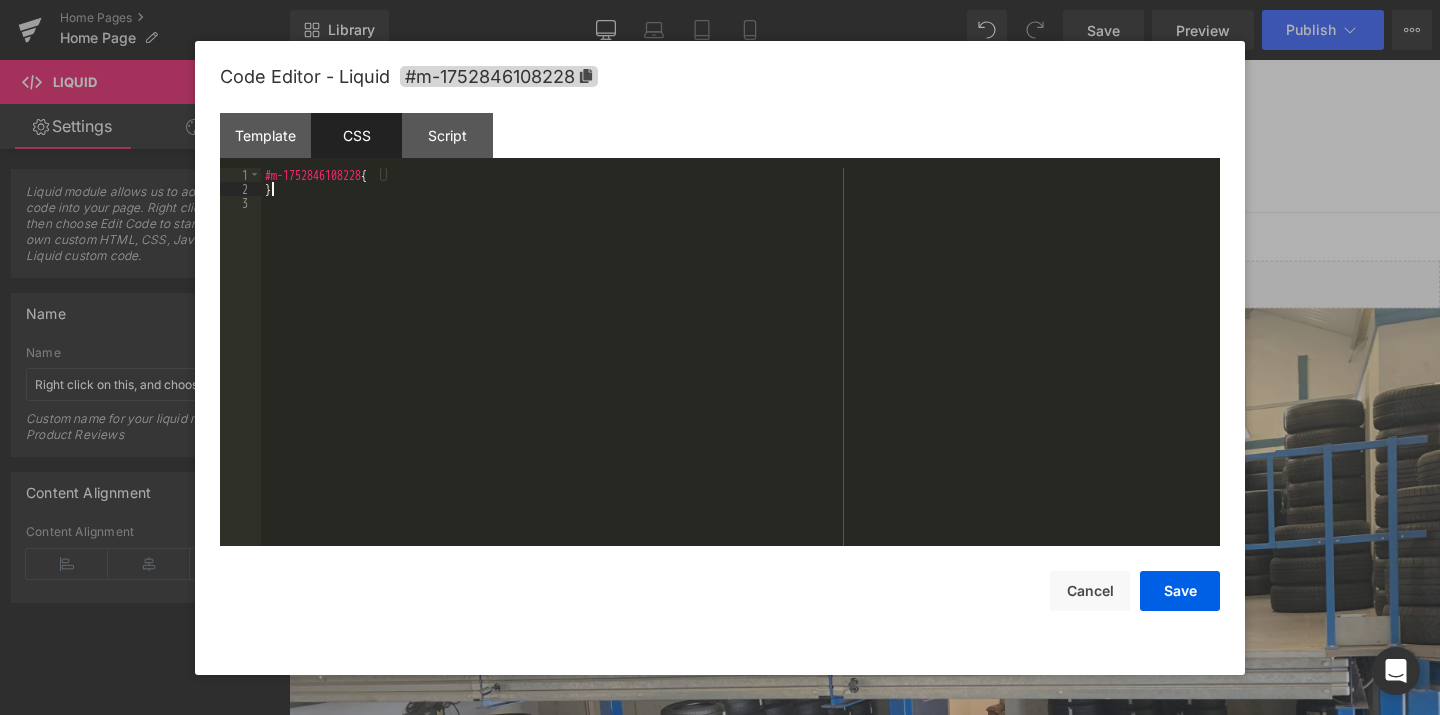 click on "#m-1752846108228 { }" at bounding box center (740, 371) 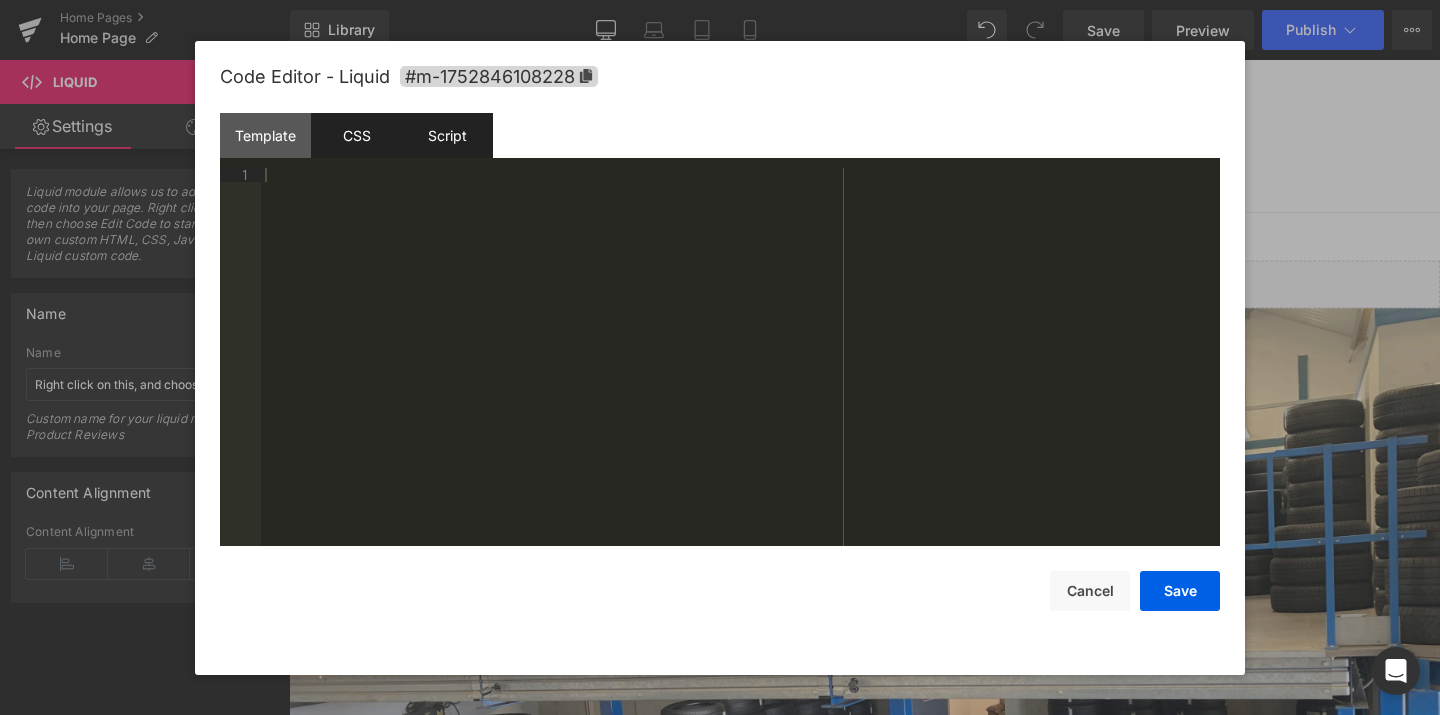 click on "Script" at bounding box center (447, 135) 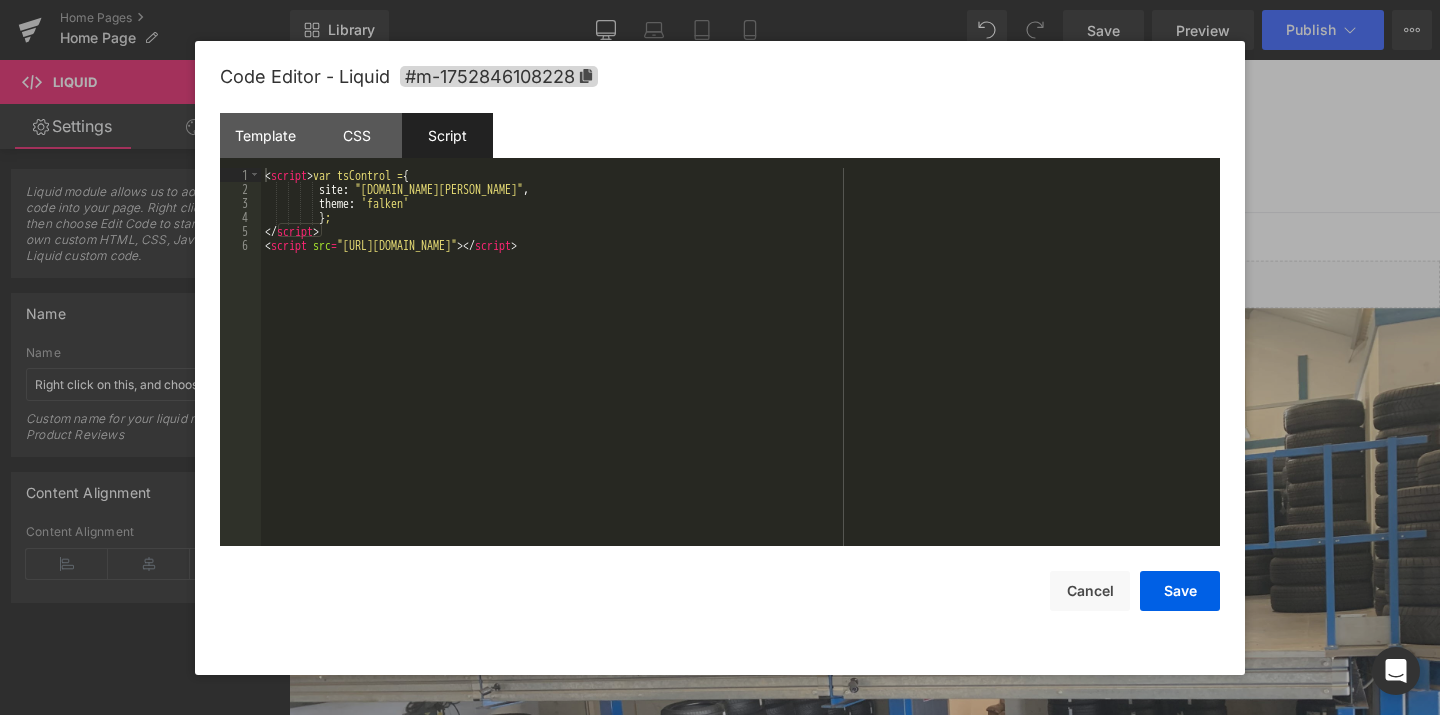 click on "< script >  var tsControl =  {               site :   "[DOMAIN_NAME][PERSON_NAME]" ,               theme :   'falken'               } ; </ script > < script   src = "[URL][DOMAIN_NAME]" > </ script >" at bounding box center [740, 371] 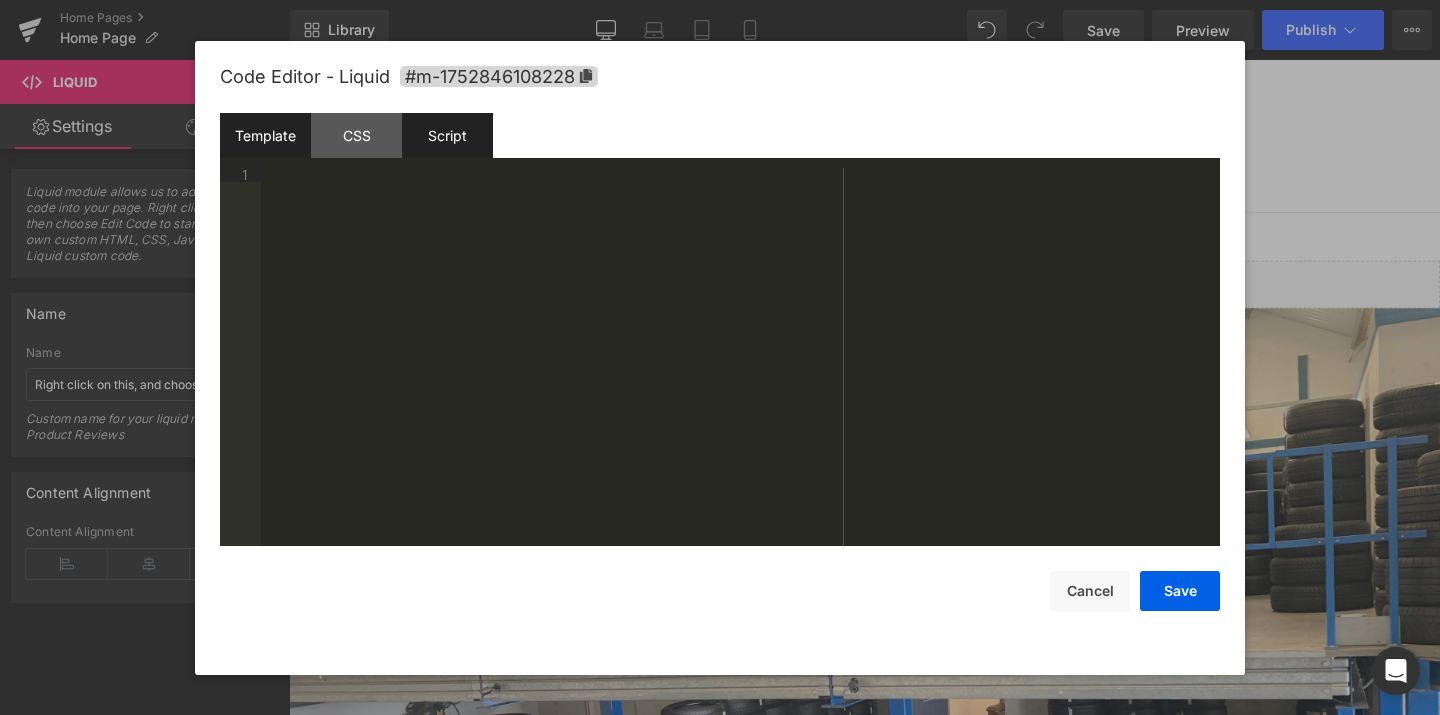 click on "Template" at bounding box center (265, 135) 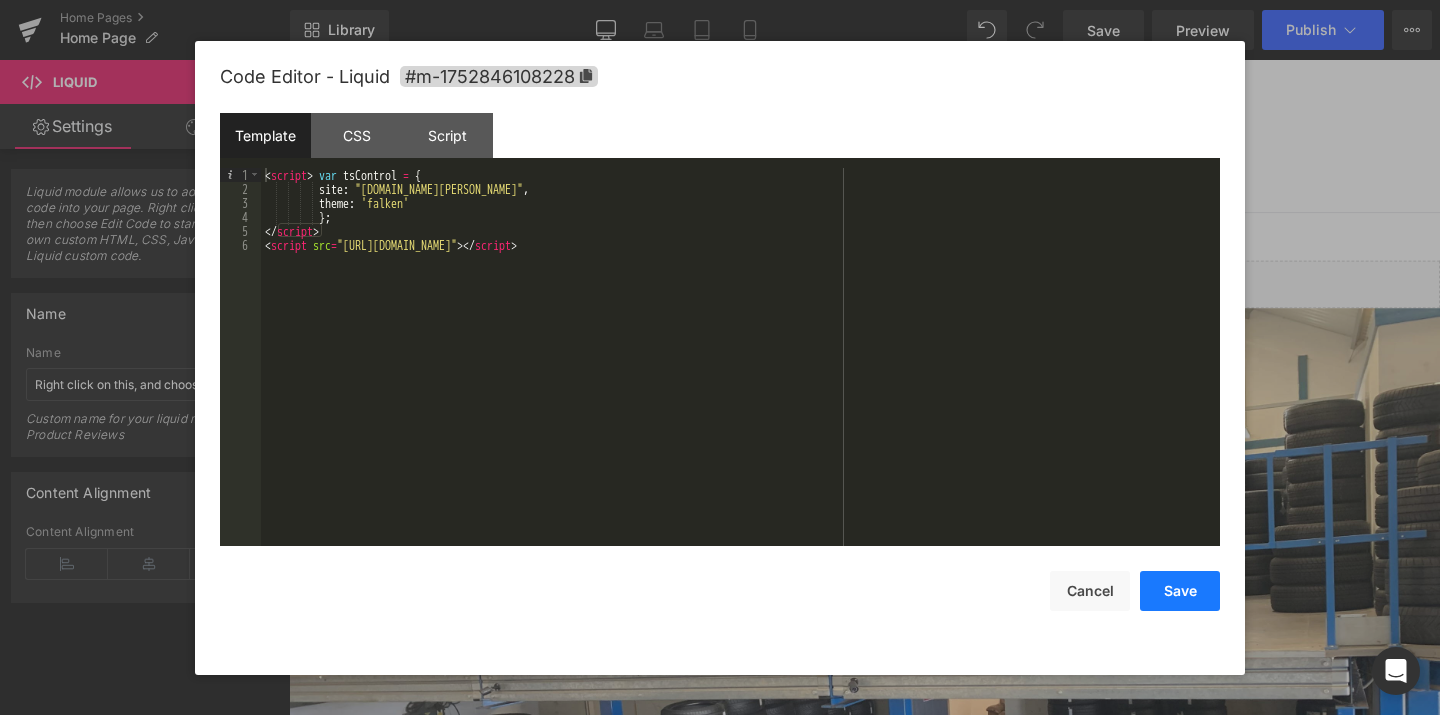 click on "Save" at bounding box center [1180, 591] 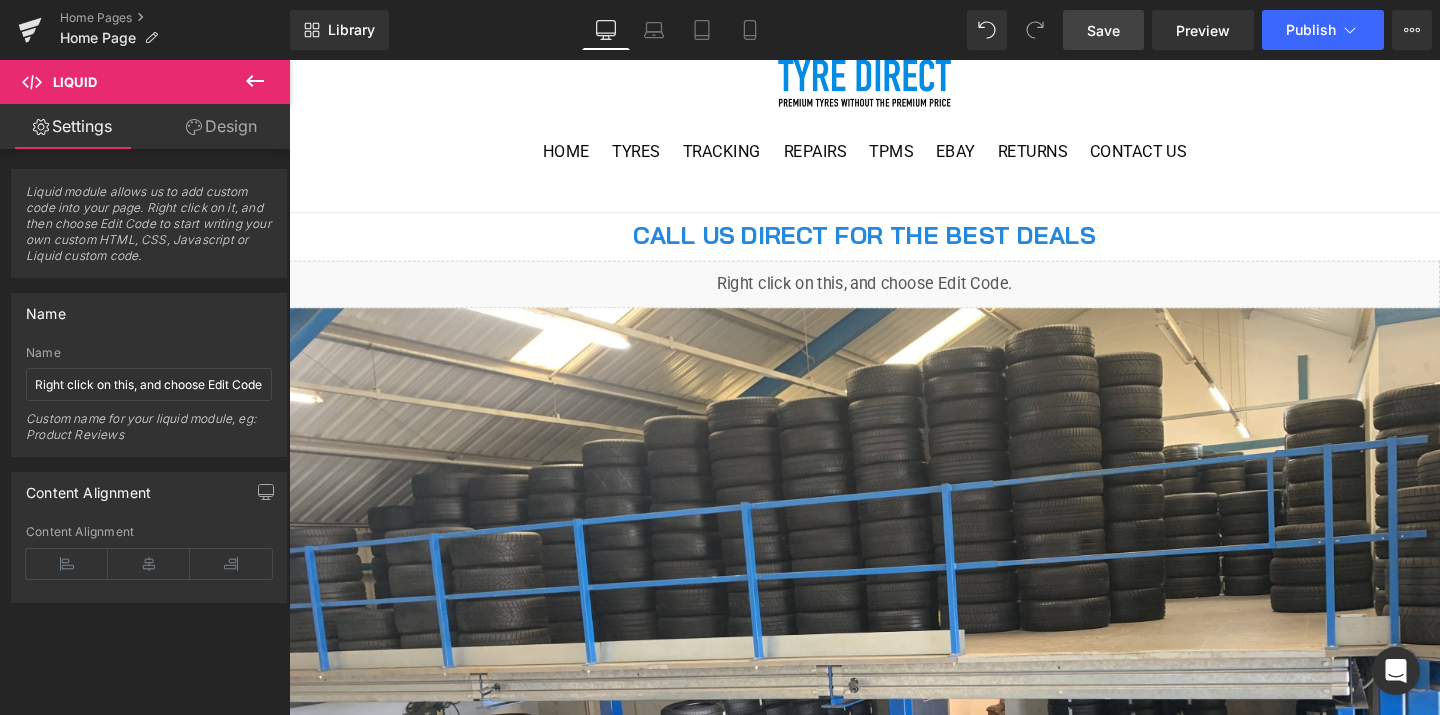 click on "Save" at bounding box center [1103, 30] 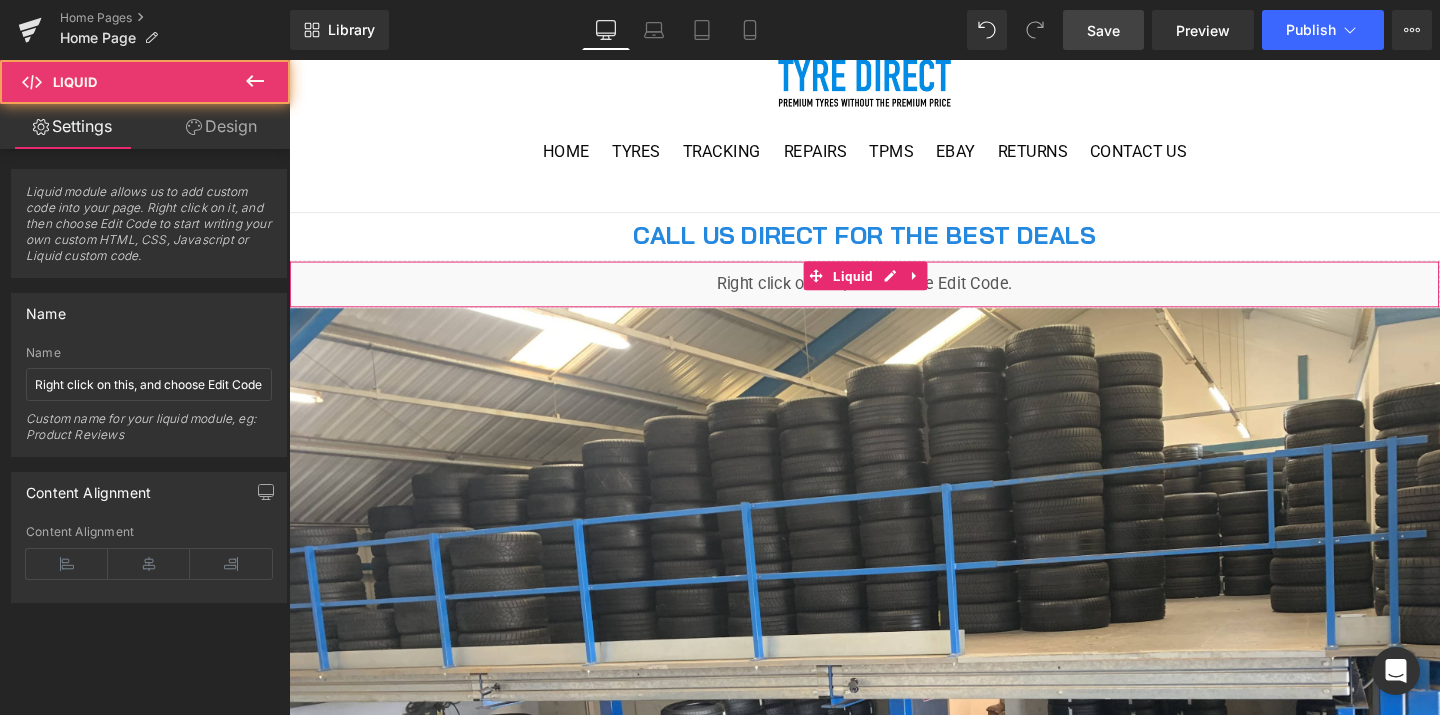 click on "Liquid" at bounding box center (894, 296) 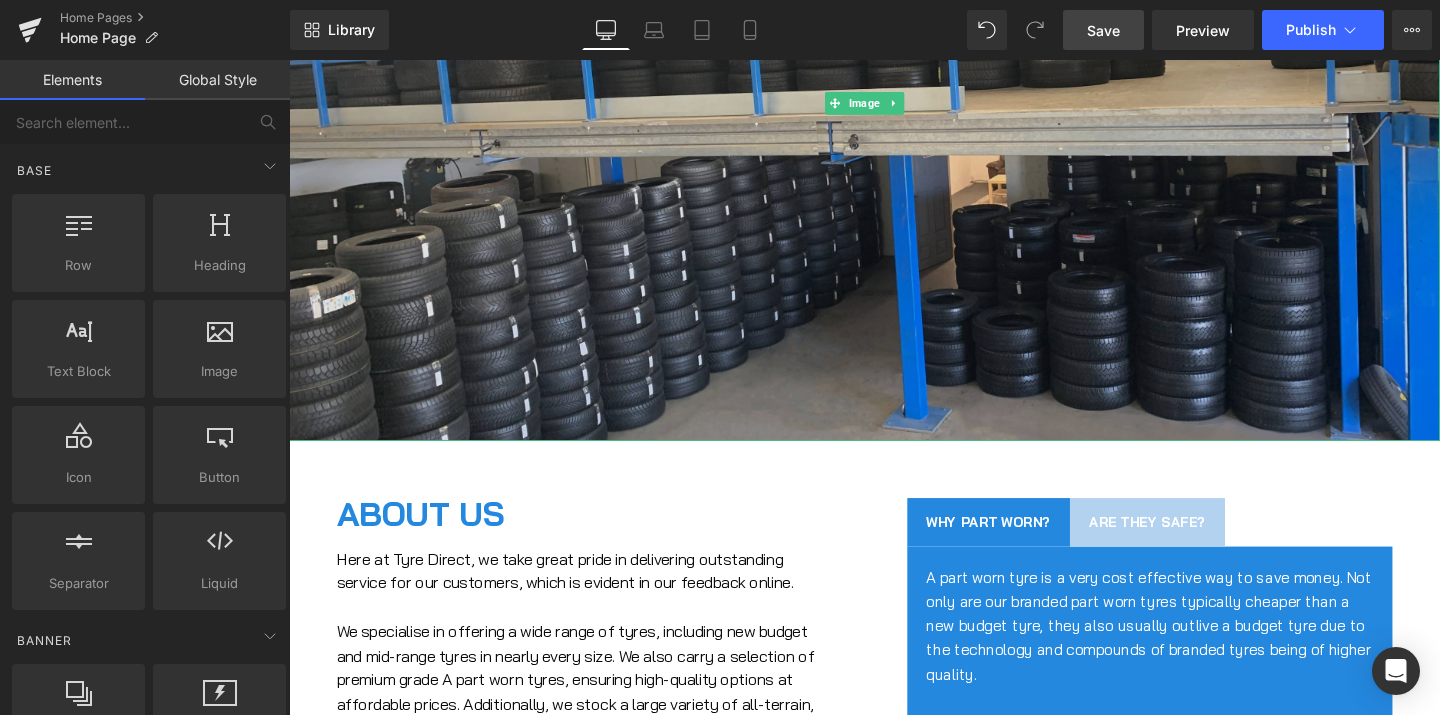 scroll, scrollTop: 586, scrollLeft: 0, axis: vertical 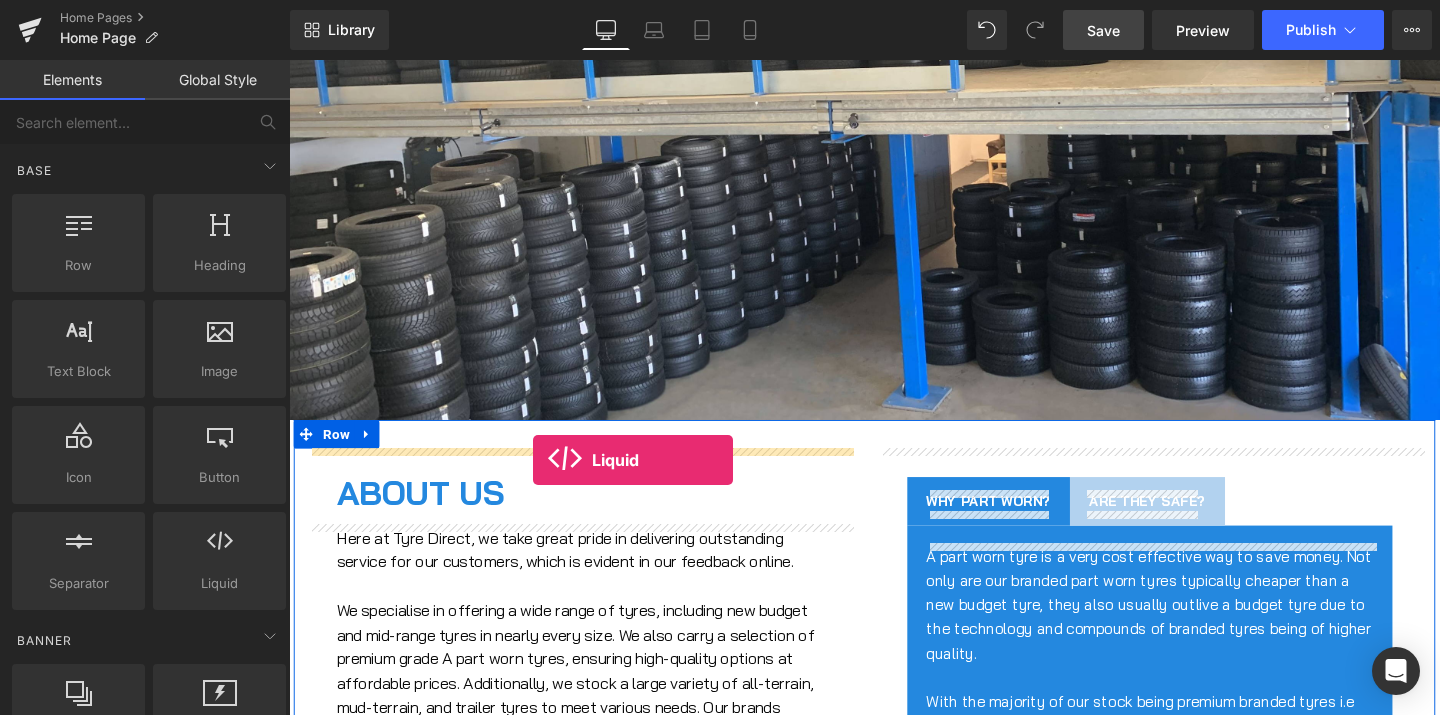 drag, startPoint x: 482, startPoint y: 619, endPoint x: 546, endPoint y: 481, distance: 152.11838 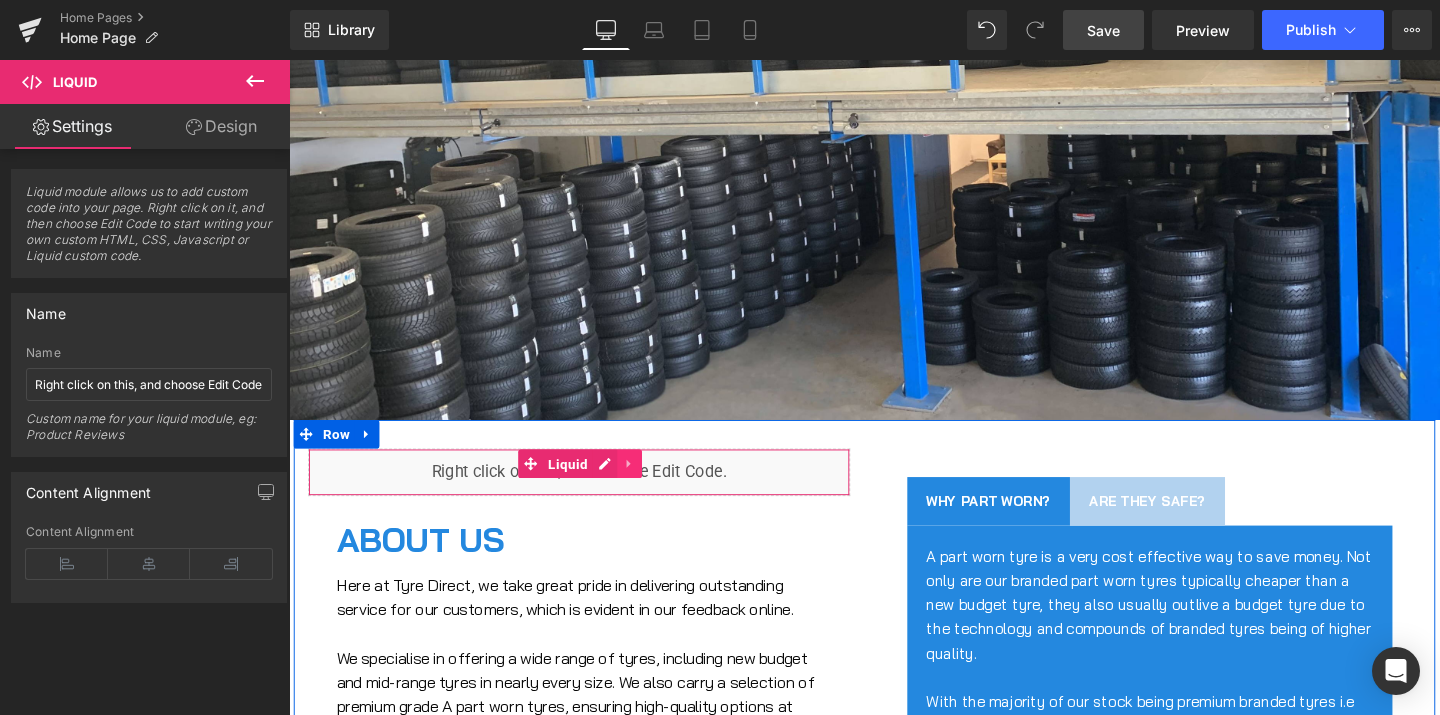click 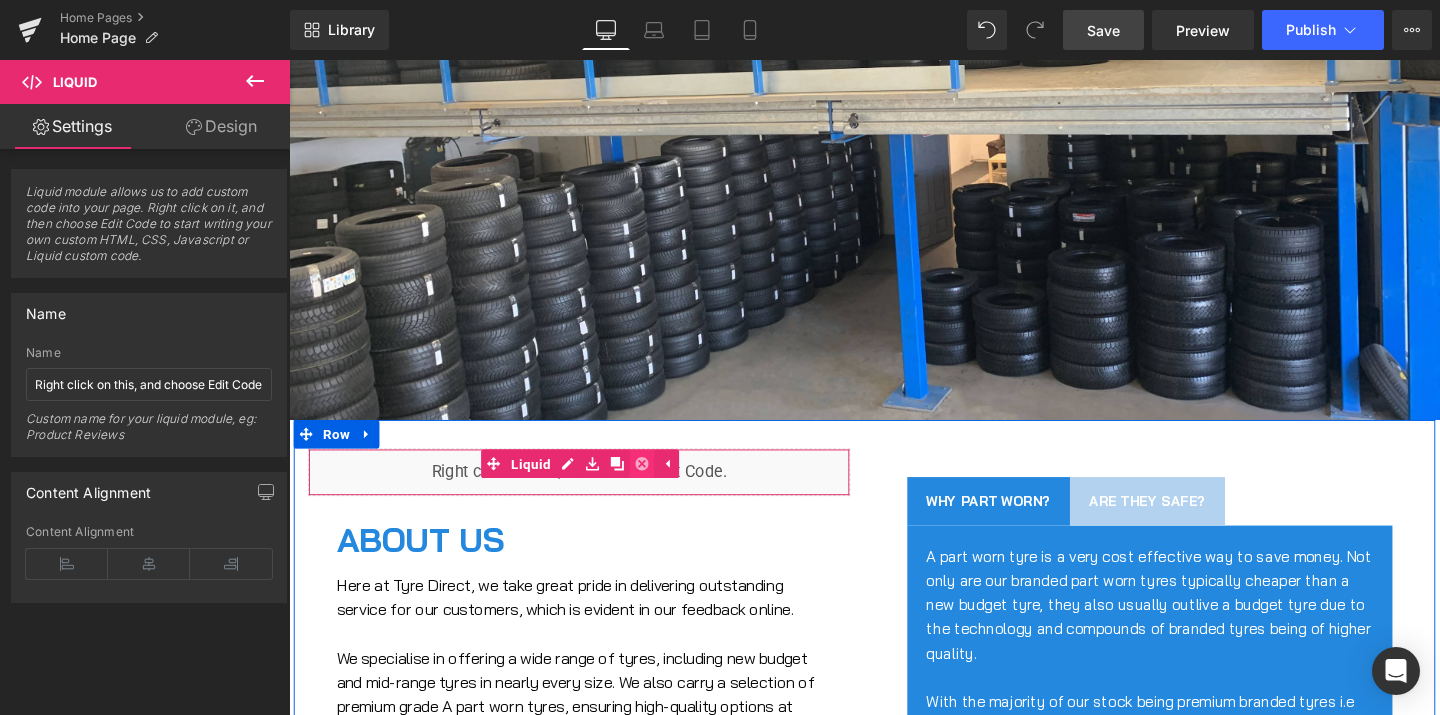 click 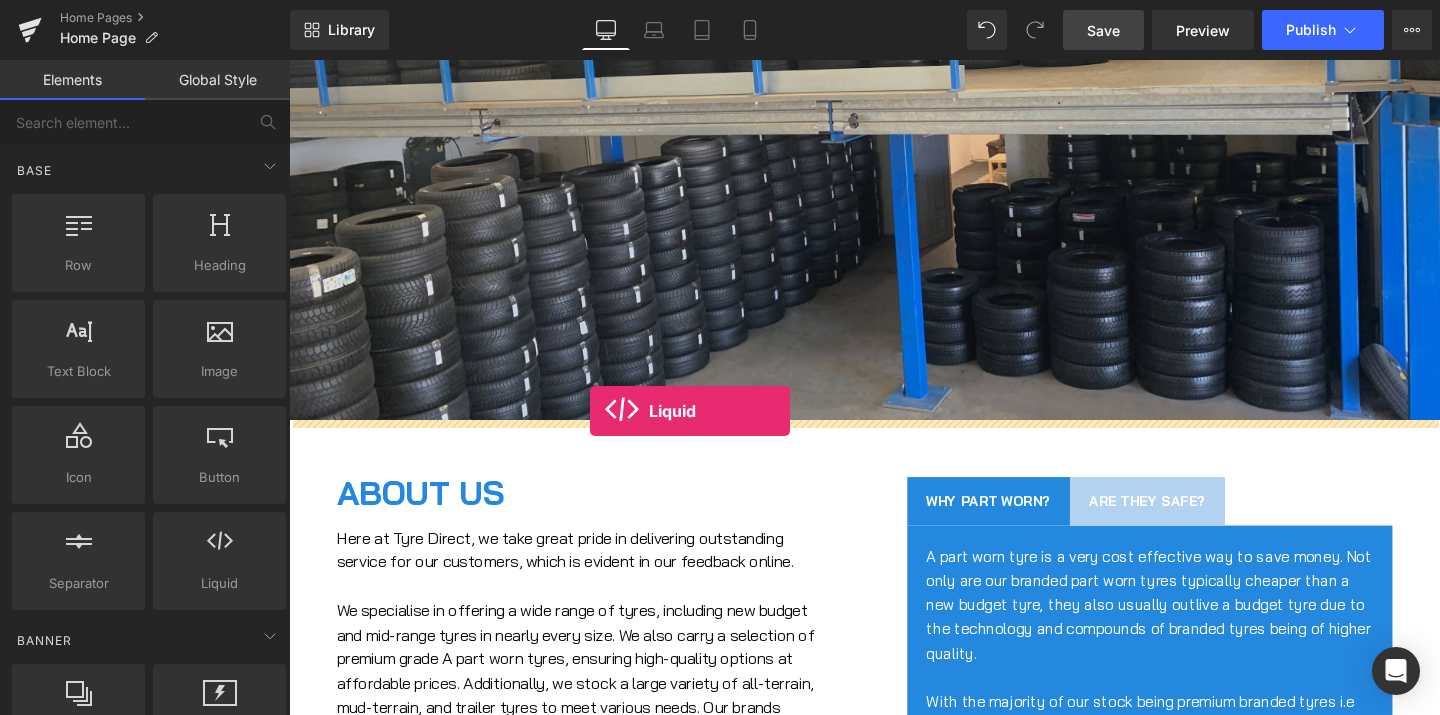 drag, startPoint x: 506, startPoint y: 637, endPoint x: 605, endPoint y: 428, distance: 231.26175 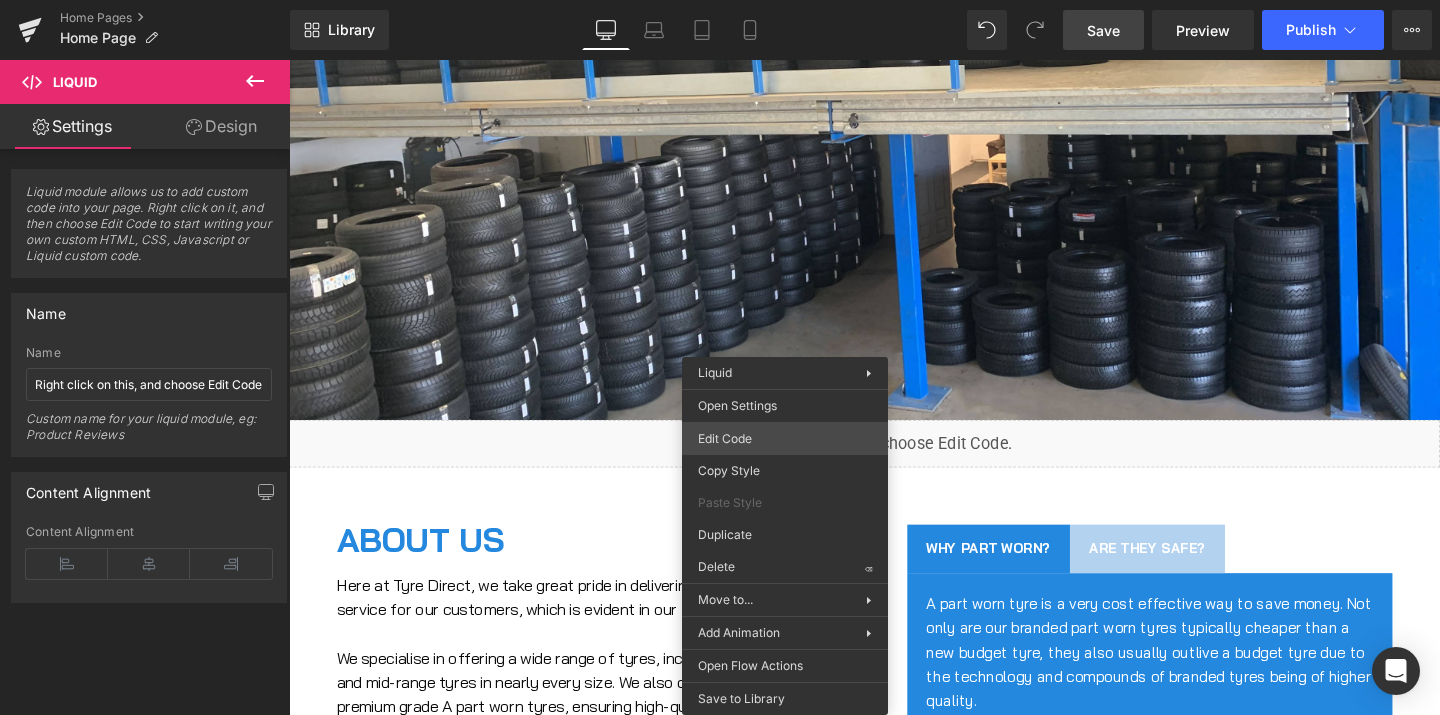 click on "Liquid  You are previewing how the   will restyle your page. You can not edit Elements in Preset Preview Mode.  Home Pages Home Page Library Desktop Desktop Laptop Tablet Mobile Save Preview Publish Scheduled View Live Page View with current Template Save Template to Library Schedule Publish  Optimize  Publish Settings Shortcuts  Your page can’t be published   You've reached the maximum number of published pages on your plan  (0/0).  You need to upgrade your plan or unpublish all your pages to get 1 publish slot.   Unpublish pages   Upgrade plan  Elements Global Style Base Row  rows, columns, layouts, div Heading  headings, titles, h1,h2,h3,h4,h5,h6 Text Block  texts, paragraphs, contents, blocks Image  images, photos, alts, uploads Icon  icons, symbols Button  button, call to action, cta Separator  separators, dividers, horizontal lines Liquid  liquid, custom code, html, javascript, css, reviews, apps, applications, embeded, iframe Banner Parallax  banner, slideshow, hero, image, cover, parallax, effect" at bounding box center [720, 0] 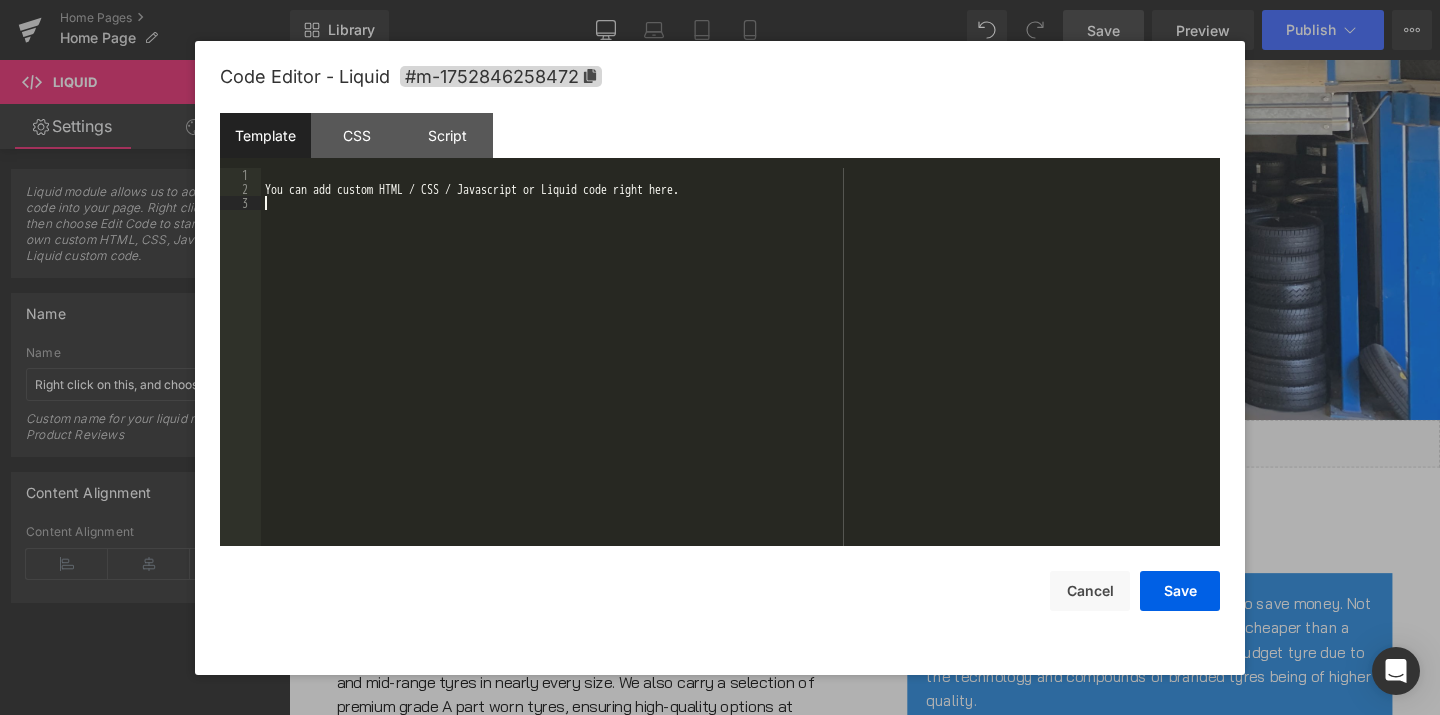 click on "You can add custom HTML / CSS / Javascript or Liquid code right here." at bounding box center [740, 371] 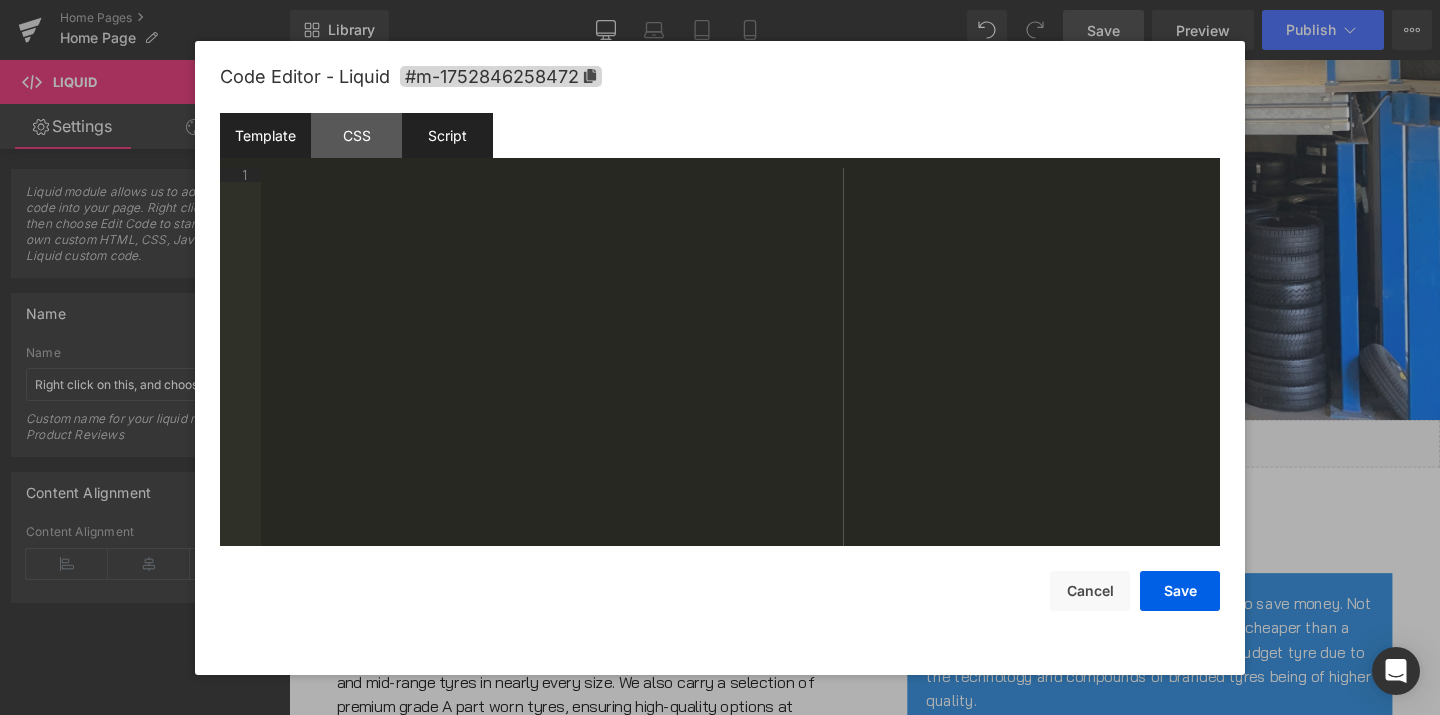 click on "Script" at bounding box center [447, 135] 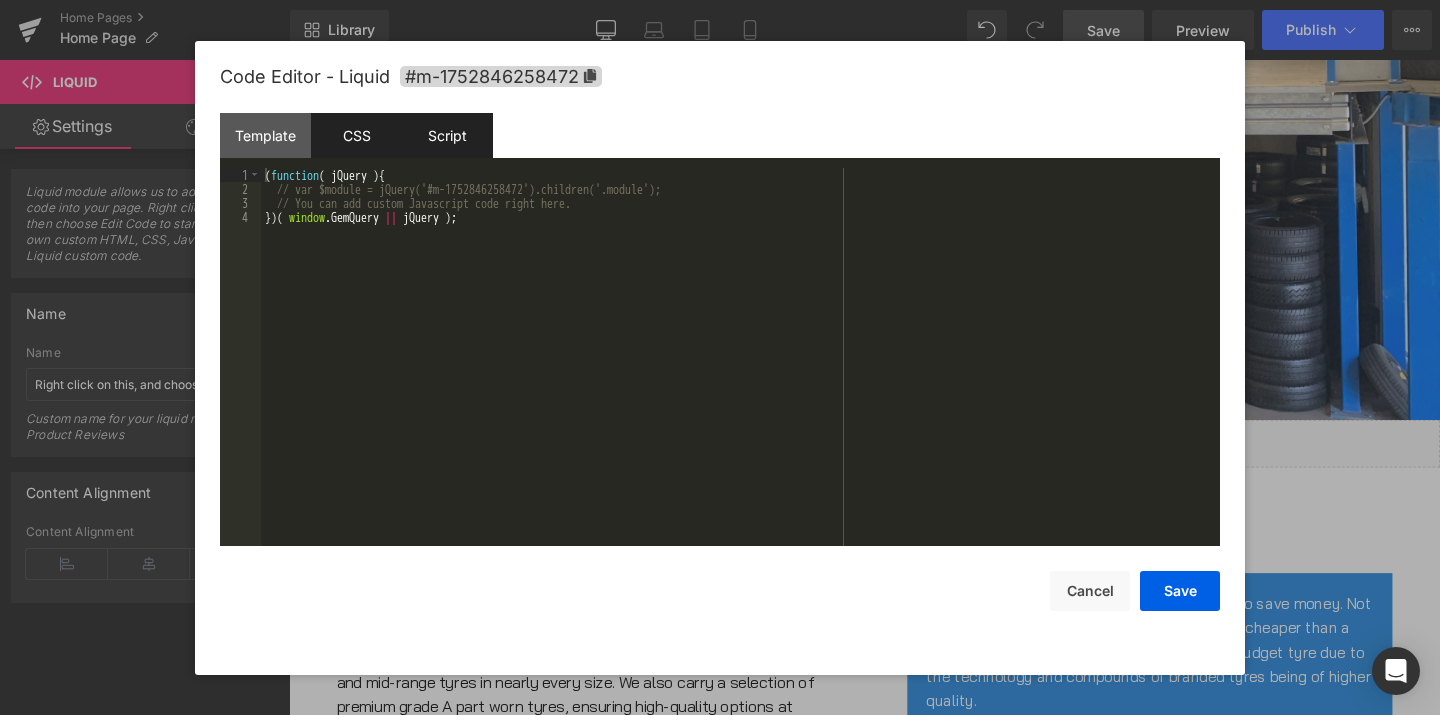 click on "CSS" at bounding box center [356, 135] 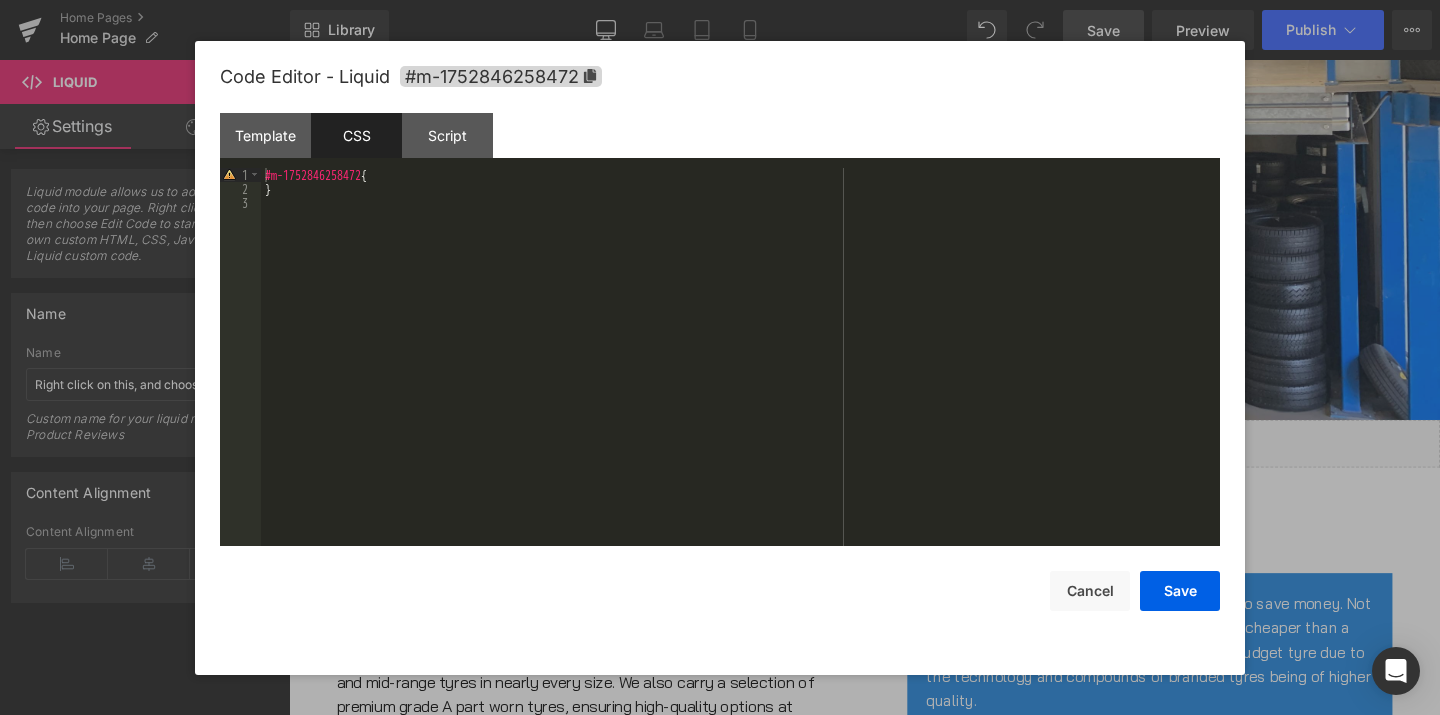 click on "#m-1752846258472 { }" at bounding box center [740, 371] 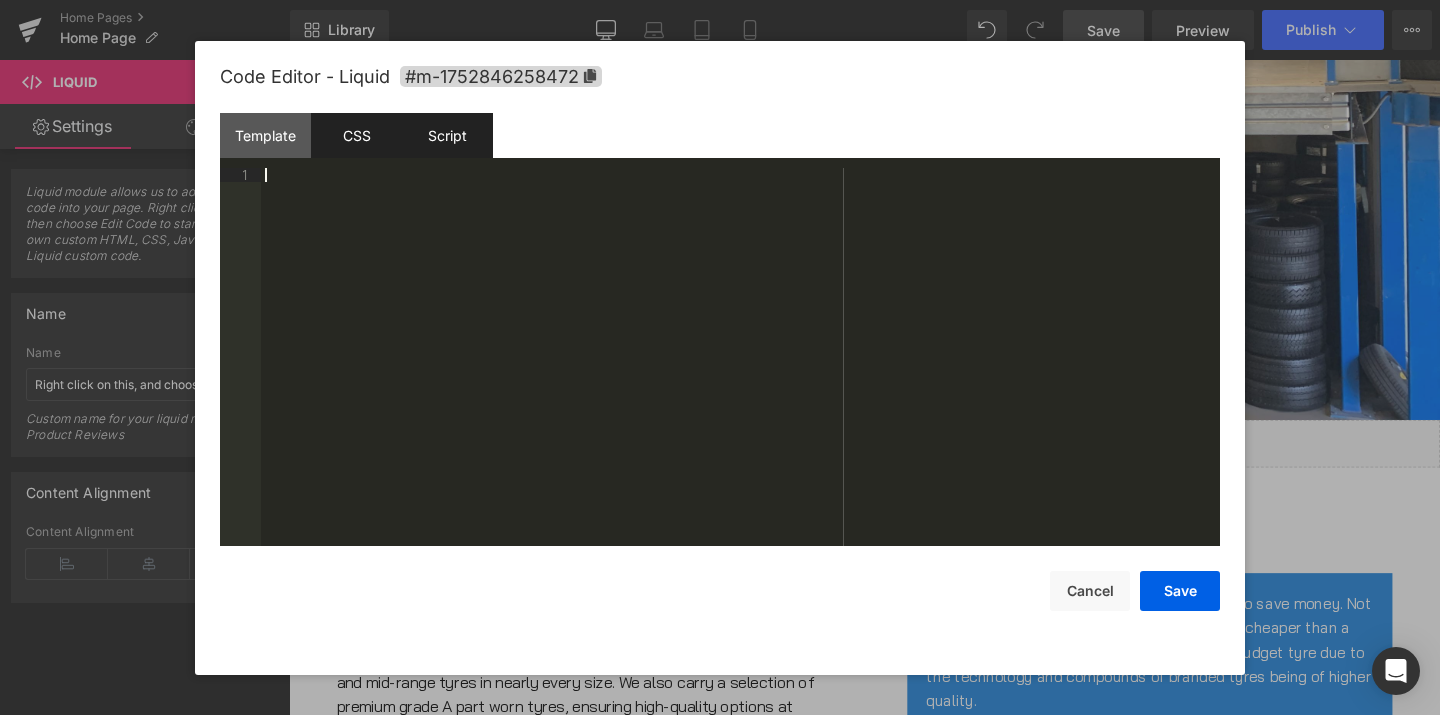click on "Script" at bounding box center (447, 135) 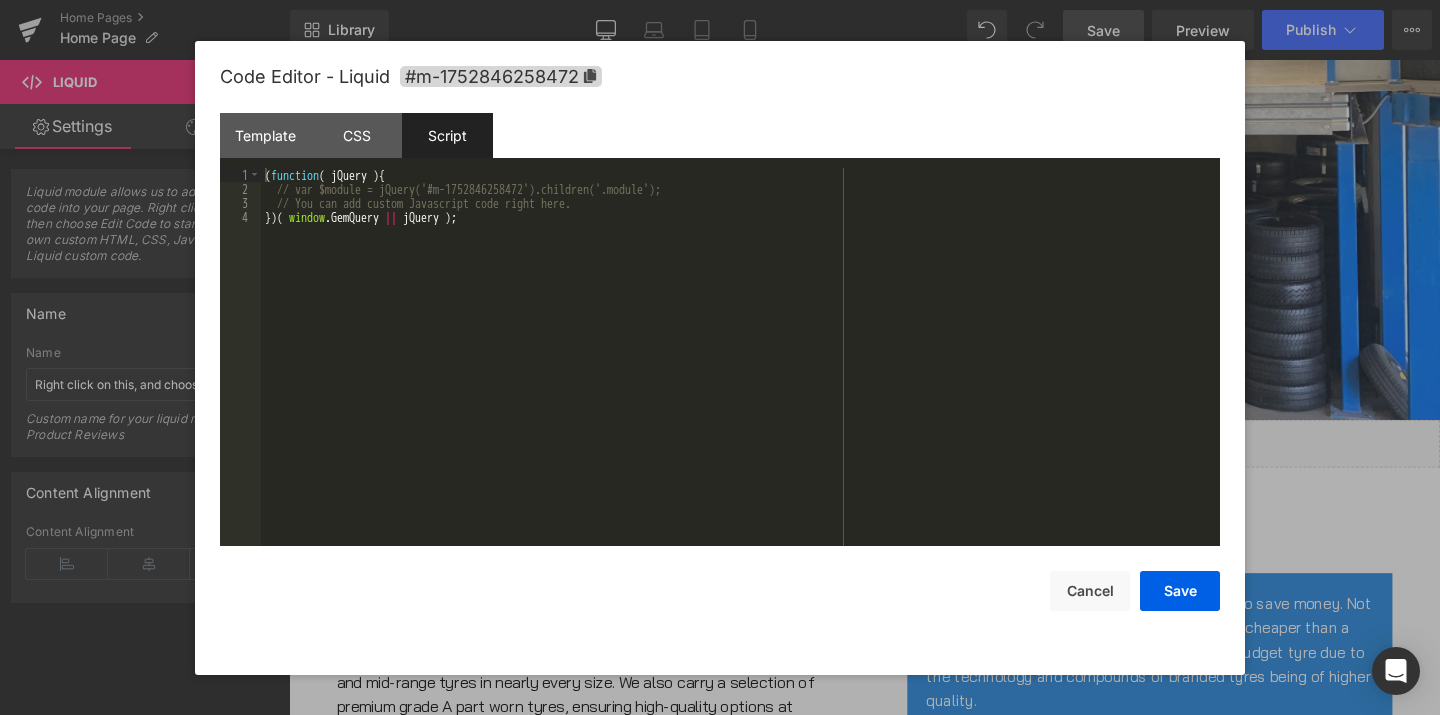 click on "( function (   jQuery   ) {    // var $module = jQuery('#m-1752846258472').children('.module');    // You can add custom Javascript code right here. }) (   window . GemQuery   ||   jQuery   ) ;" at bounding box center (740, 371) 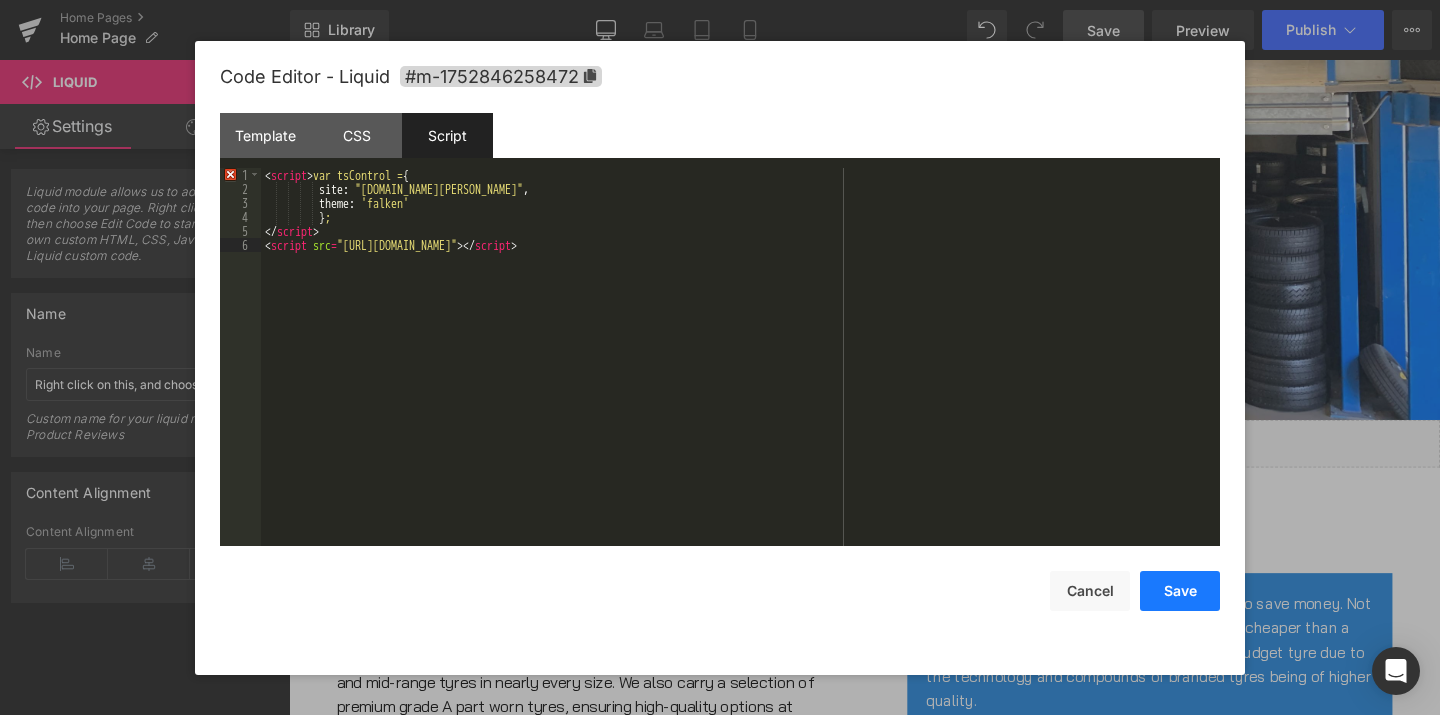 click on "Save" at bounding box center [1180, 591] 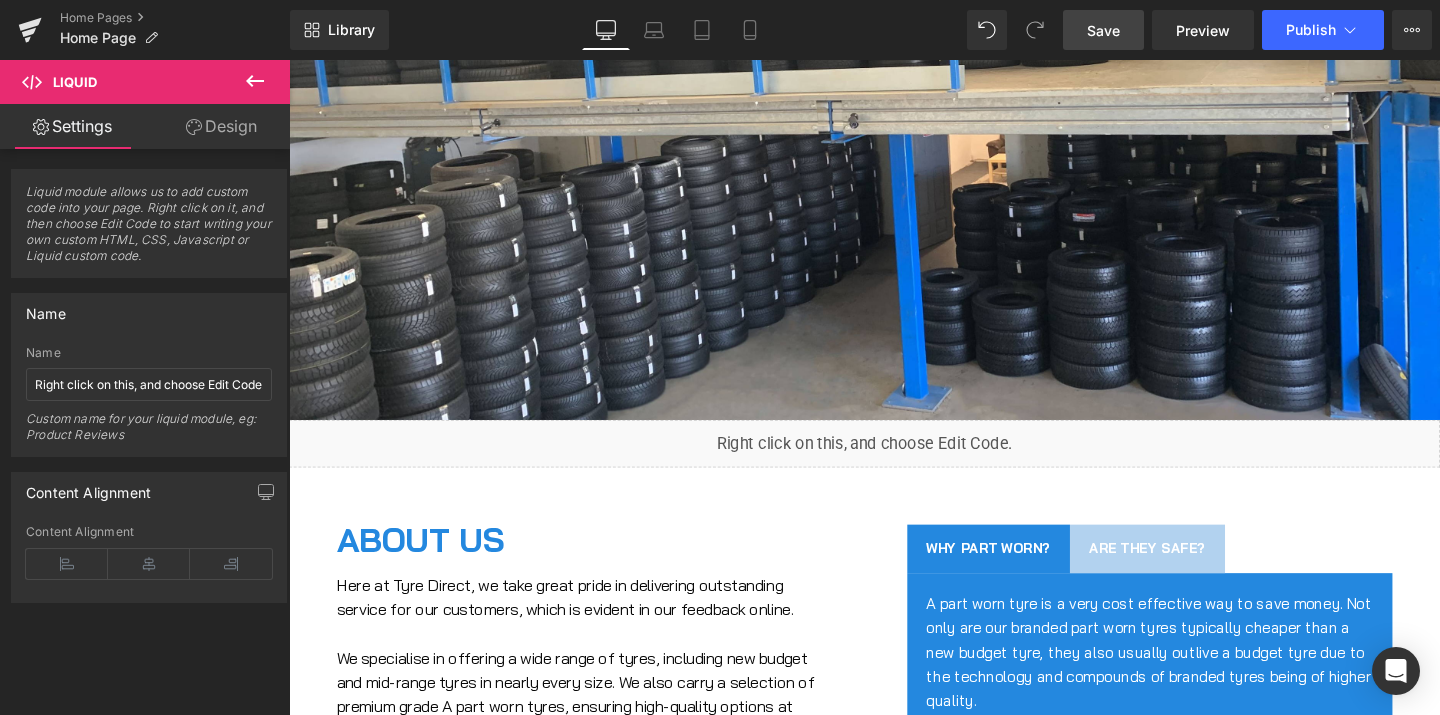click on "Save" at bounding box center (1103, 30) 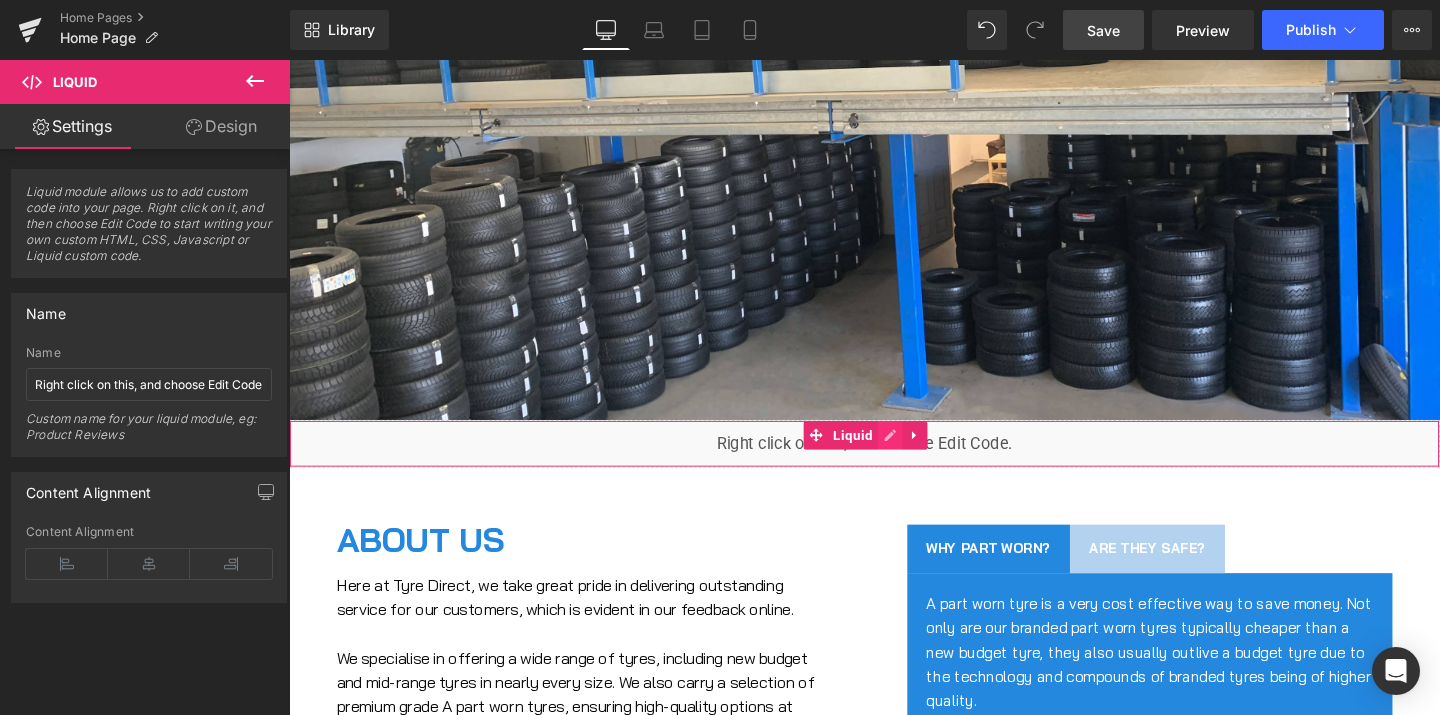 click on "Liquid" at bounding box center [894, 463] 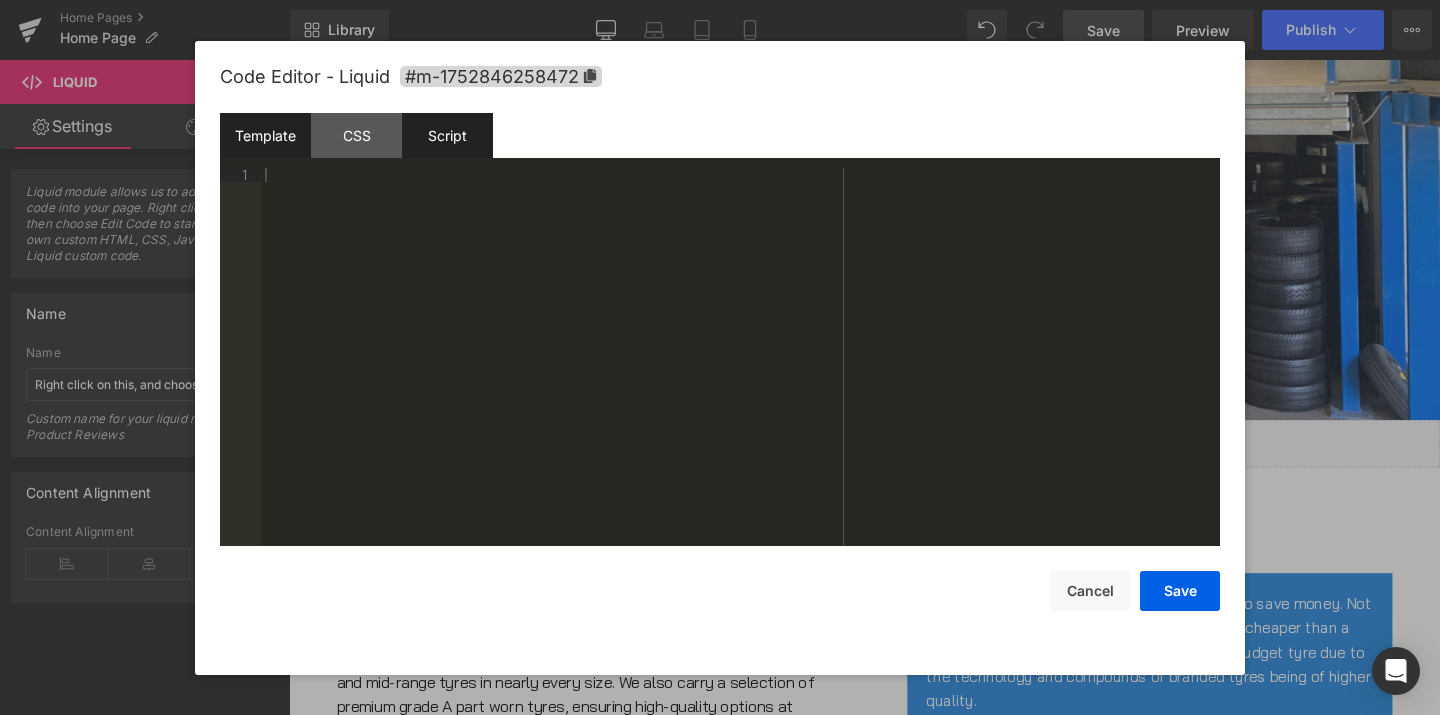 click on "Script" at bounding box center (447, 135) 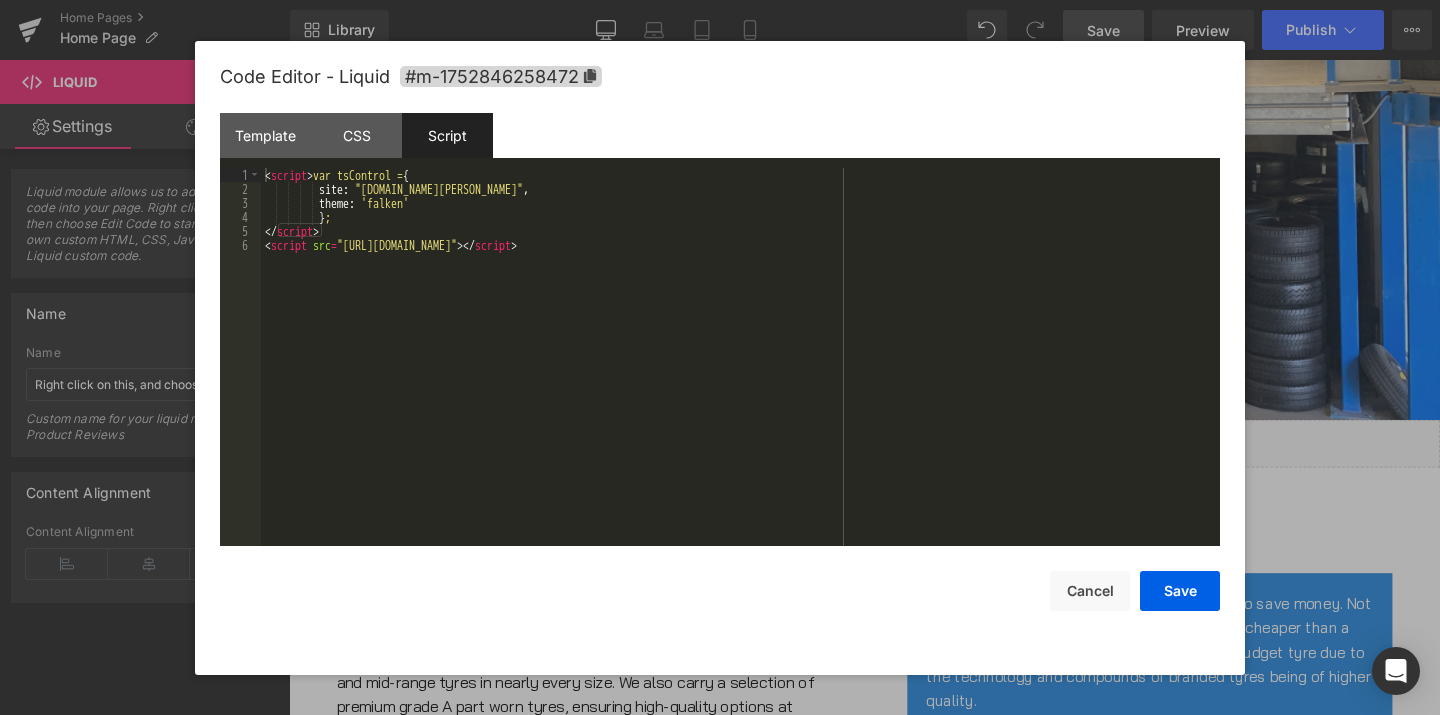 click on "< script >  var tsControl =  {               site :   "[DOMAIN_NAME][PERSON_NAME]" ,               theme :   'falken'               } ; </ script > < script   src = "[URL][DOMAIN_NAME]" > </ script >" at bounding box center [740, 371] 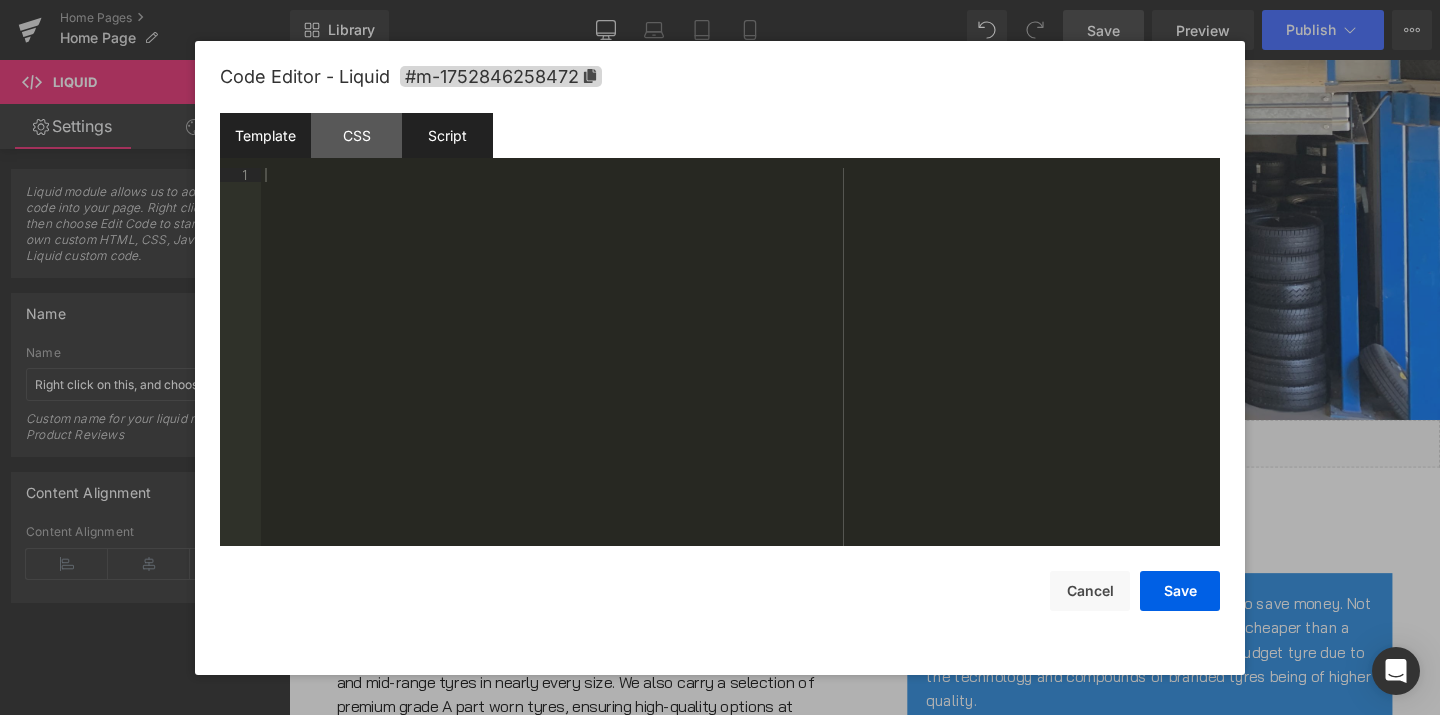click on "Template" at bounding box center (265, 135) 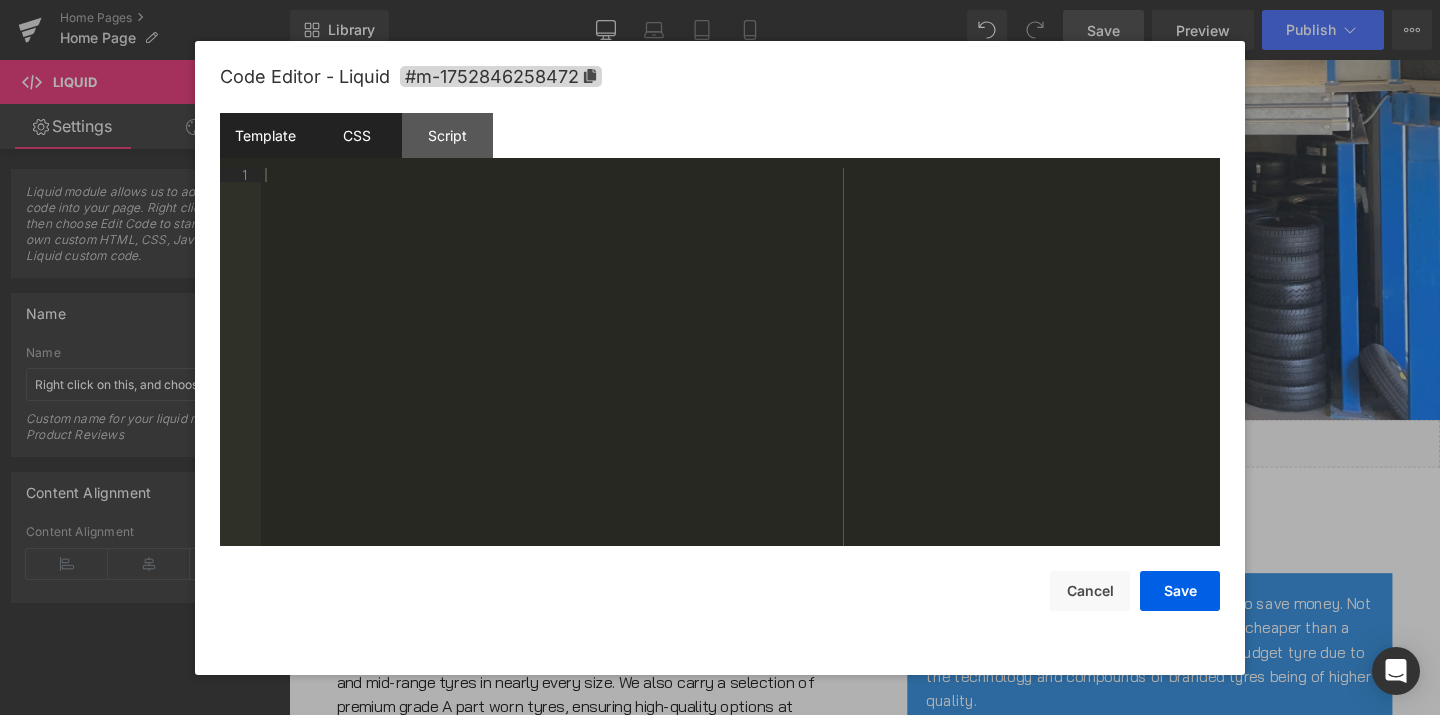 click on "CSS" at bounding box center [356, 135] 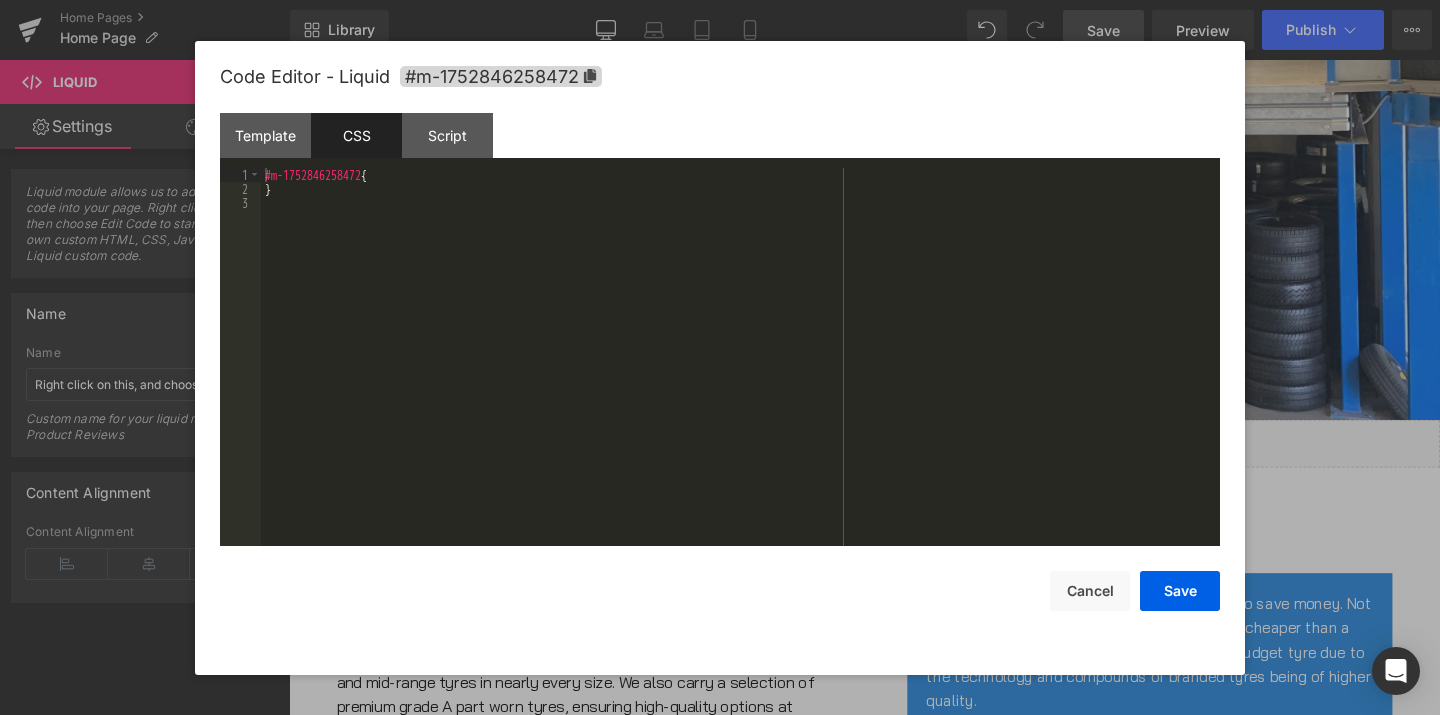 click on "#m-1752846258472 { }" at bounding box center (740, 371) 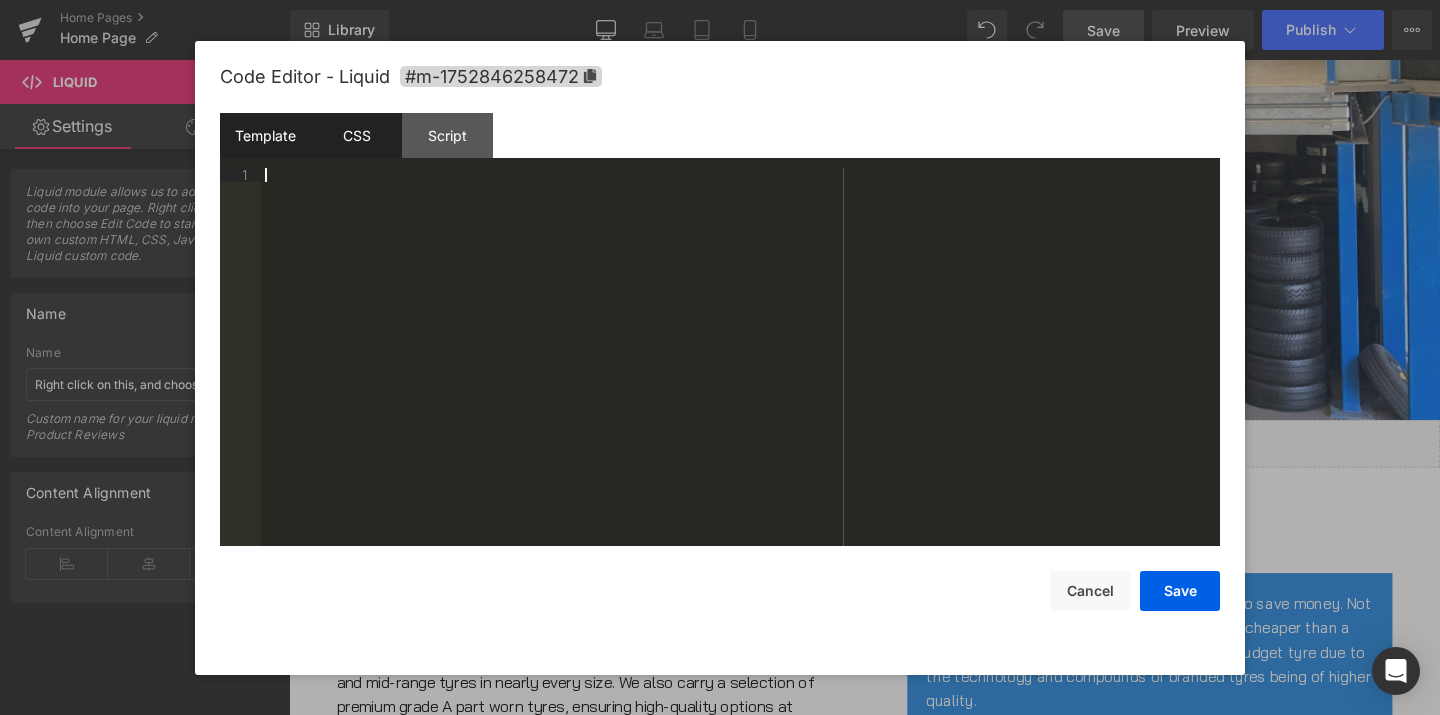 click on "Template" at bounding box center (265, 135) 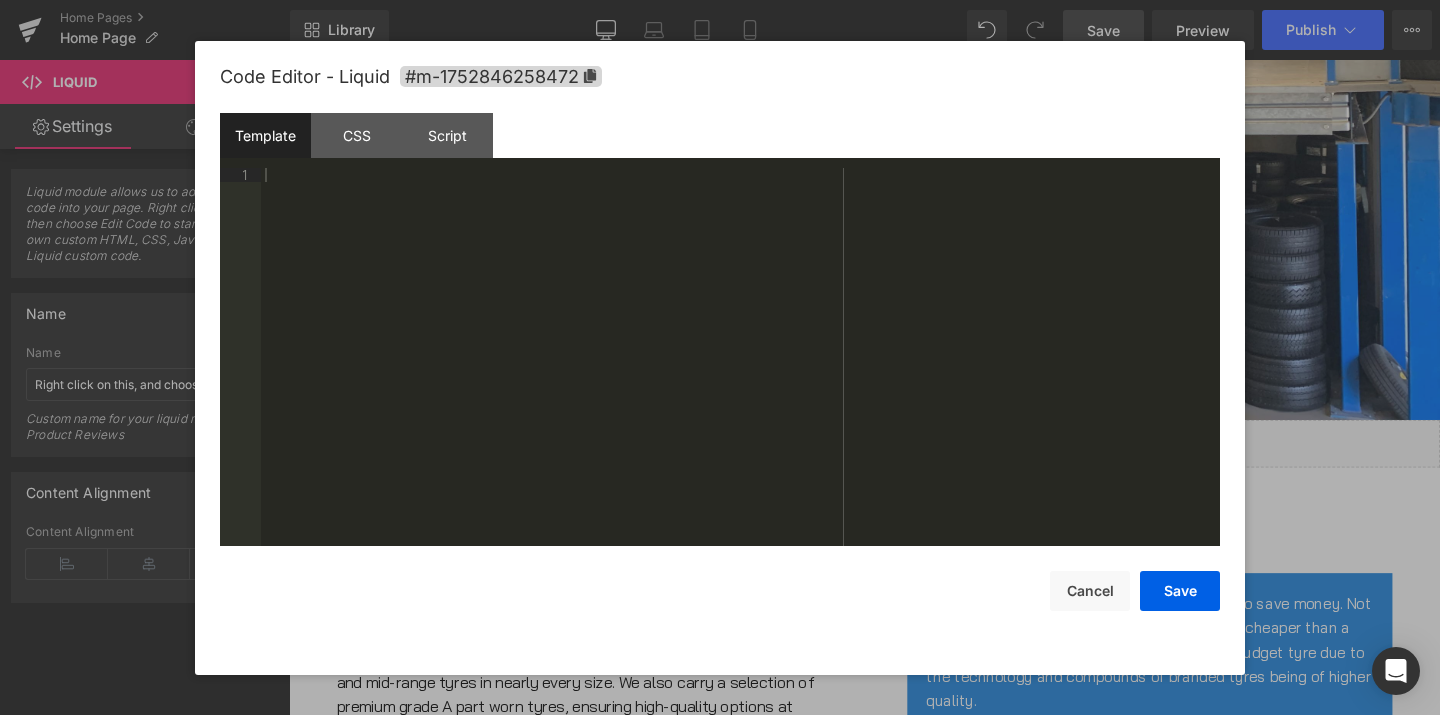 click at bounding box center [740, 371] 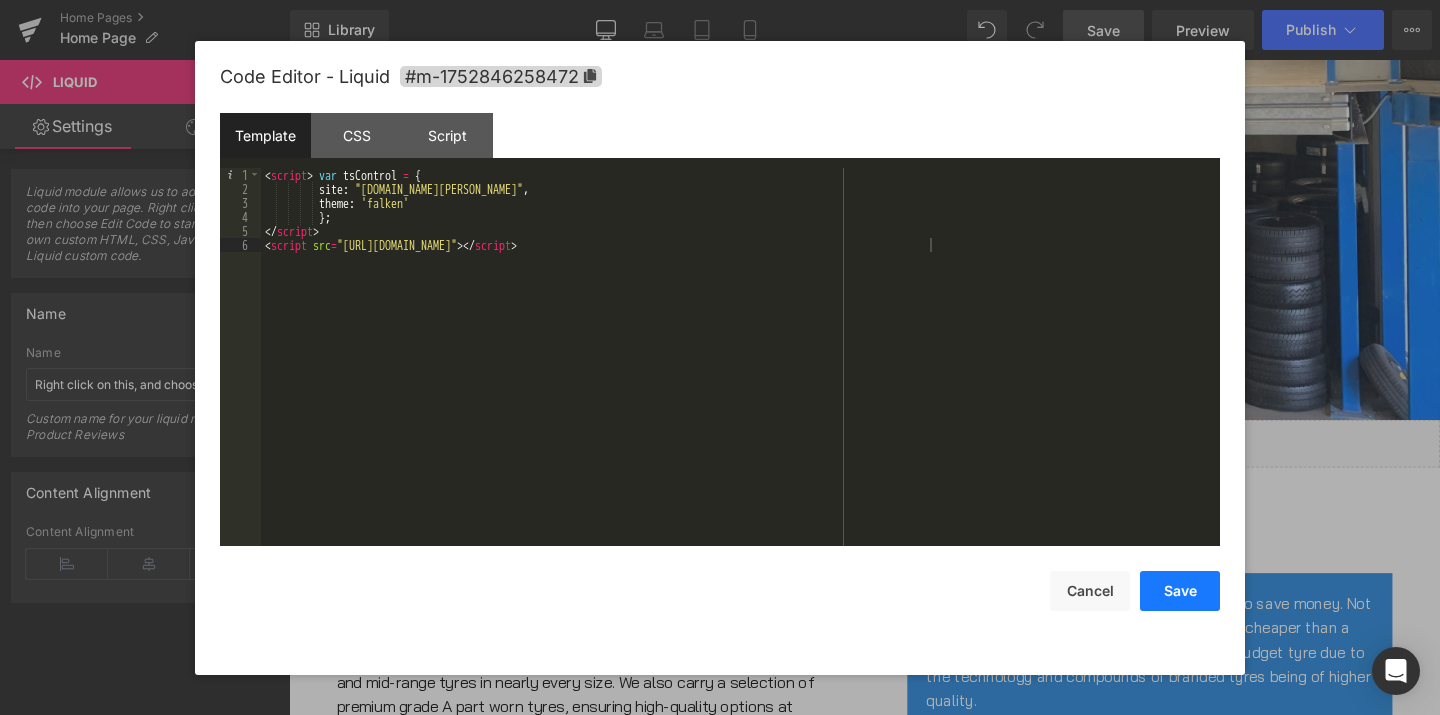 click on "Save" at bounding box center (1180, 591) 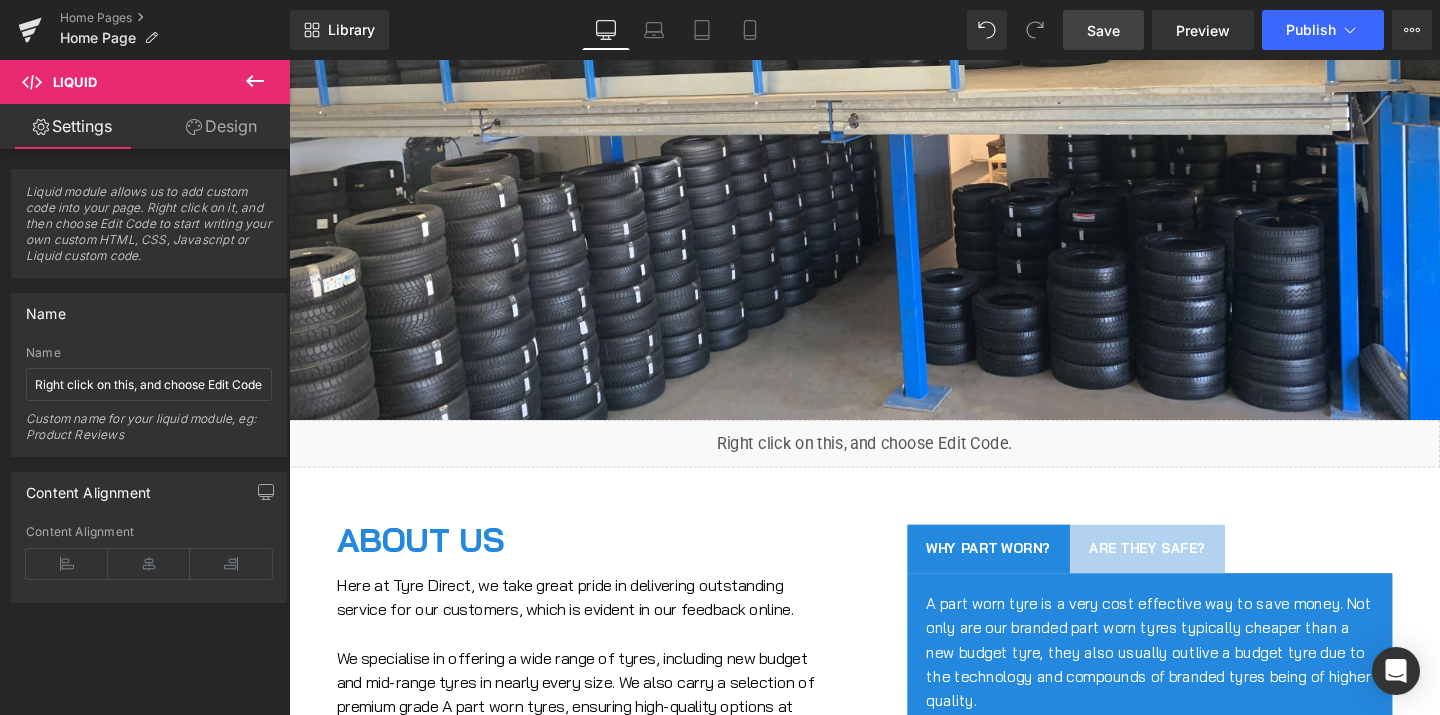click on "Save" at bounding box center (1103, 30) 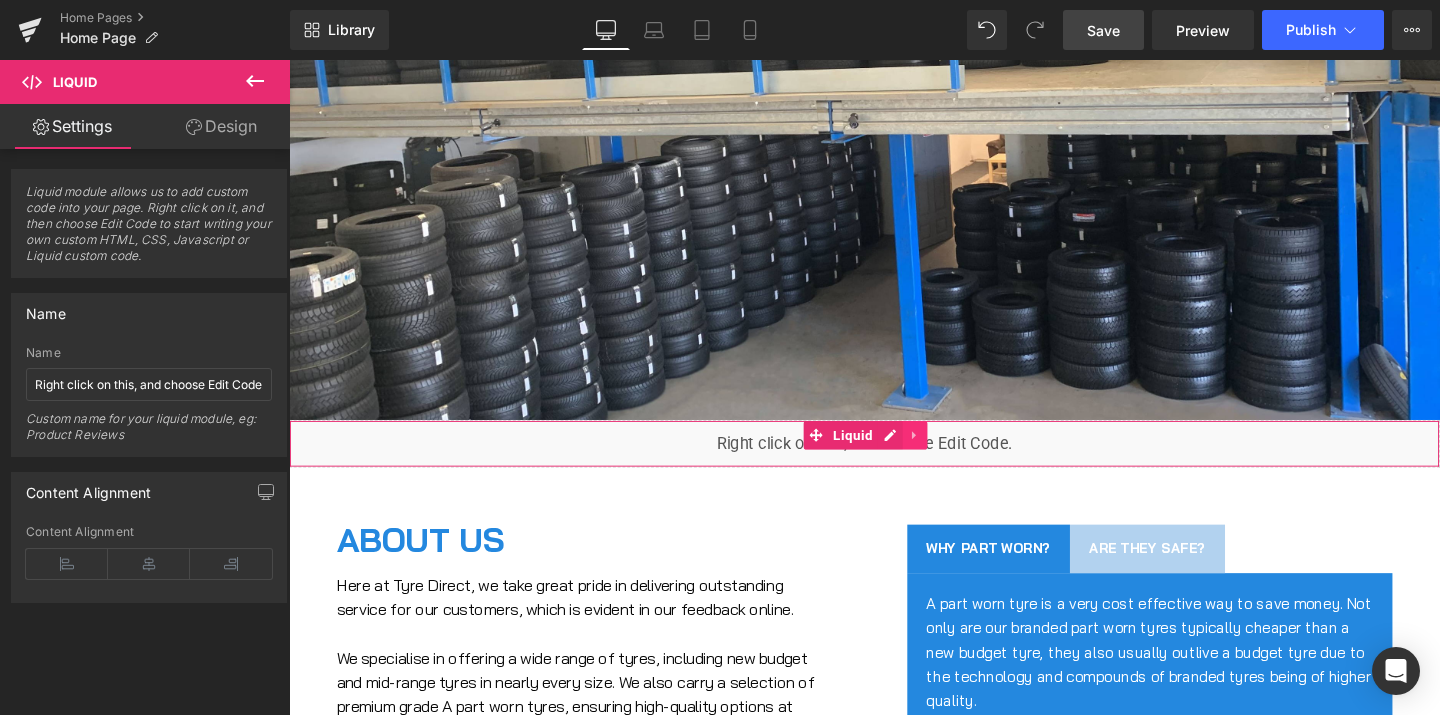click at bounding box center [947, 454] 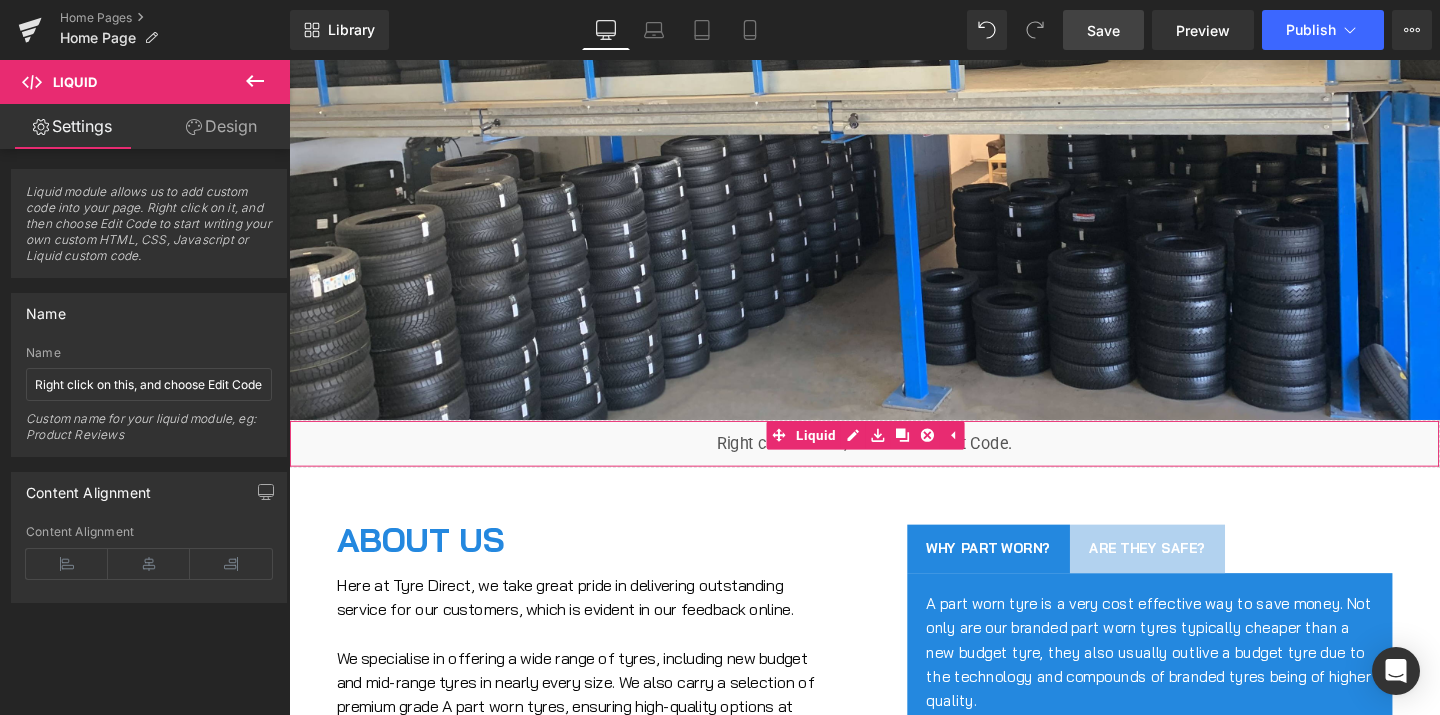 click on "Liquid" at bounding box center (894, 463) 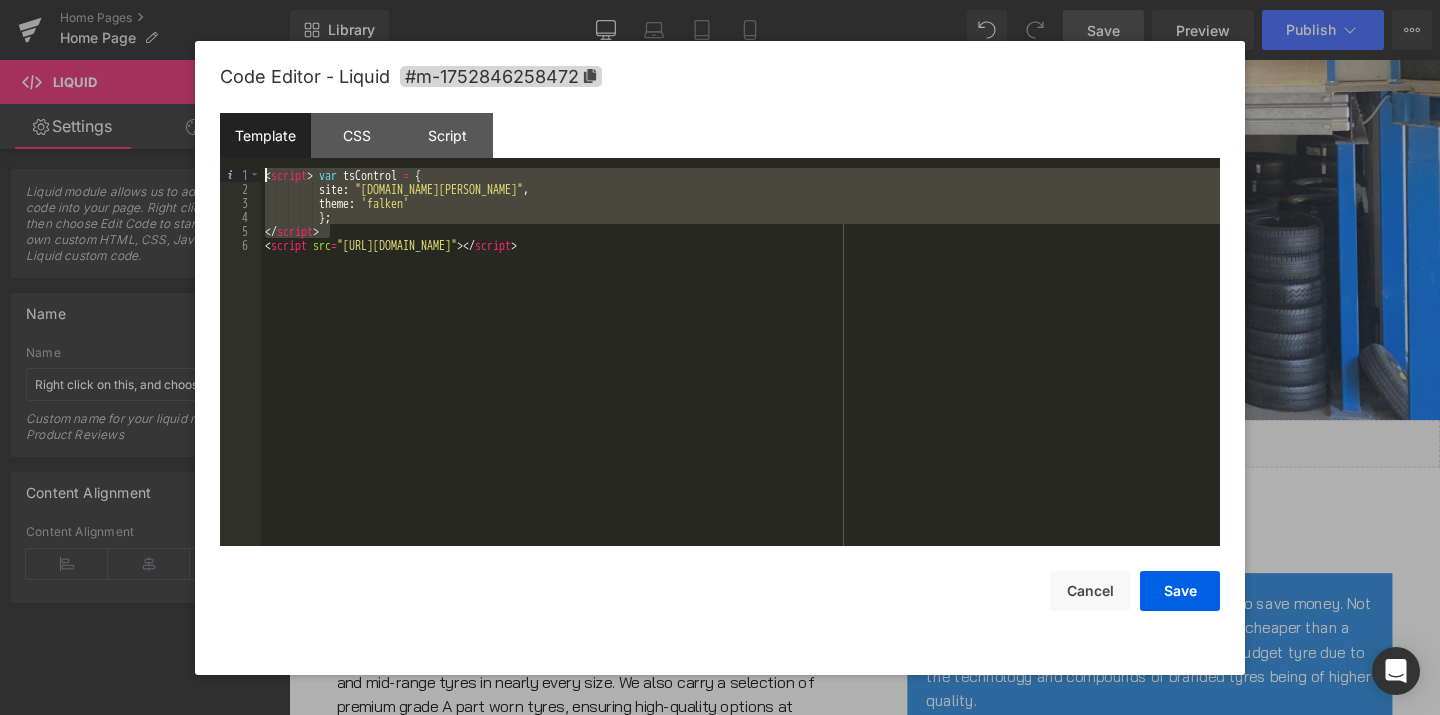 drag, startPoint x: 398, startPoint y: 233, endPoint x: 237, endPoint y: 173, distance: 171.81676 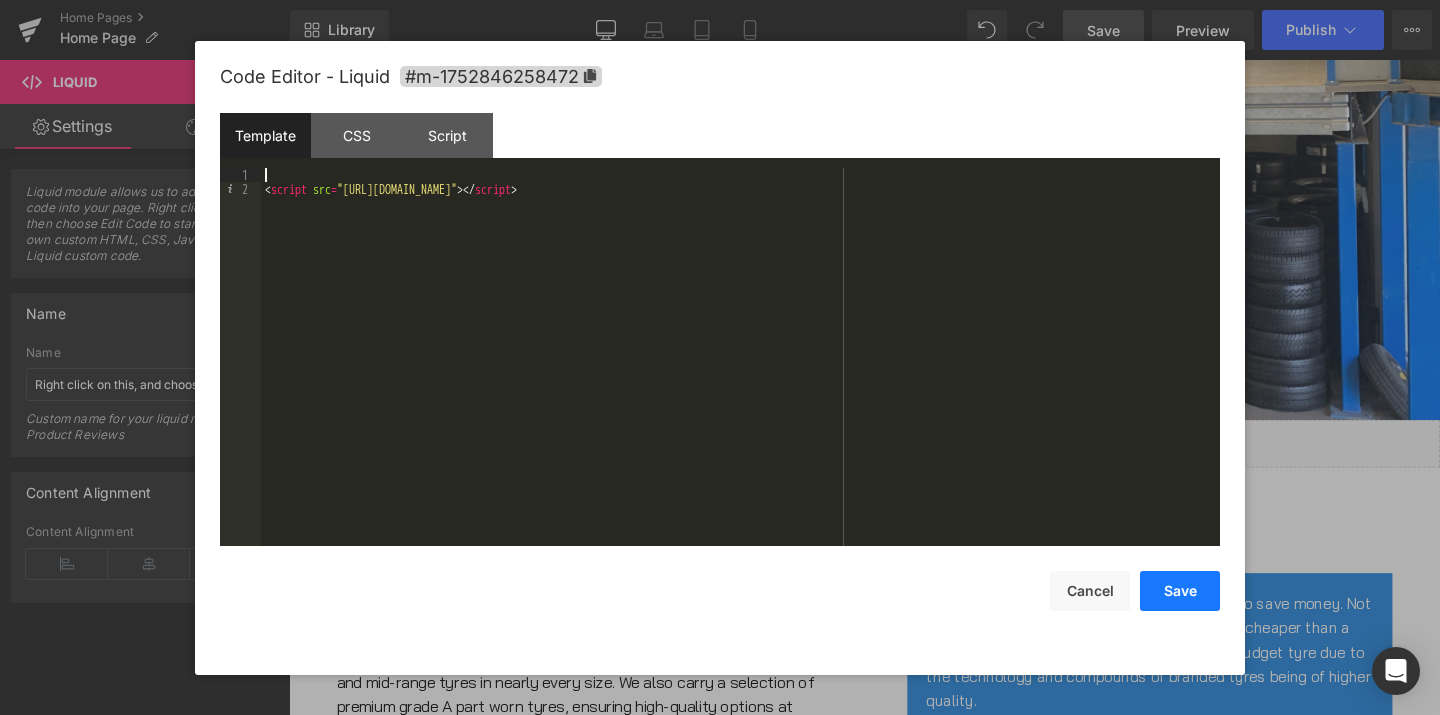 click on "Save" at bounding box center [1180, 591] 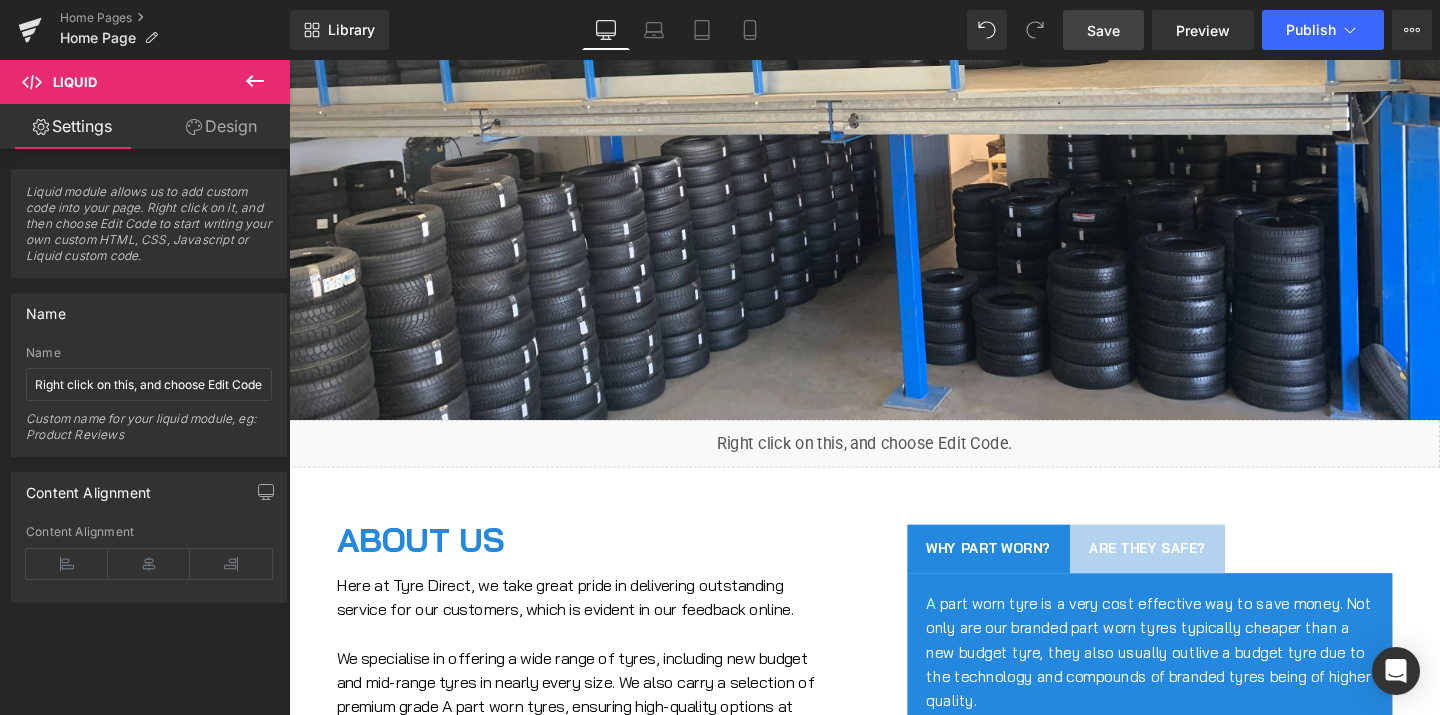 click on "Save" at bounding box center [1103, 30] 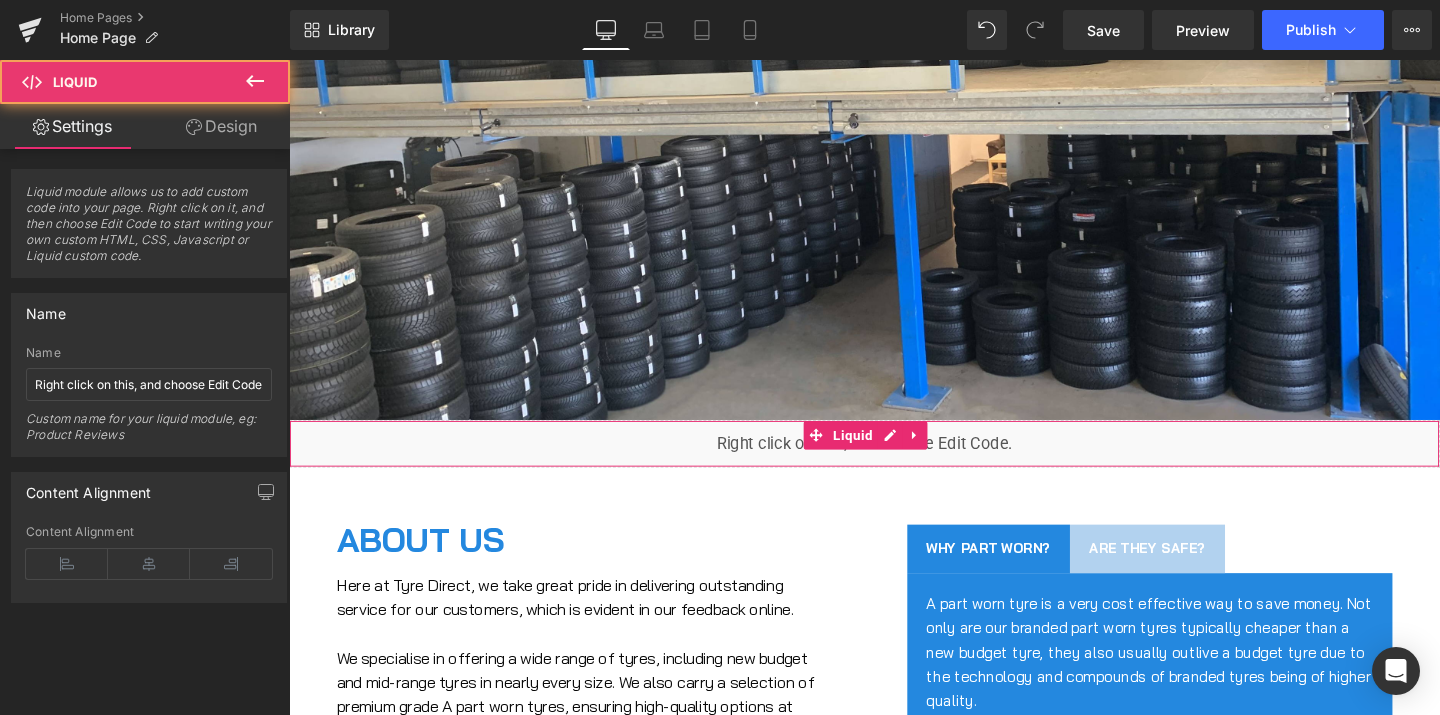 click on "Liquid" at bounding box center (894, 463) 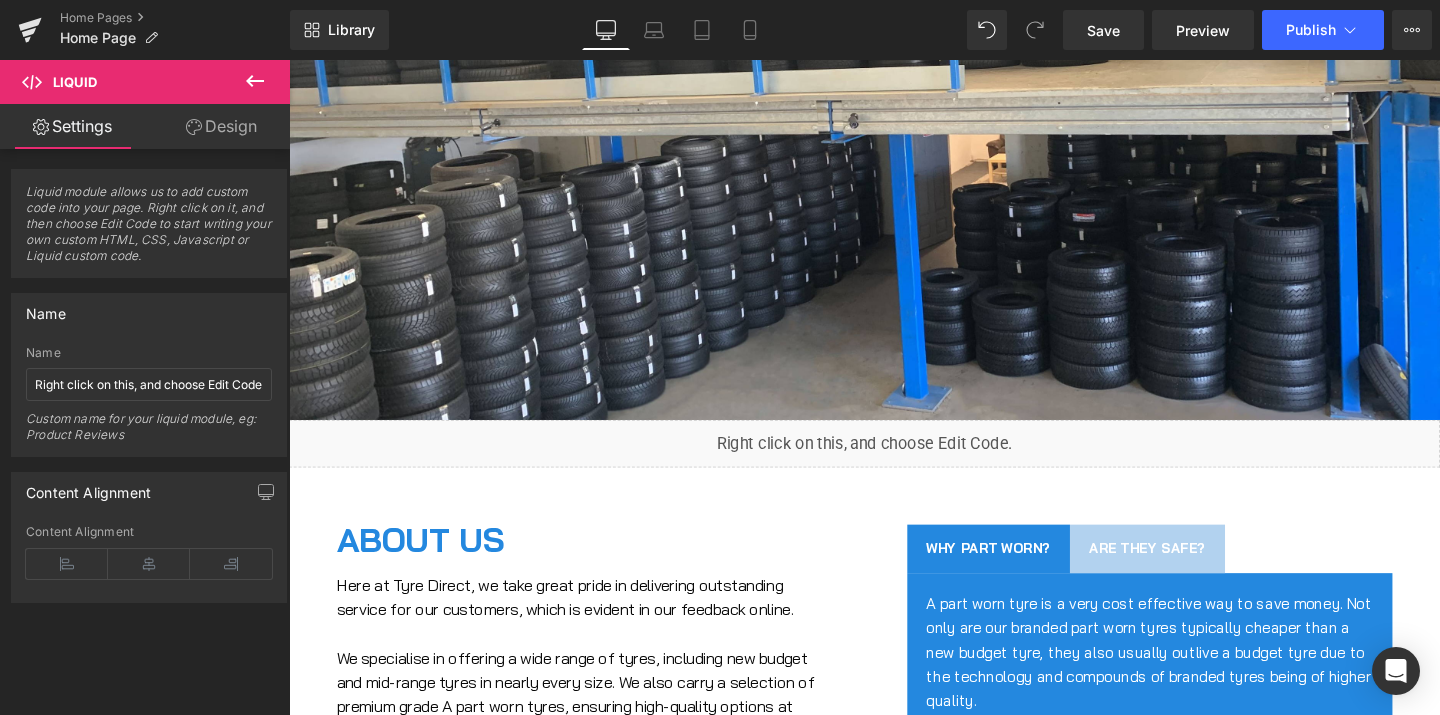 click on "Liquid" at bounding box center [894, 463] 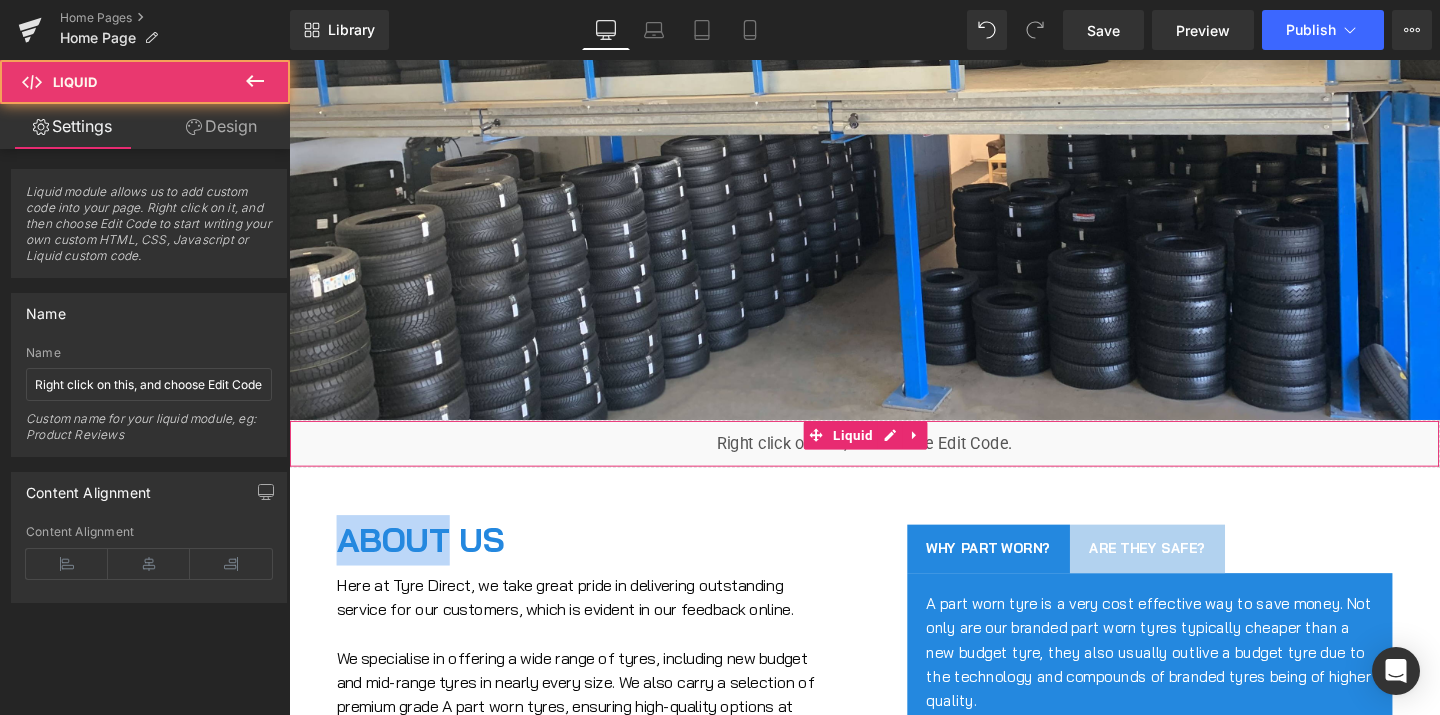 click on "Liquid" at bounding box center [894, 463] 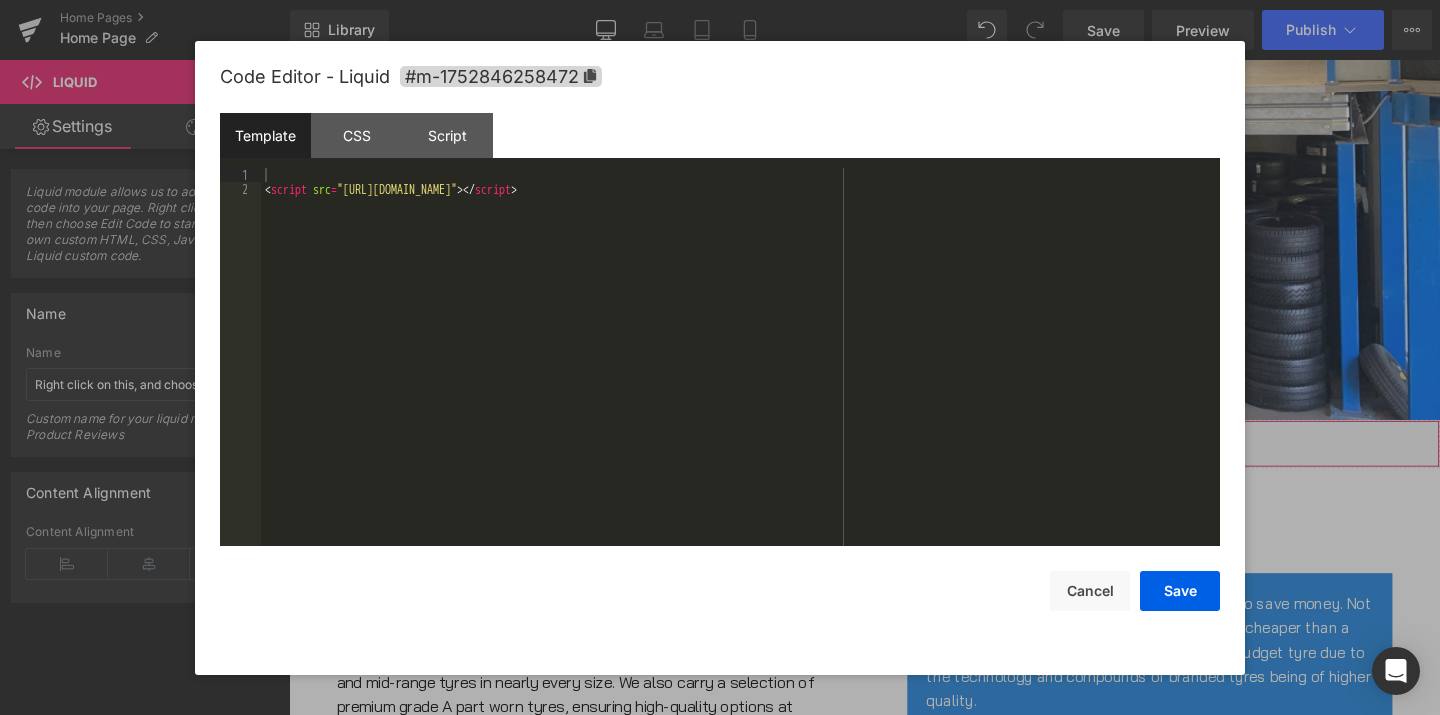 click on "Liquid" at bounding box center (894, 463) 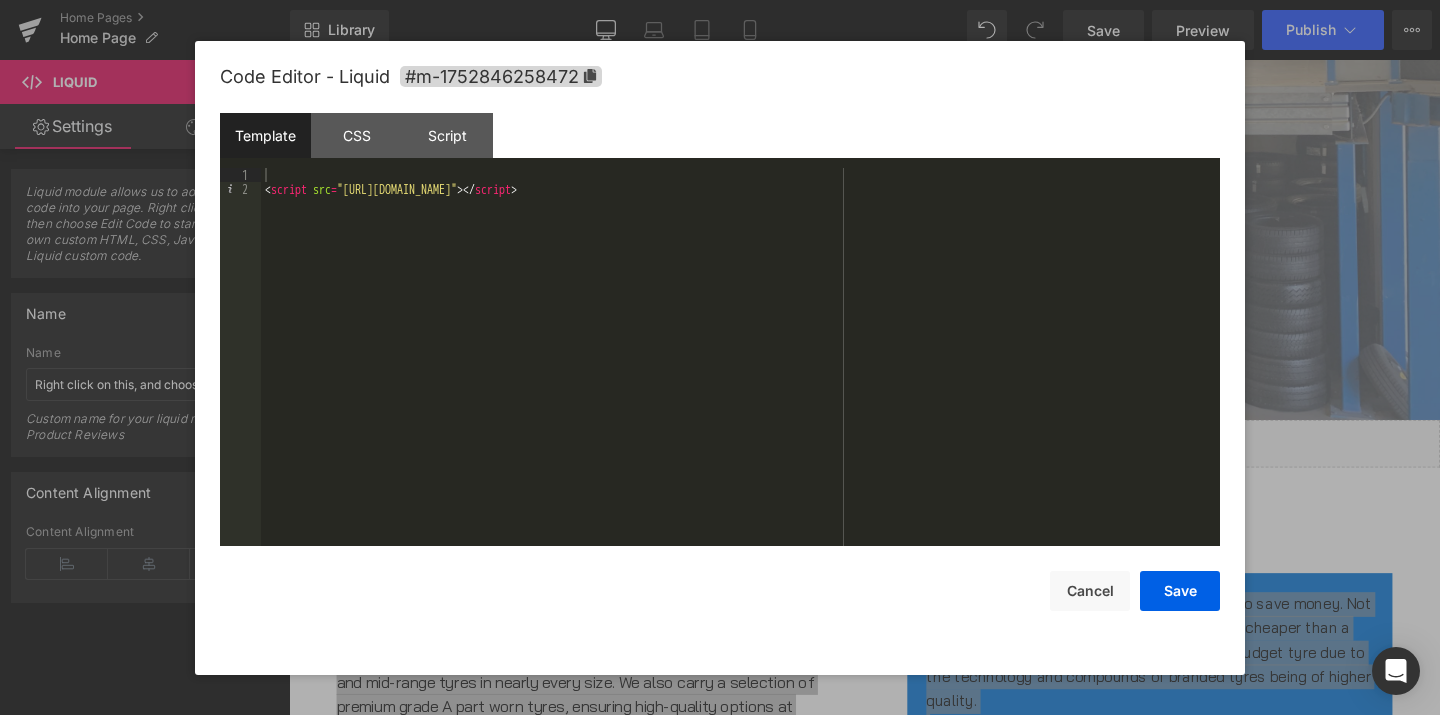 click on "< script   src = "[URL][DOMAIN_NAME]" > </ script >" at bounding box center (740, 371) 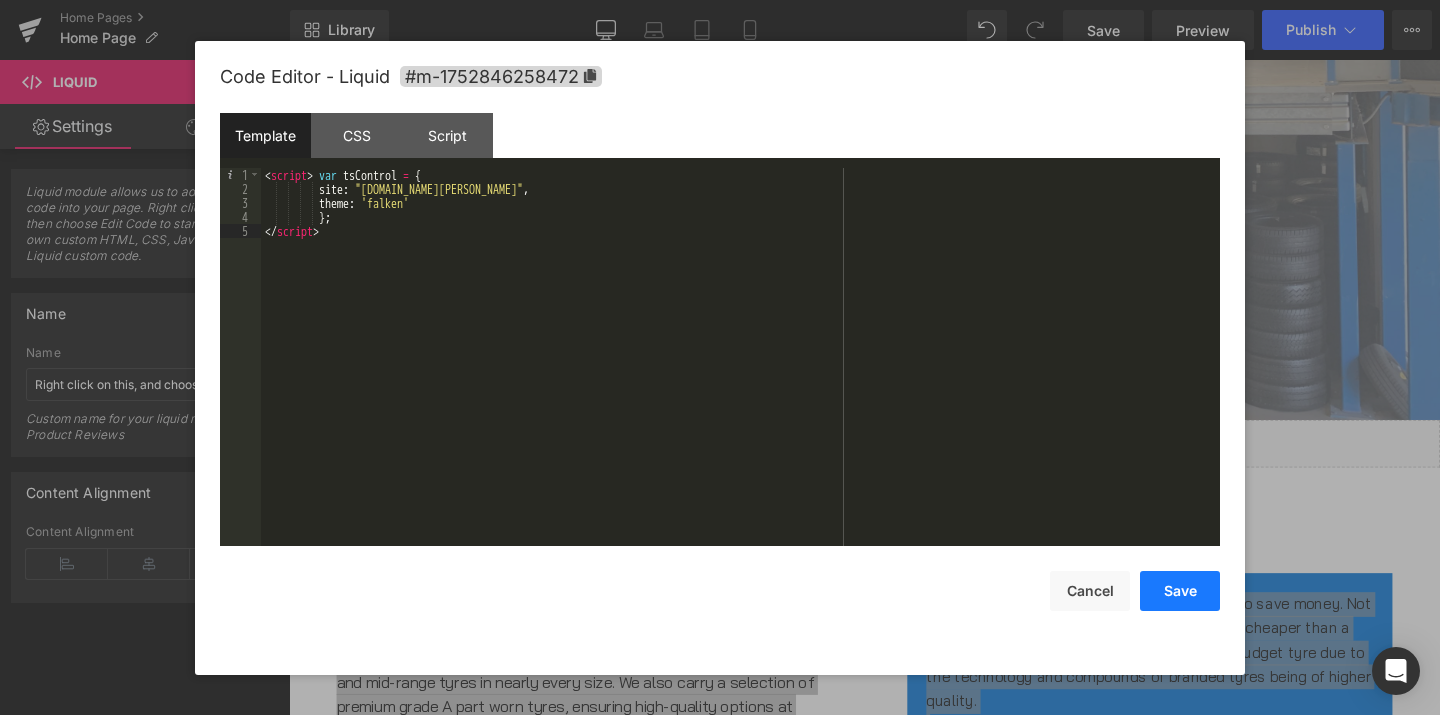 click on "Save" at bounding box center (1180, 591) 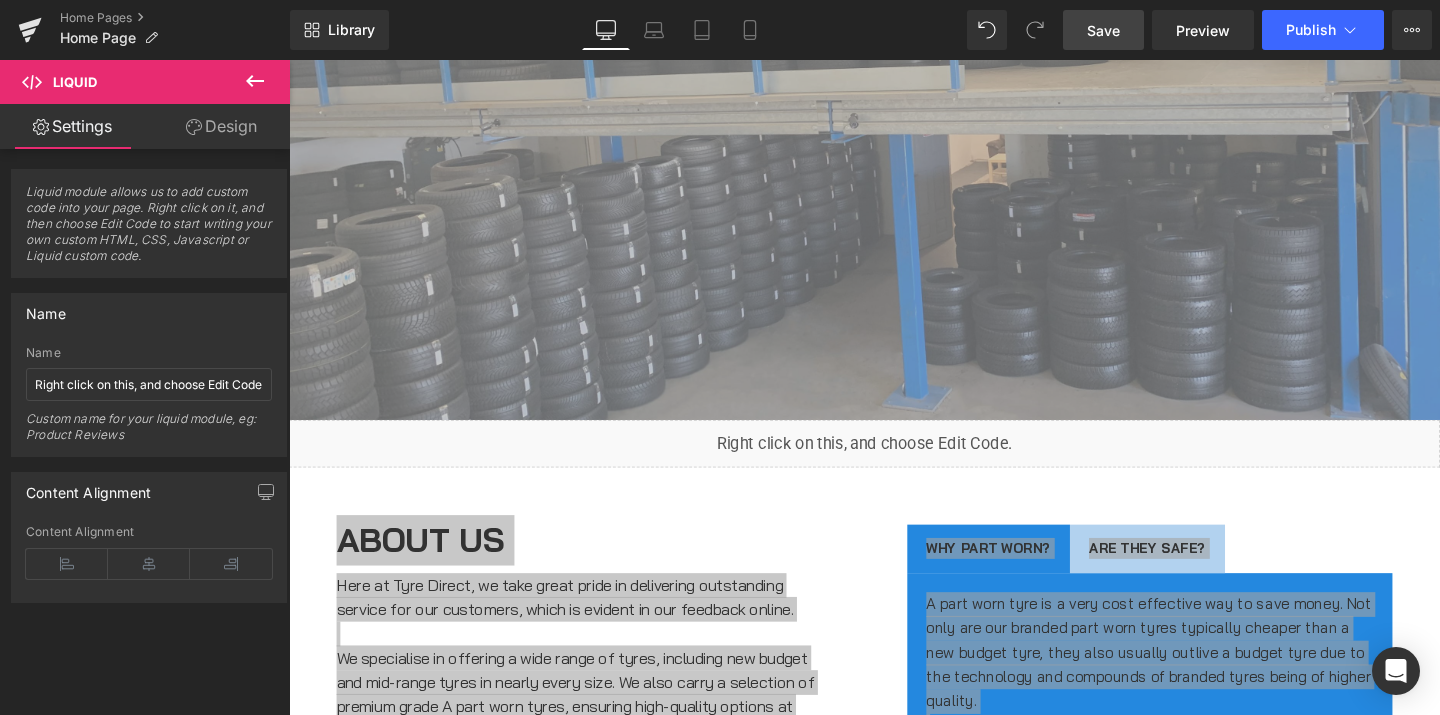 click on "Save" at bounding box center [1103, 30] 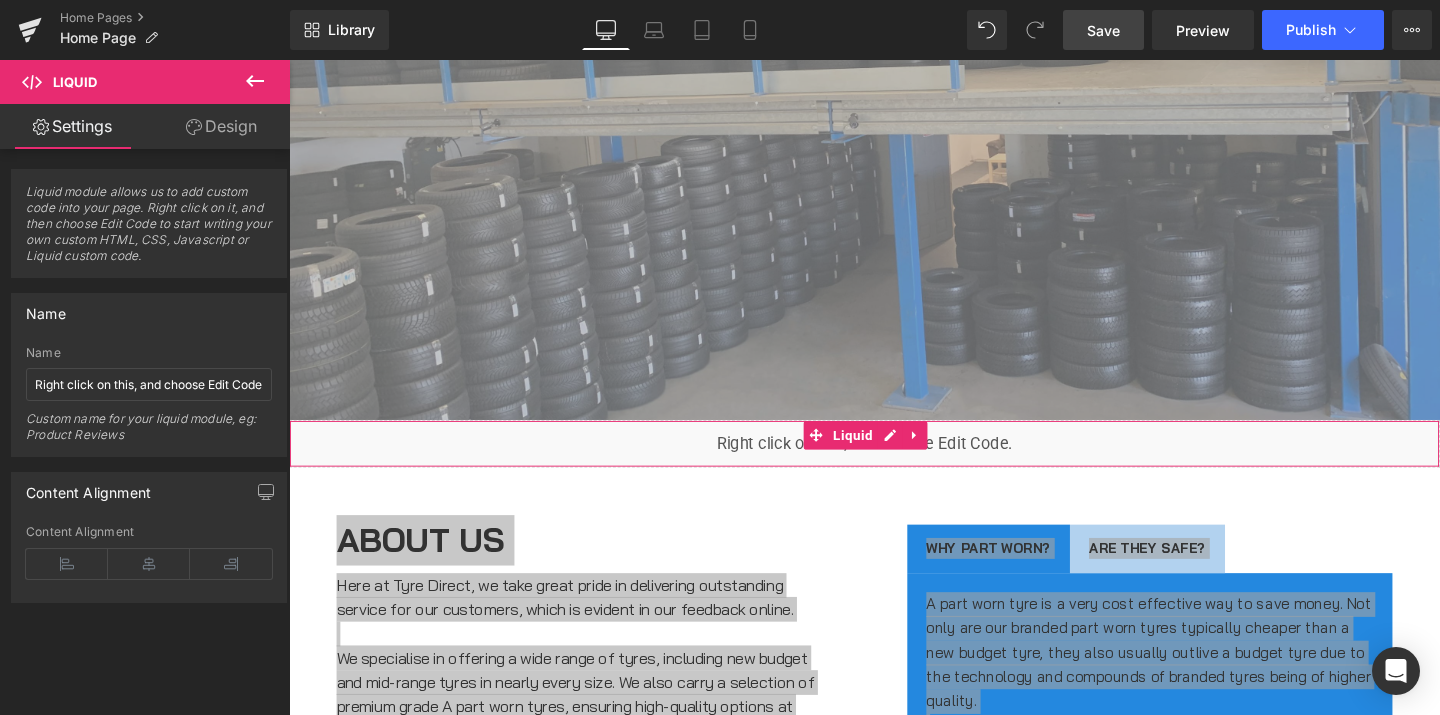 click on "Liquid module allows us to add custom code into your page. Right click on it, and then choose Edit Code to start writing your own custom HTML, CSS, Javascript or Liquid custom code." at bounding box center [149, 230] 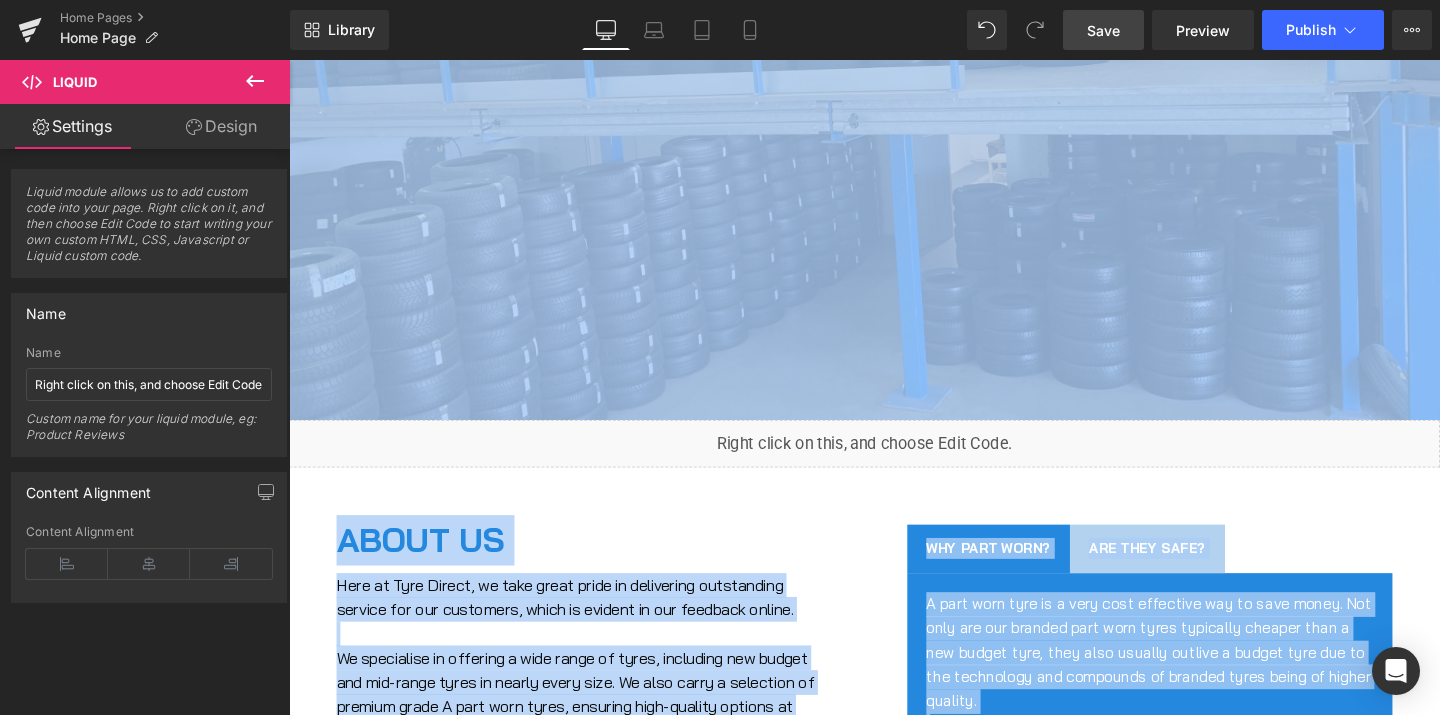click on "ABOUT US Heading" at bounding box center [594, 564] 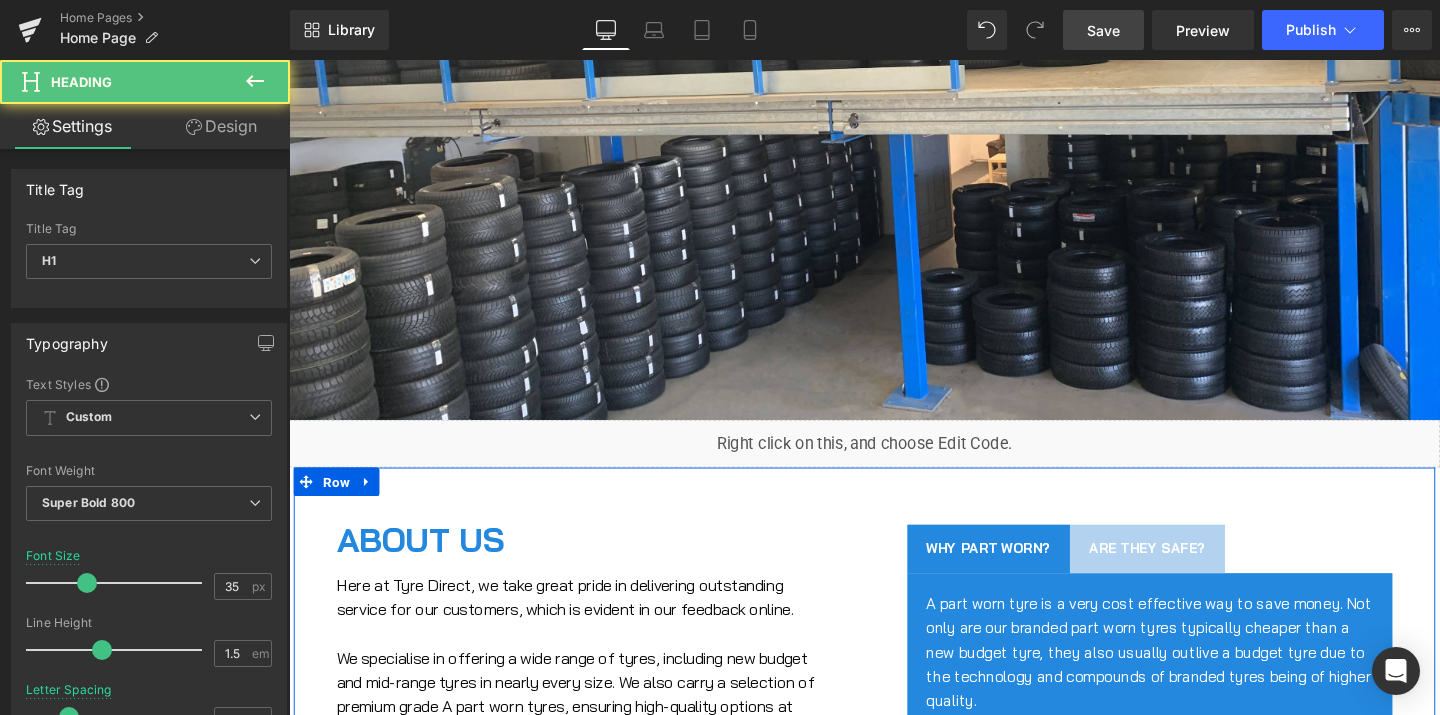 scroll, scrollTop: 657, scrollLeft: 0, axis: vertical 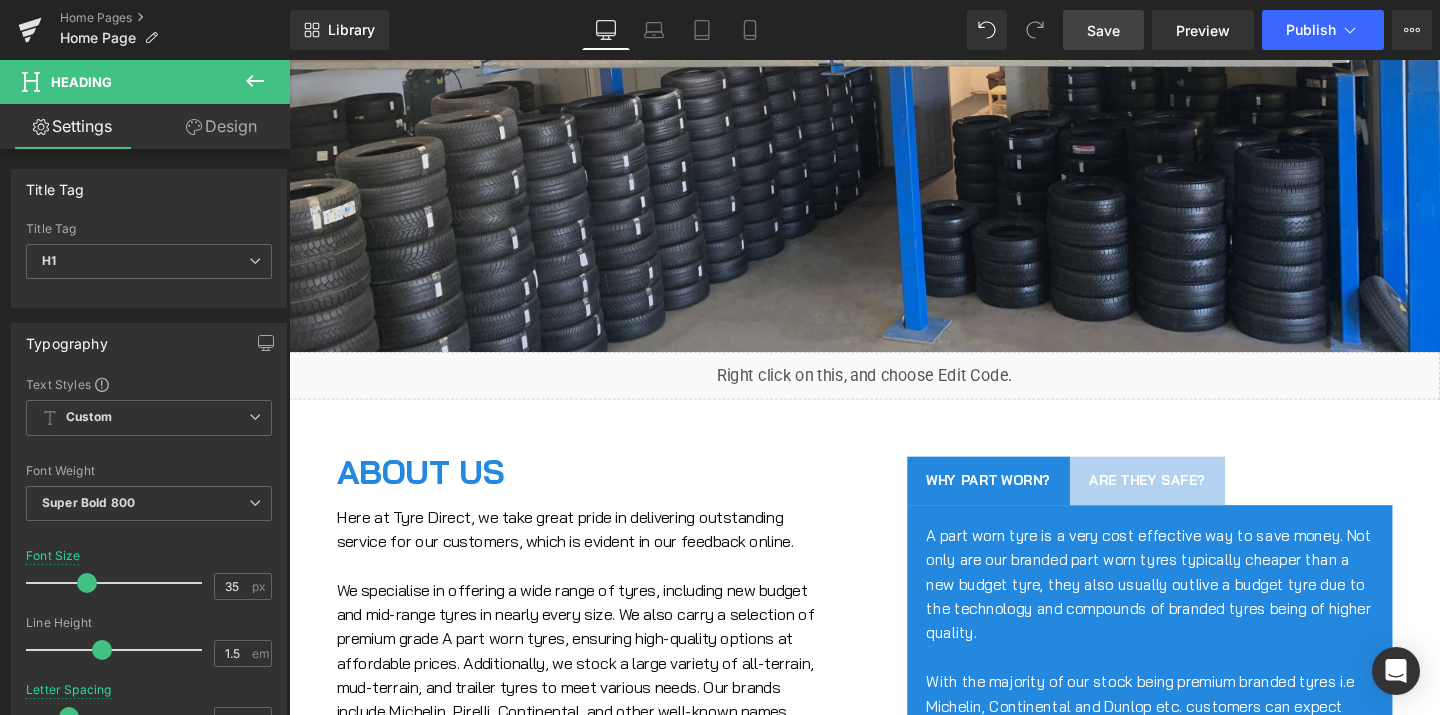 click at bounding box center [894, 11] 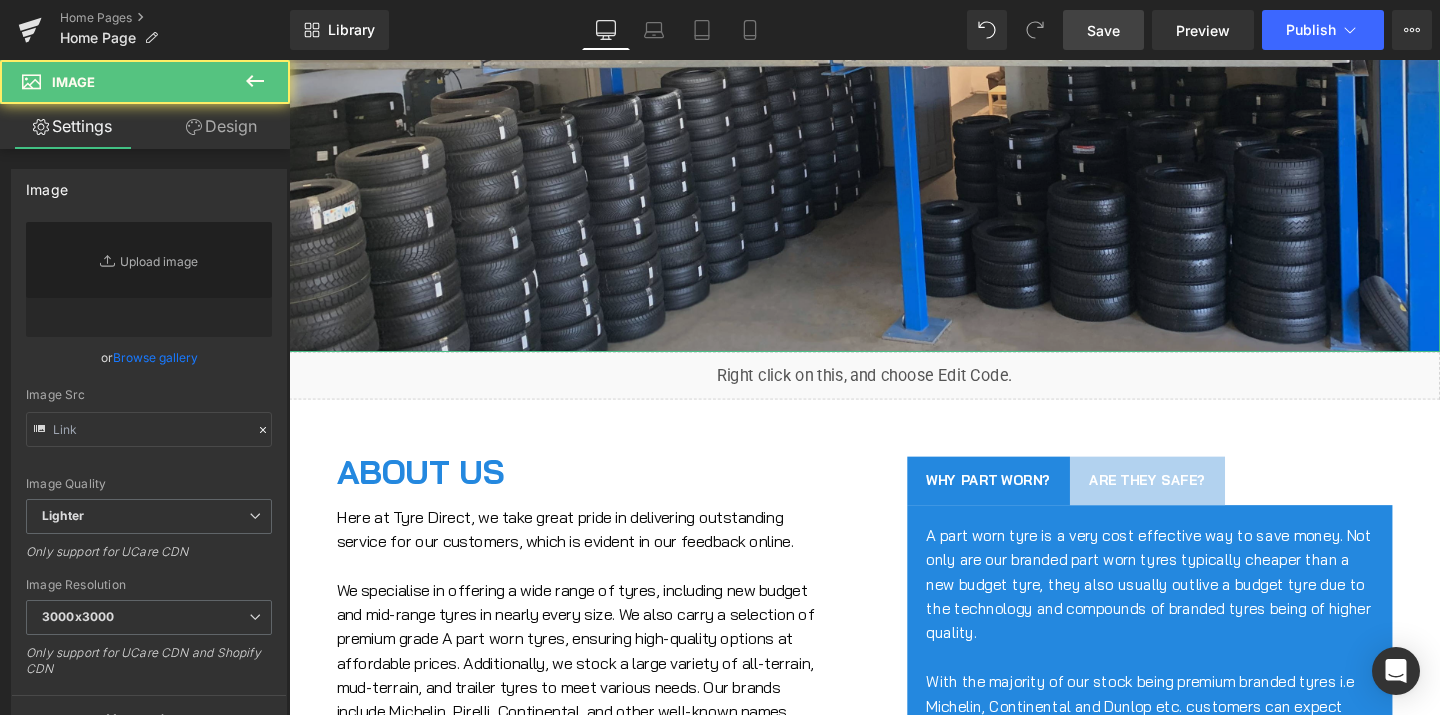 type on "[URL][DOMAIN_NAME]" 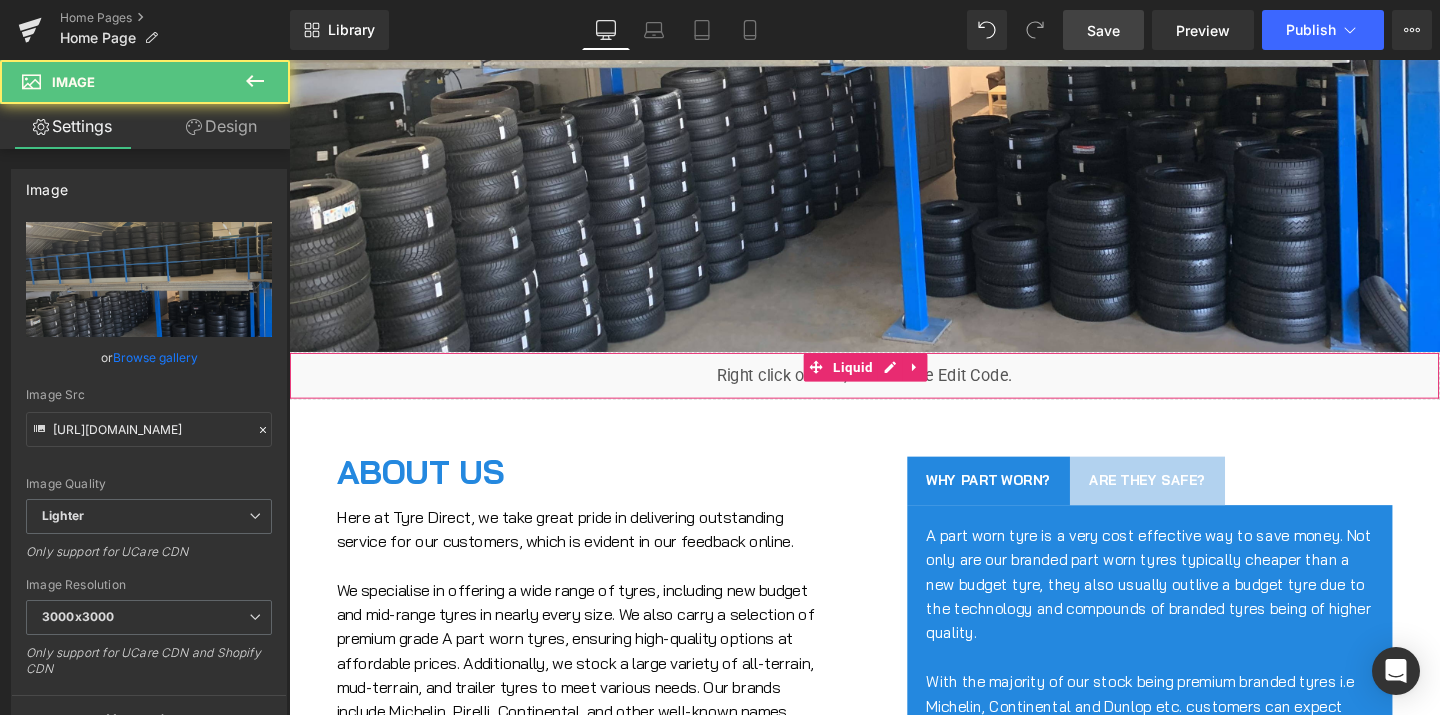 click on "Liquid" at bounding box center (894, 392) 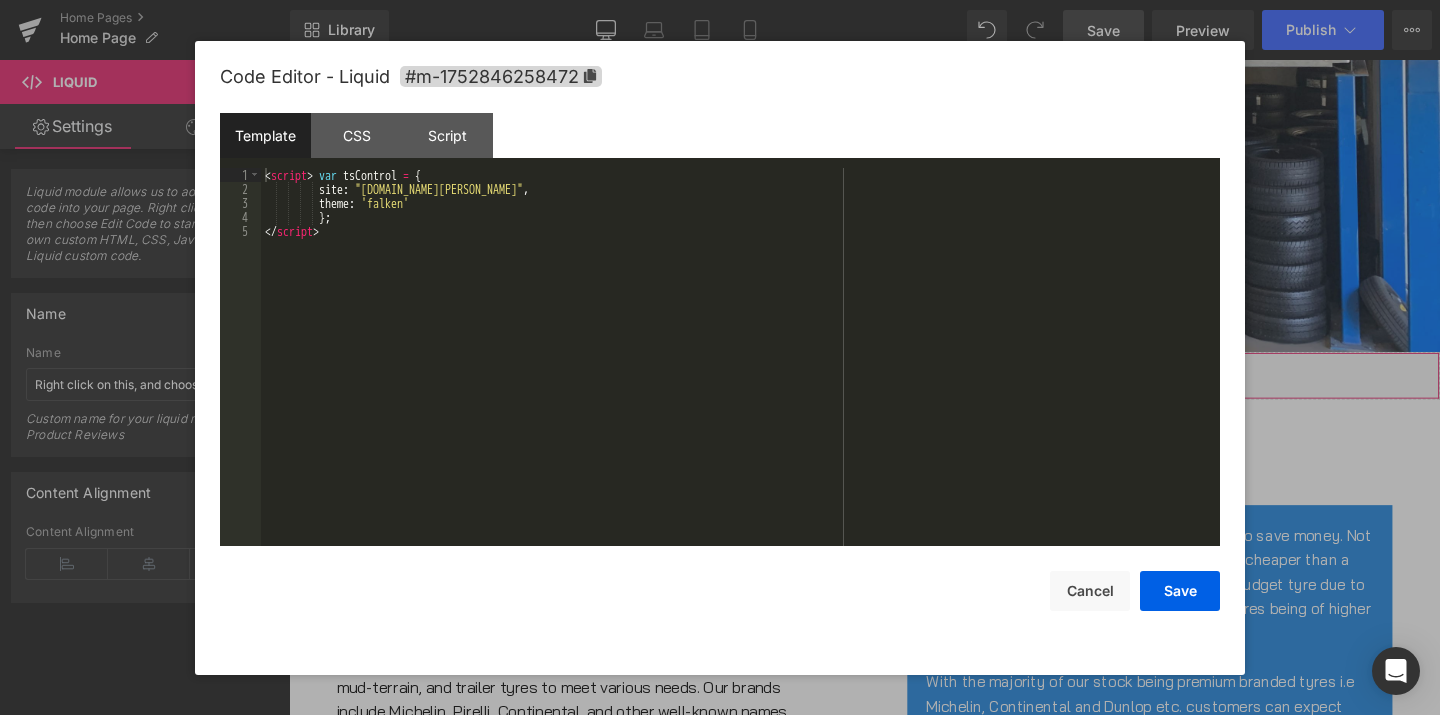 click on "Liquid" at bounding box center (894, 392) 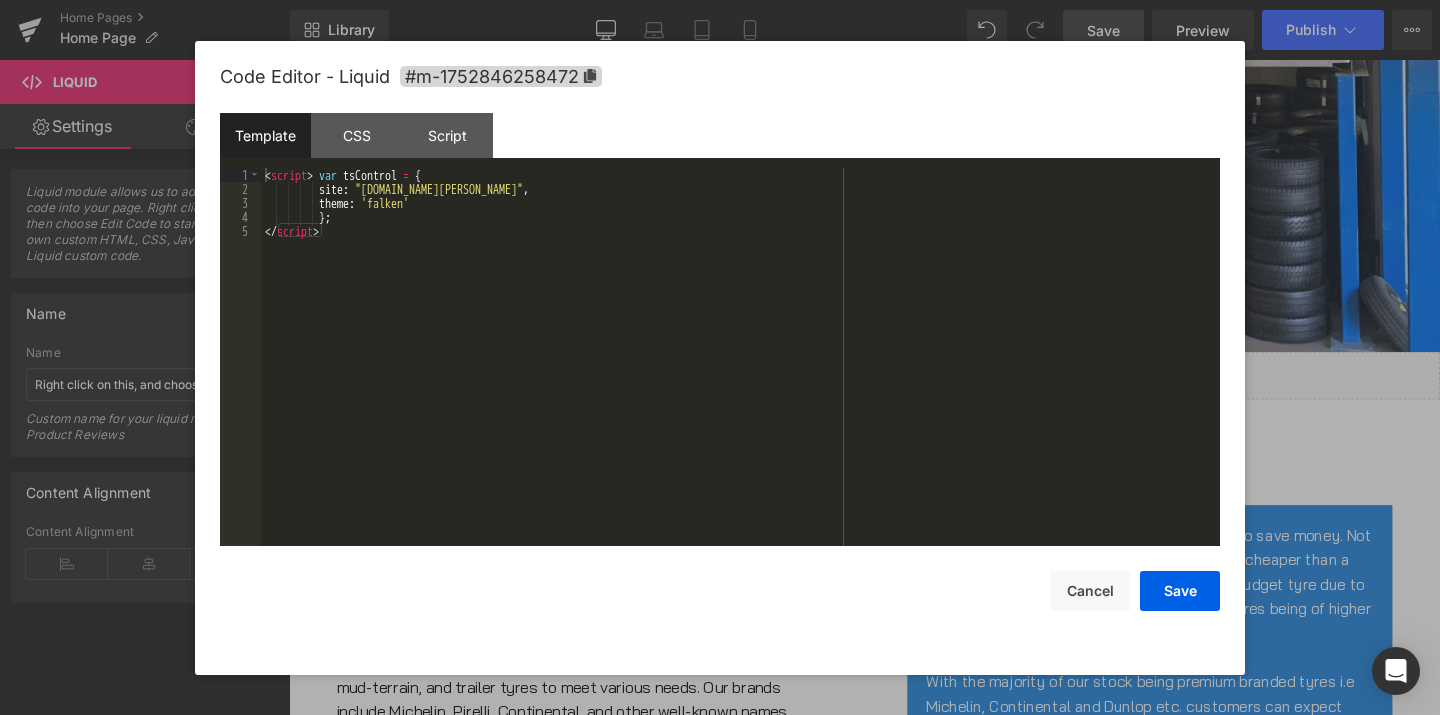 click on "< script >   var   tsControl   =   {               site :   "[DOMAIN_NAME][PERSON_NAME]" ,               theme :   'falken'               } ; </ script >" at bounding box center (740, 371) 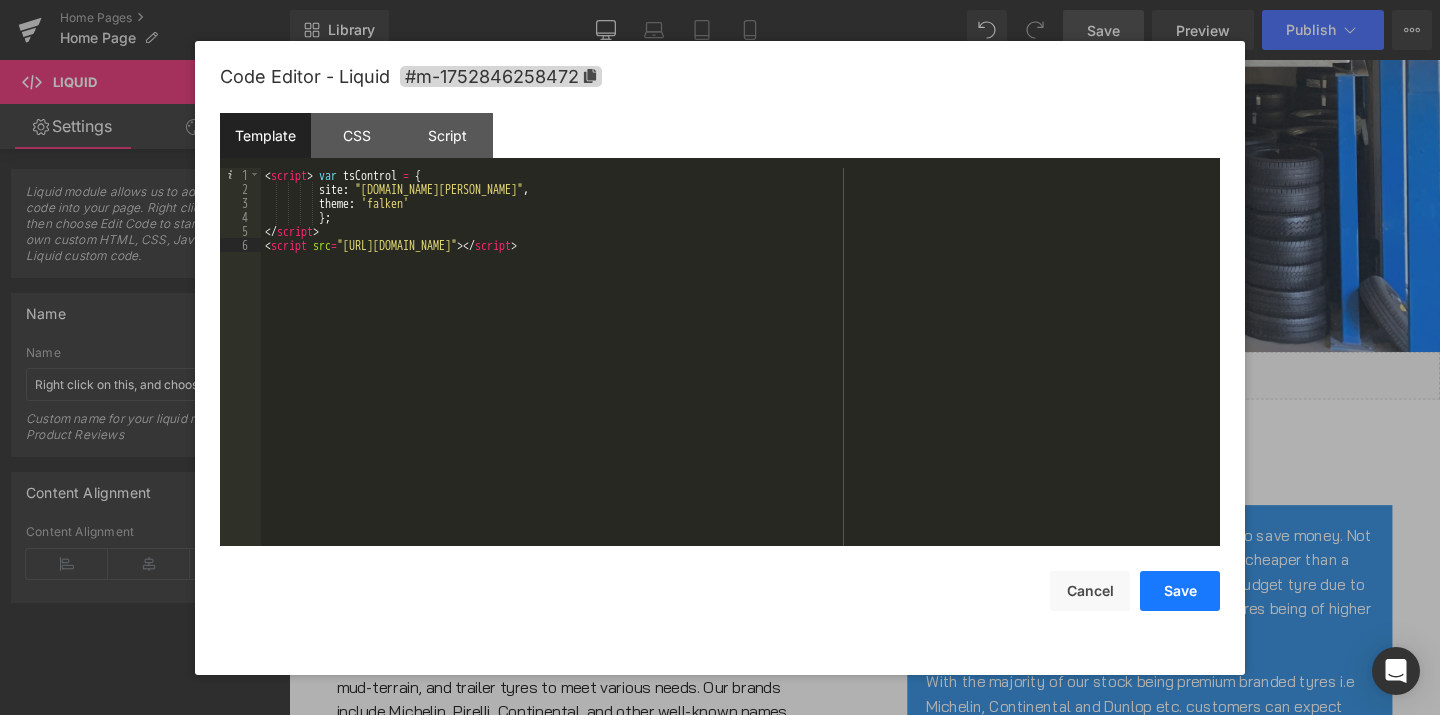 click on "Save" at bounding box center [1180, 591] 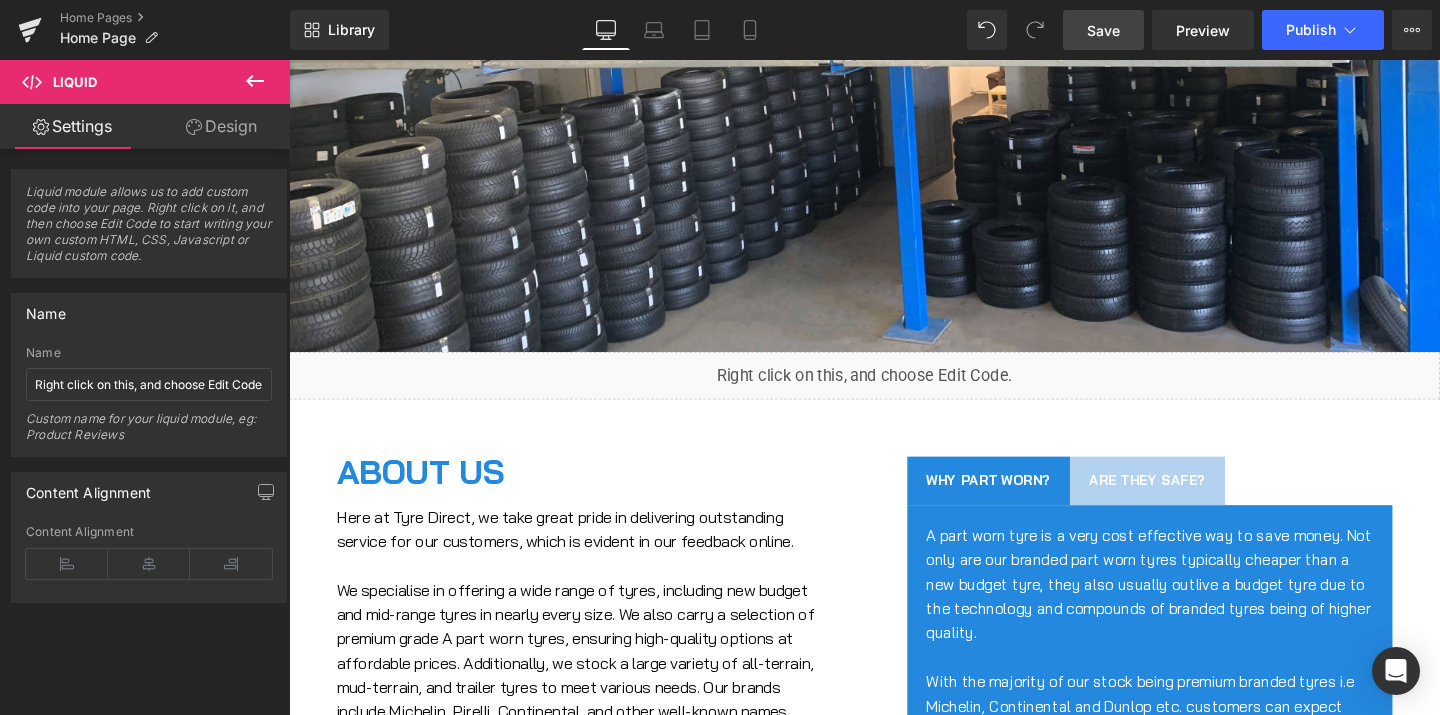 click on "Save" at bounding box center (1103, 30) 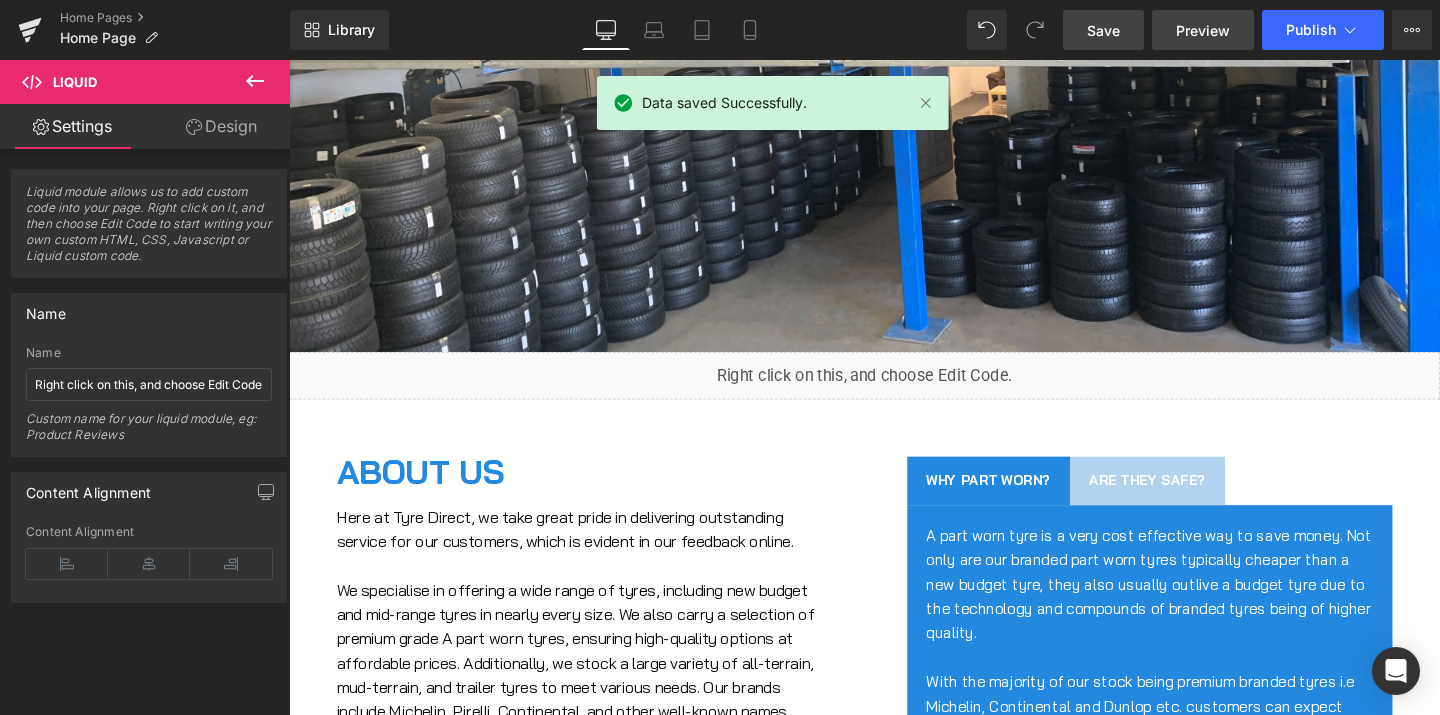 click on "Preview" at bounding box center (1203, 30) 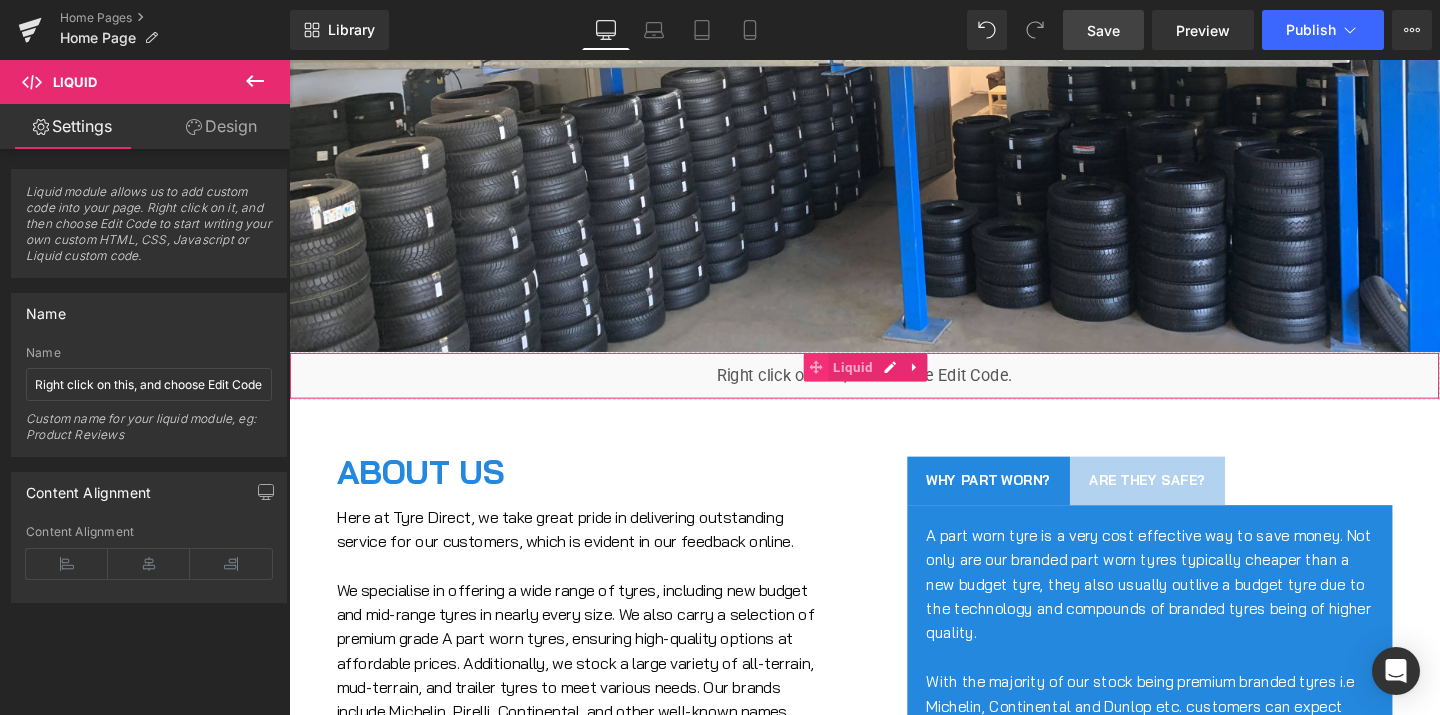 click at bounding box center (843, 383) 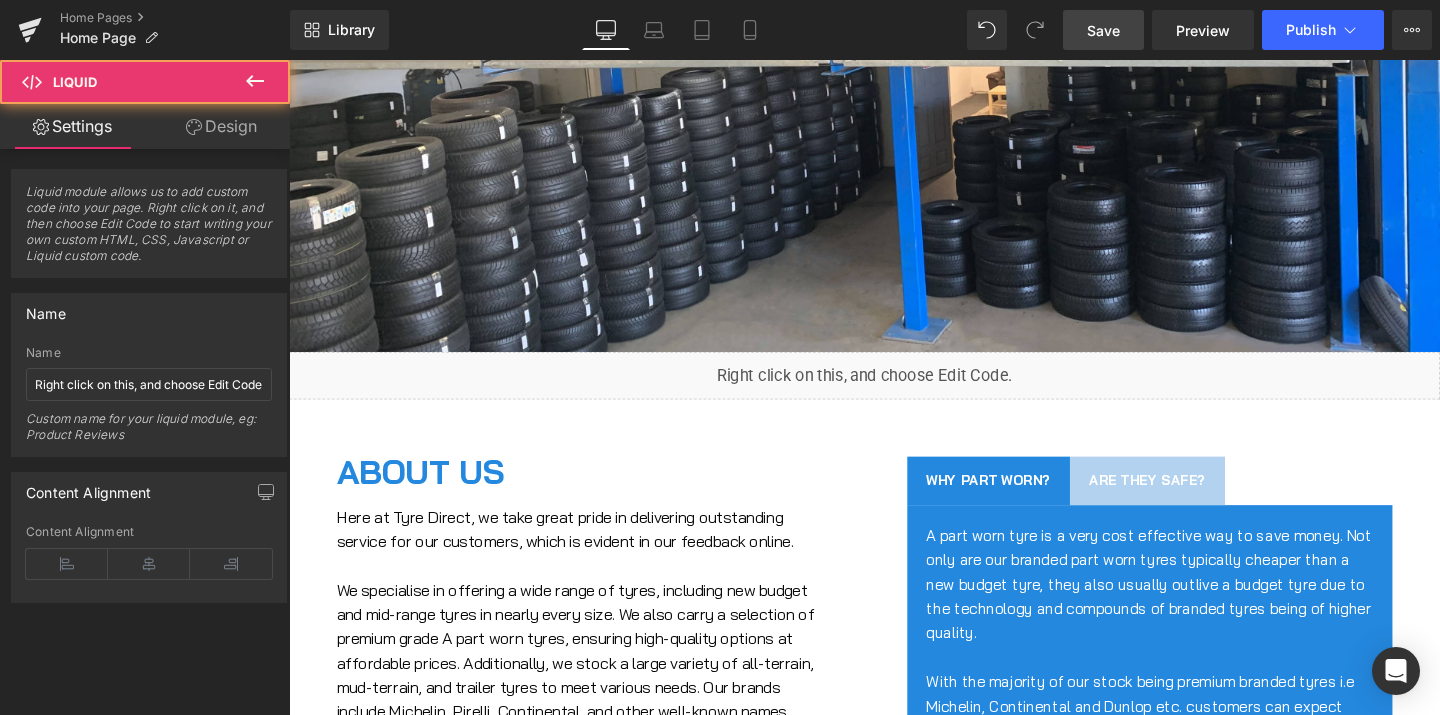 click on "Liquid" at bounding box center (894, 392) 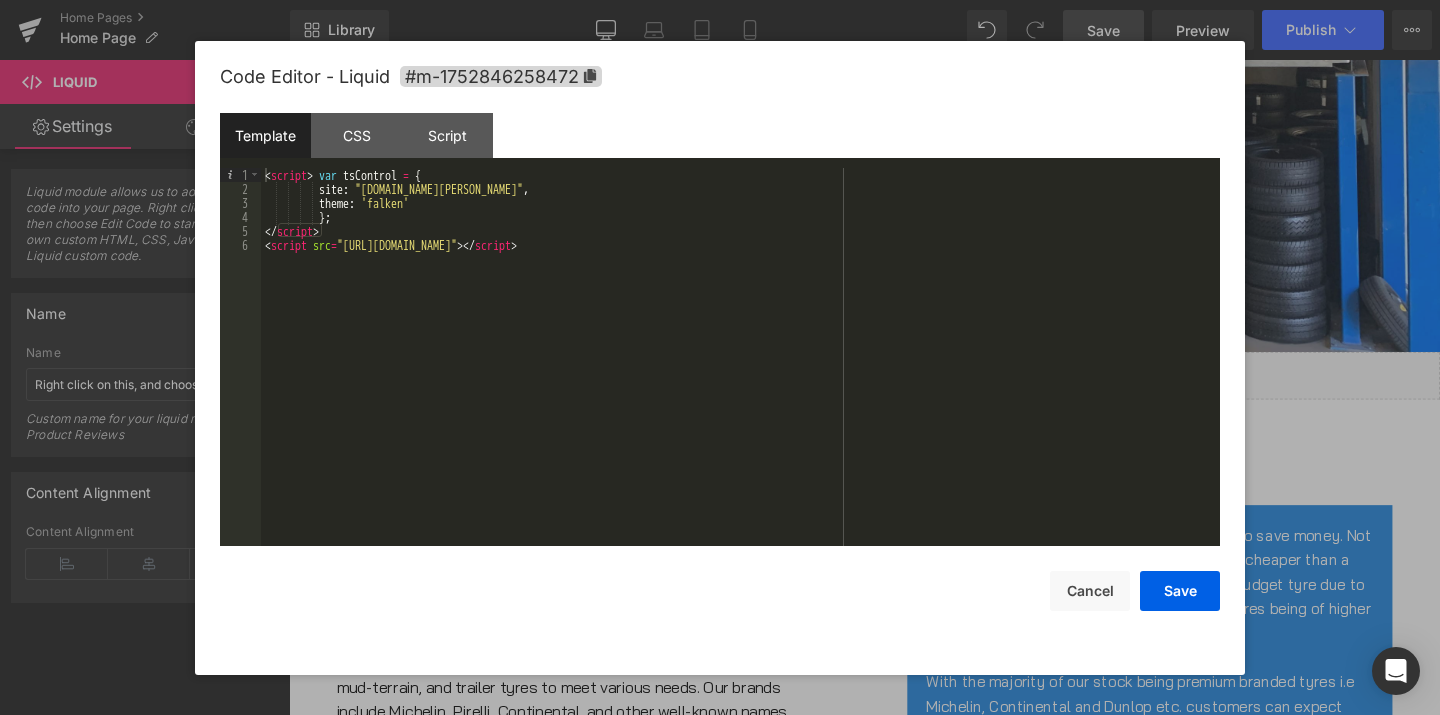 click on "< script >   var   tsControl   =   {               site :   "[DOMAIN_NAME][PERSON_NAME]" ,               theme :   'falken'               } ; </ script > < script   src = "[URL][DOMAIN_NAME]" > </ script >" at bounding box center [740, 371] 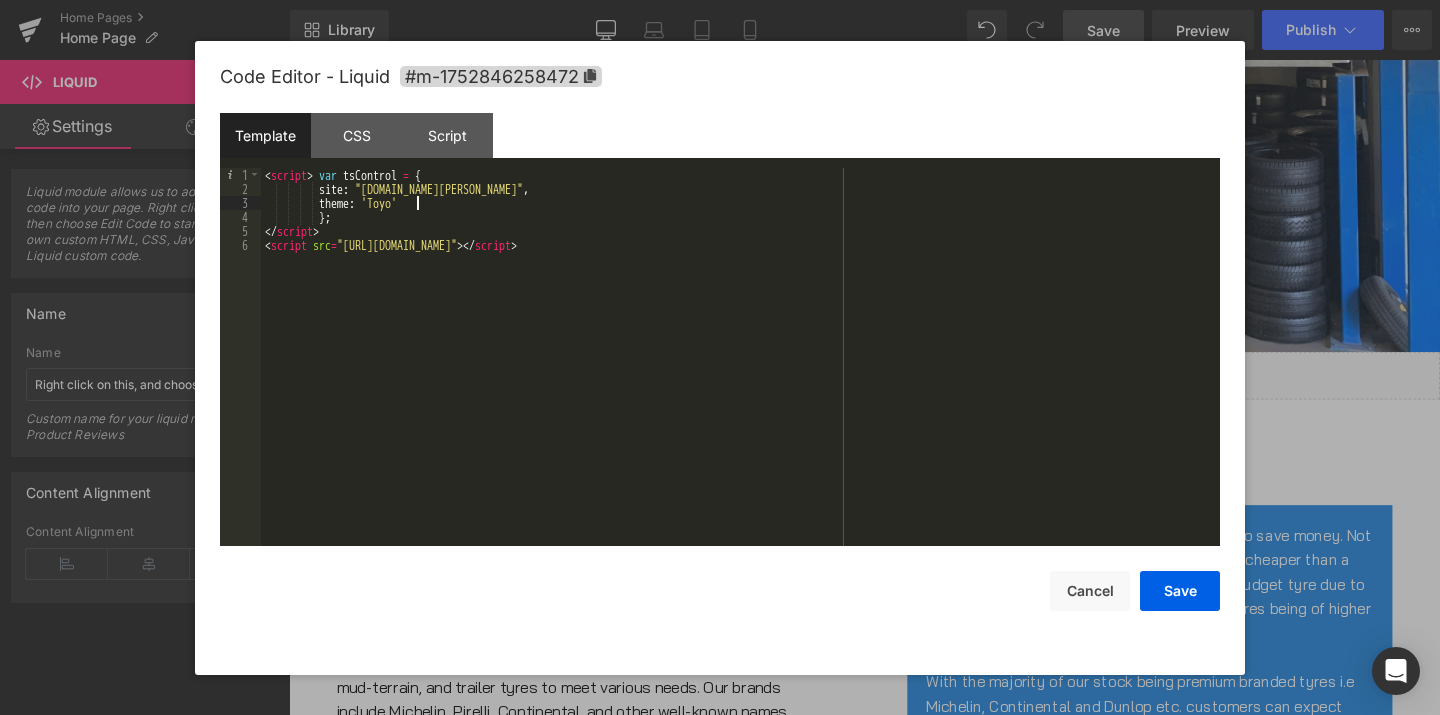 type 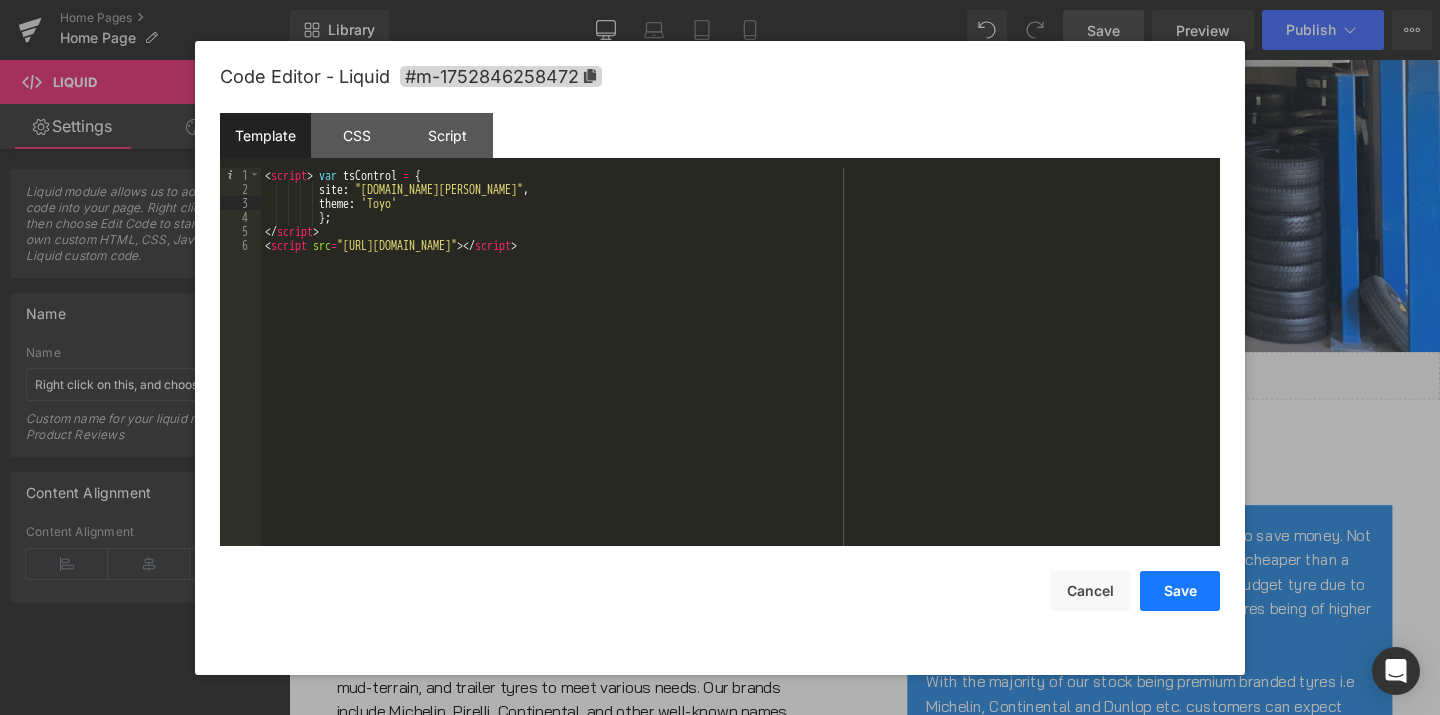click on "Save" at bounding box center [1180, 591] 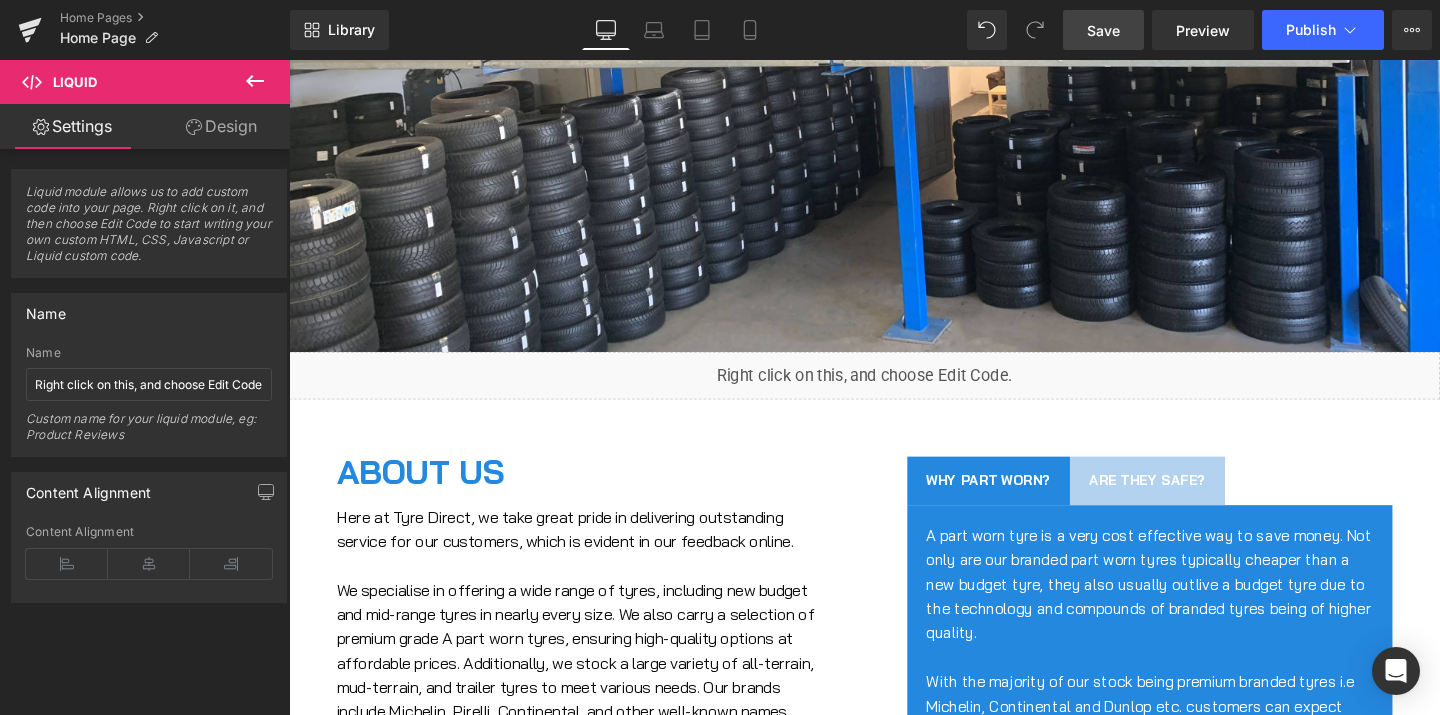 click on "Save" at bounding box center (1103, 30) 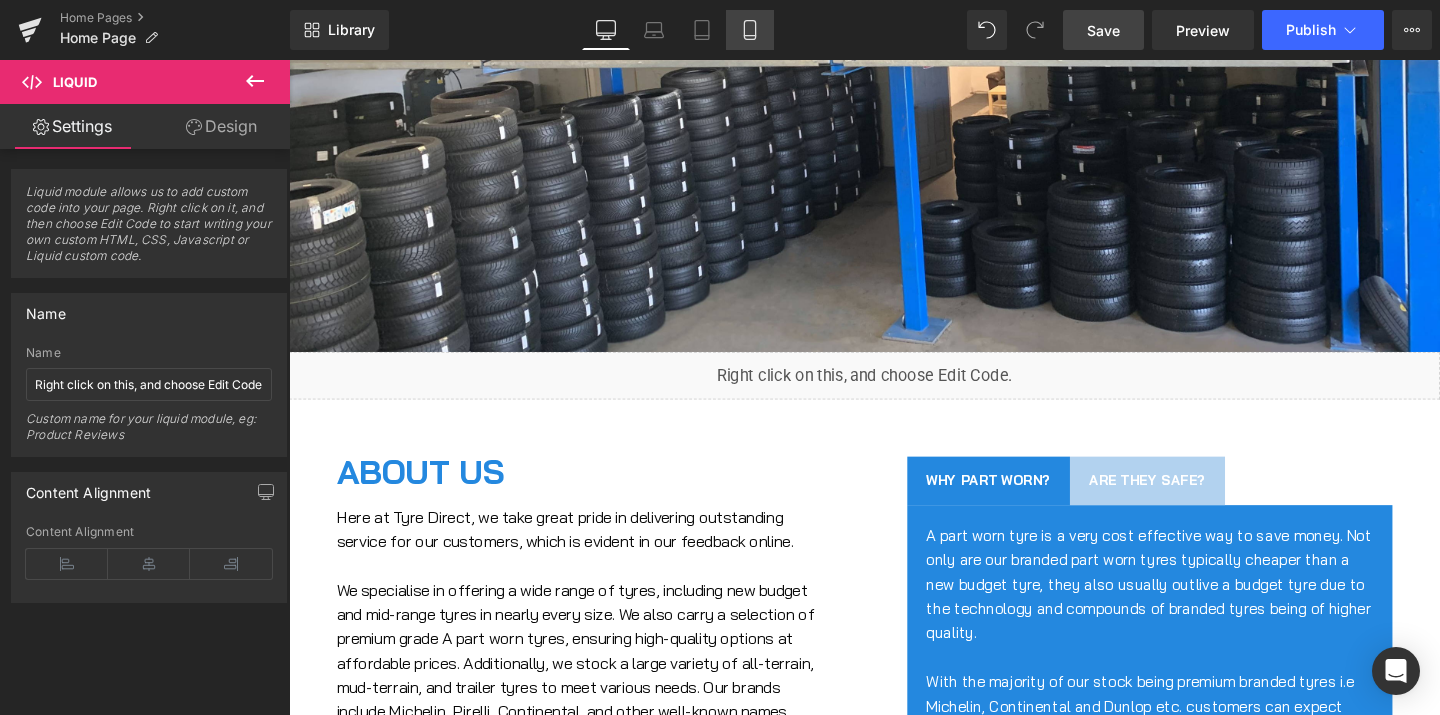 click 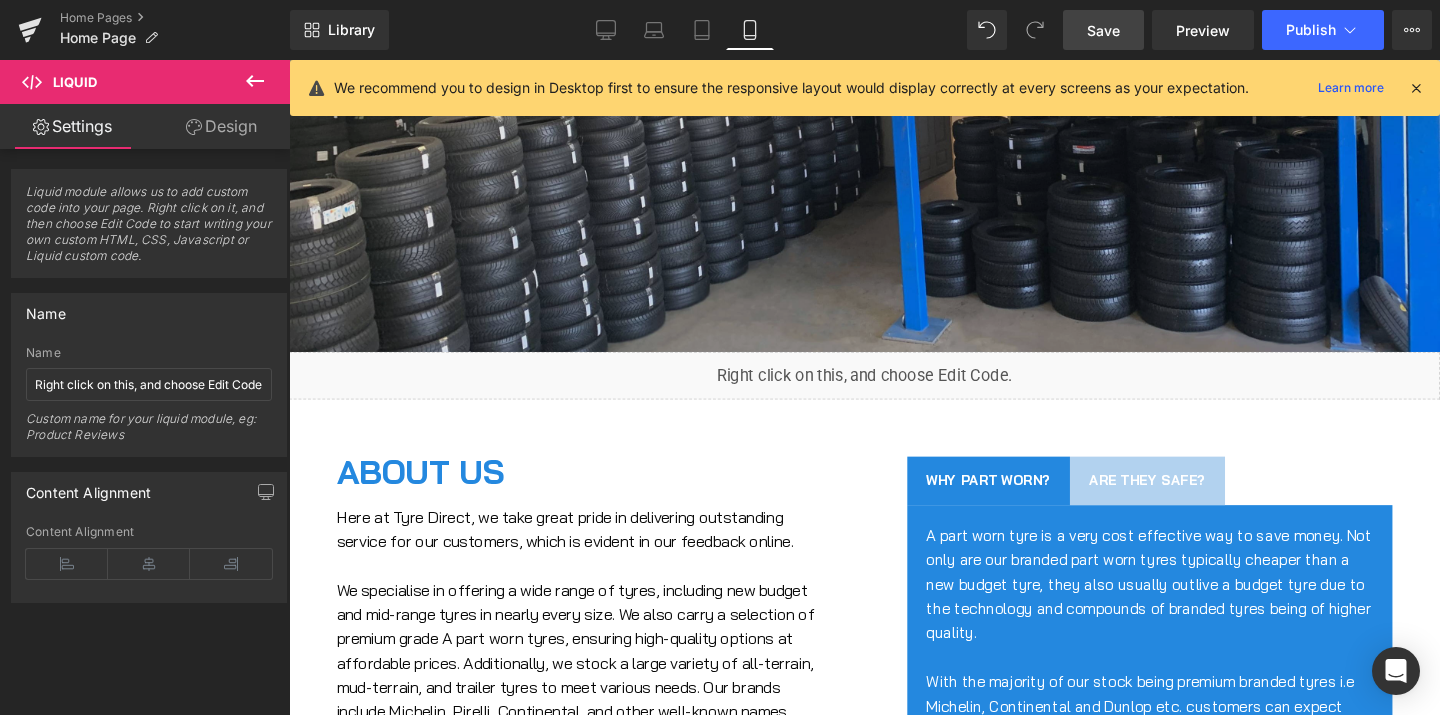 scroll, scrollTop: 111, scrollLeft: 0, axis: vertical 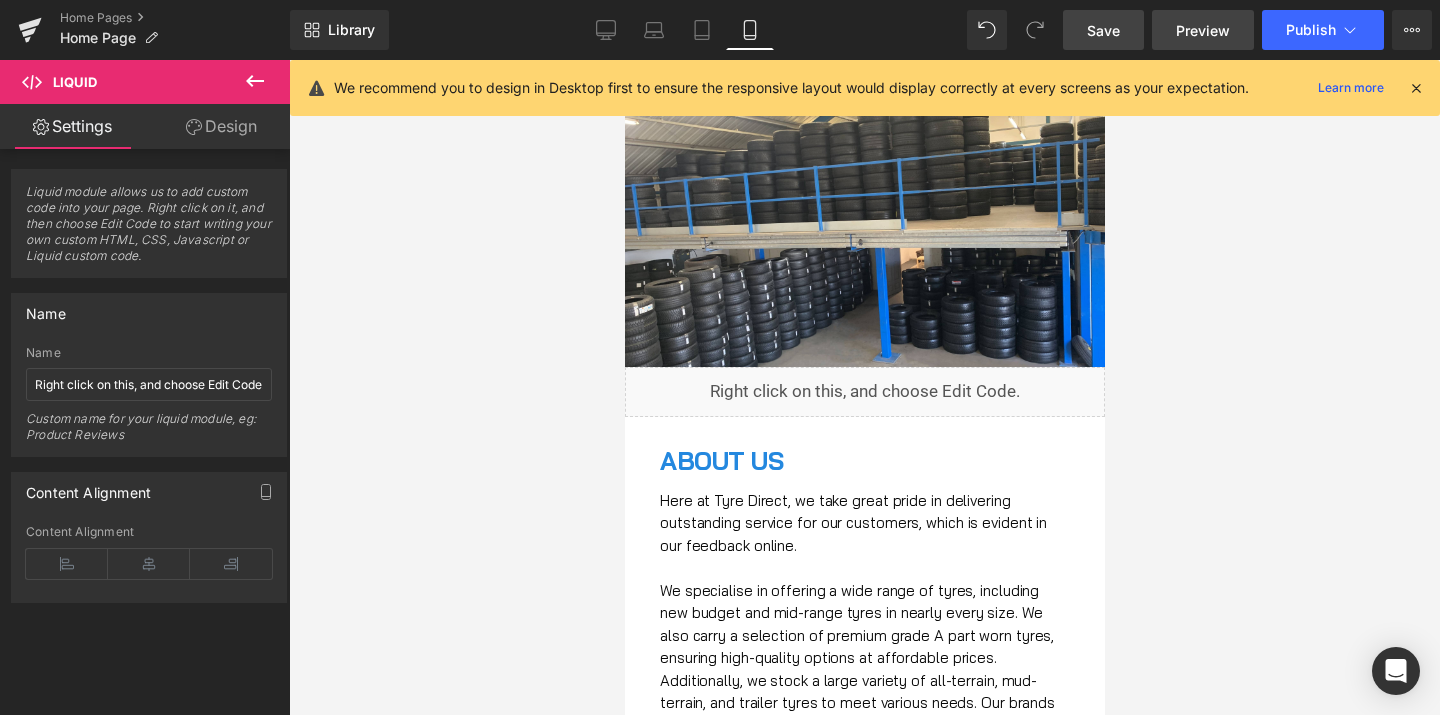 click on "Preview" at bounding box center (1203, 30) 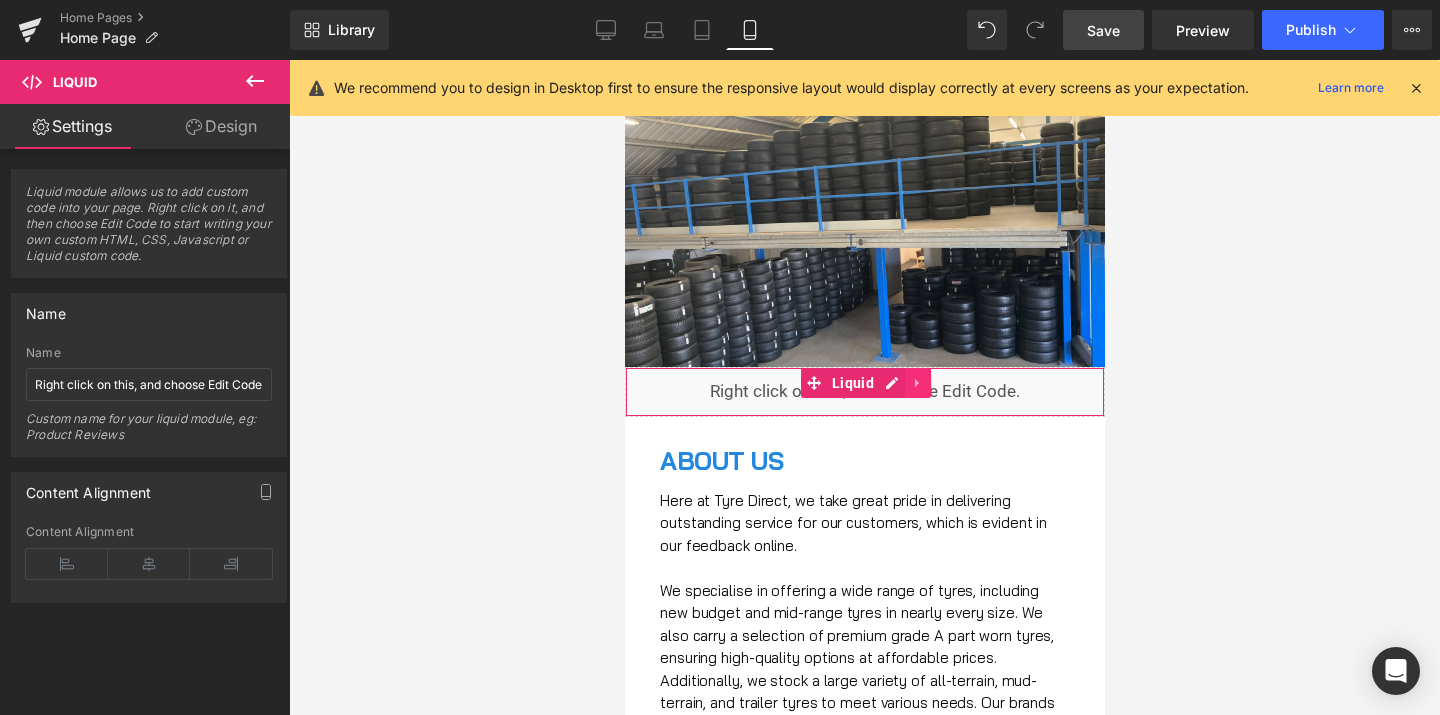 click 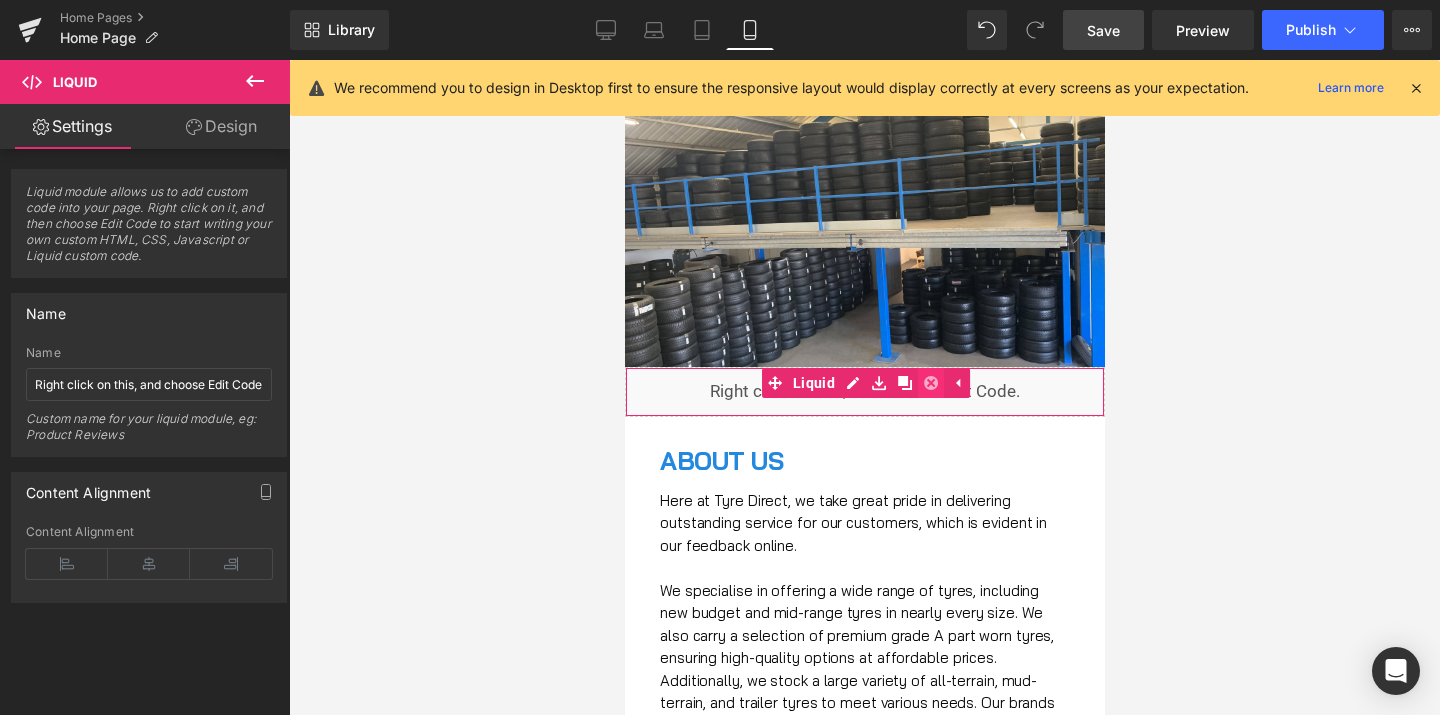 click 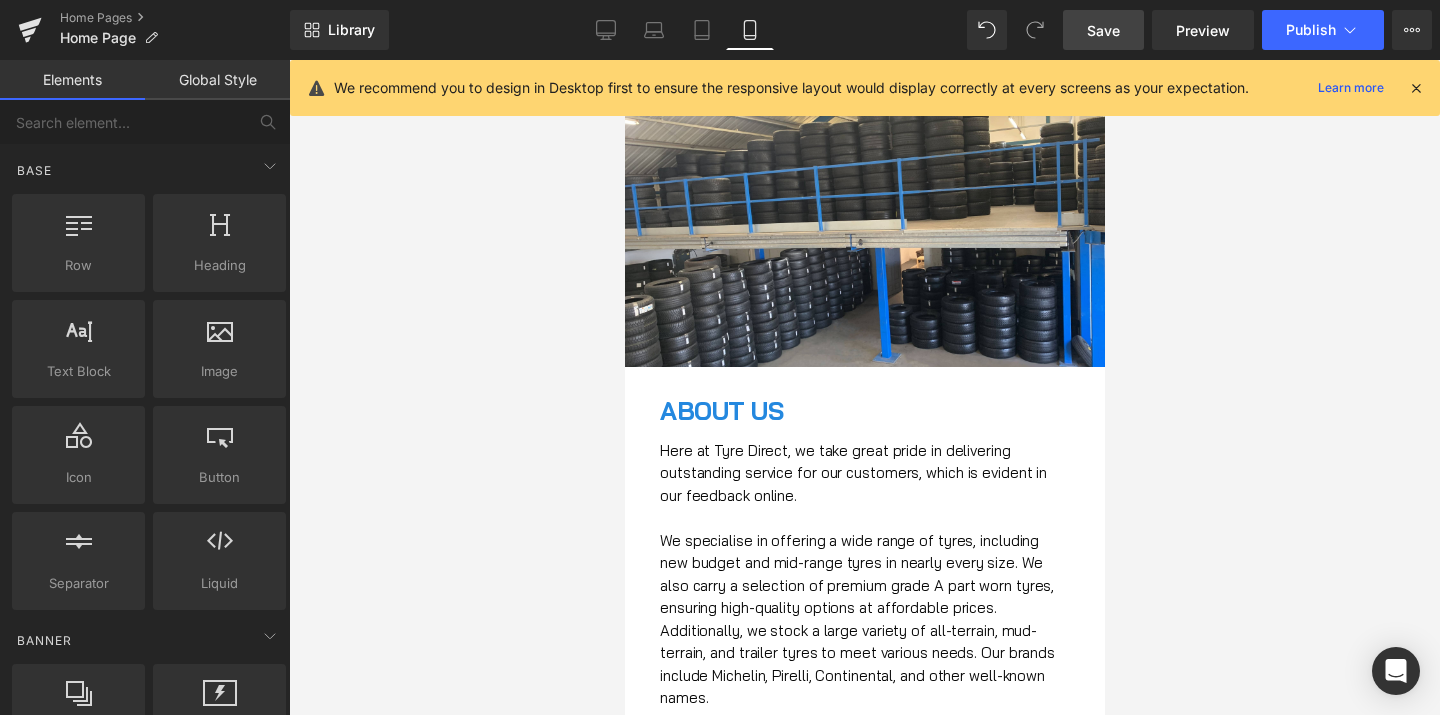 click on "Save" at bounding box center [1103, 30] 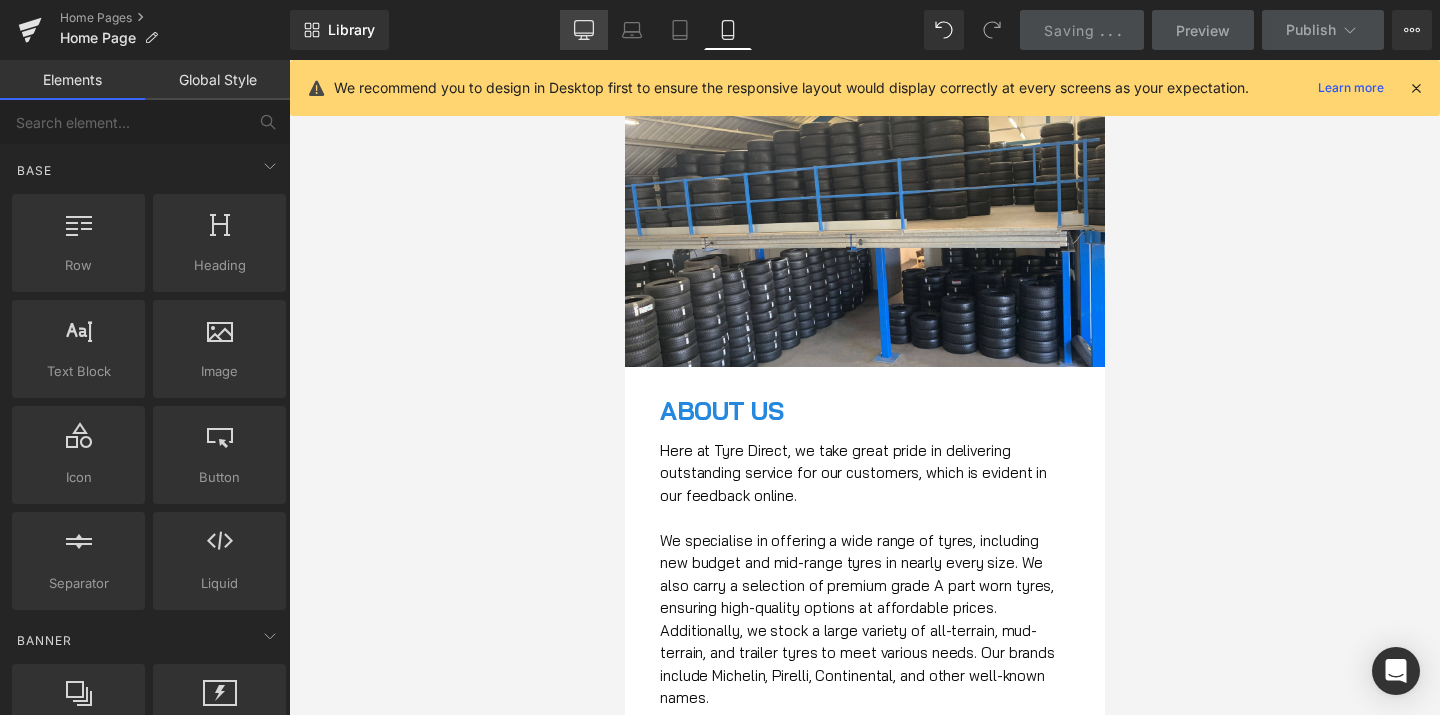 click on "Desktop" at bounding box center [584, 30] 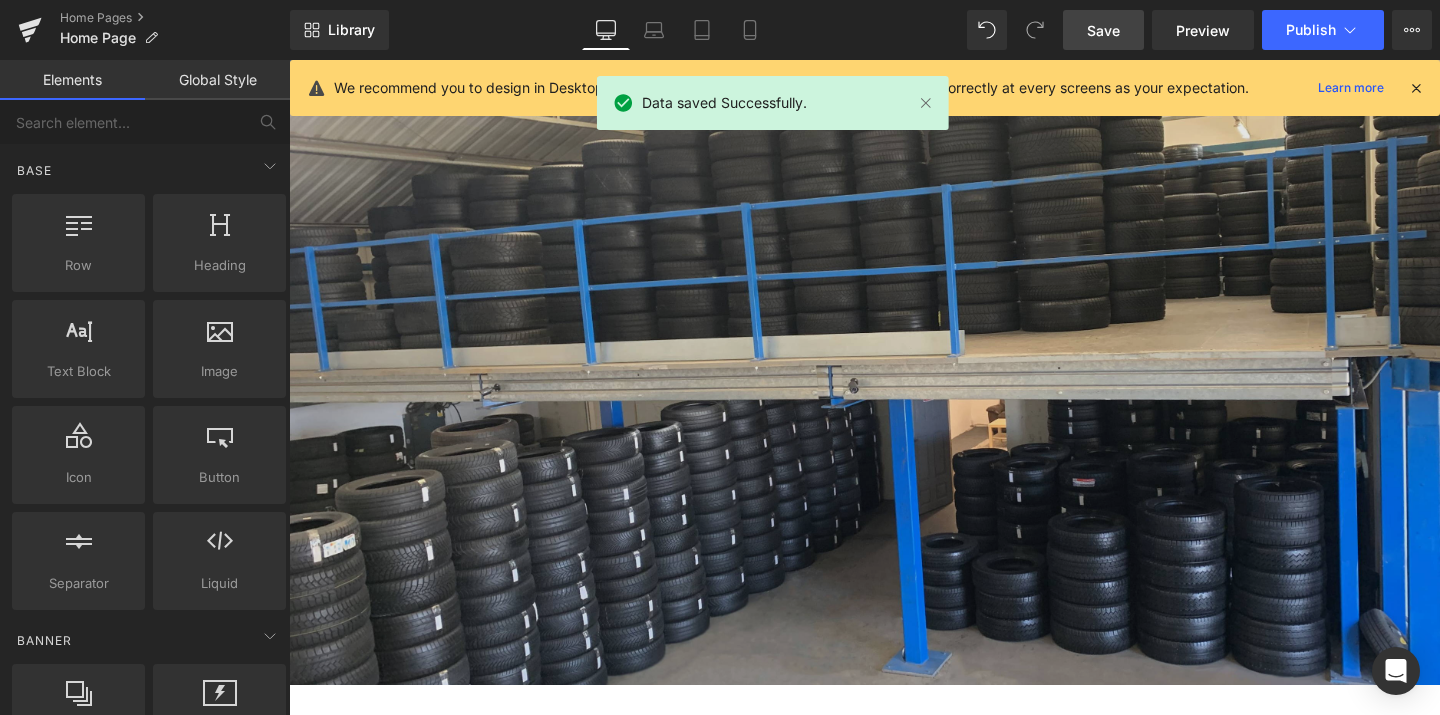 scroll, scrollTop: 0, scrollLeft: 0, axis: both 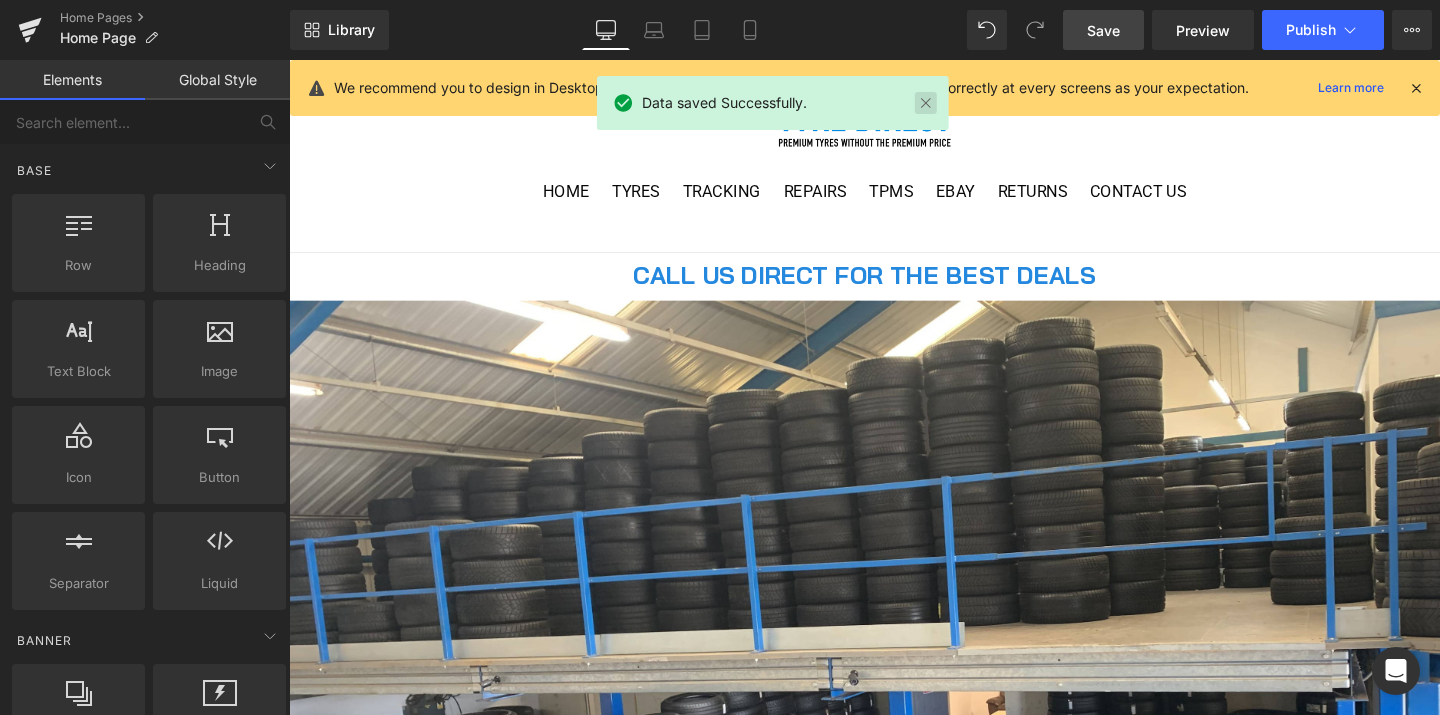 click at bounding box center [926, 103] 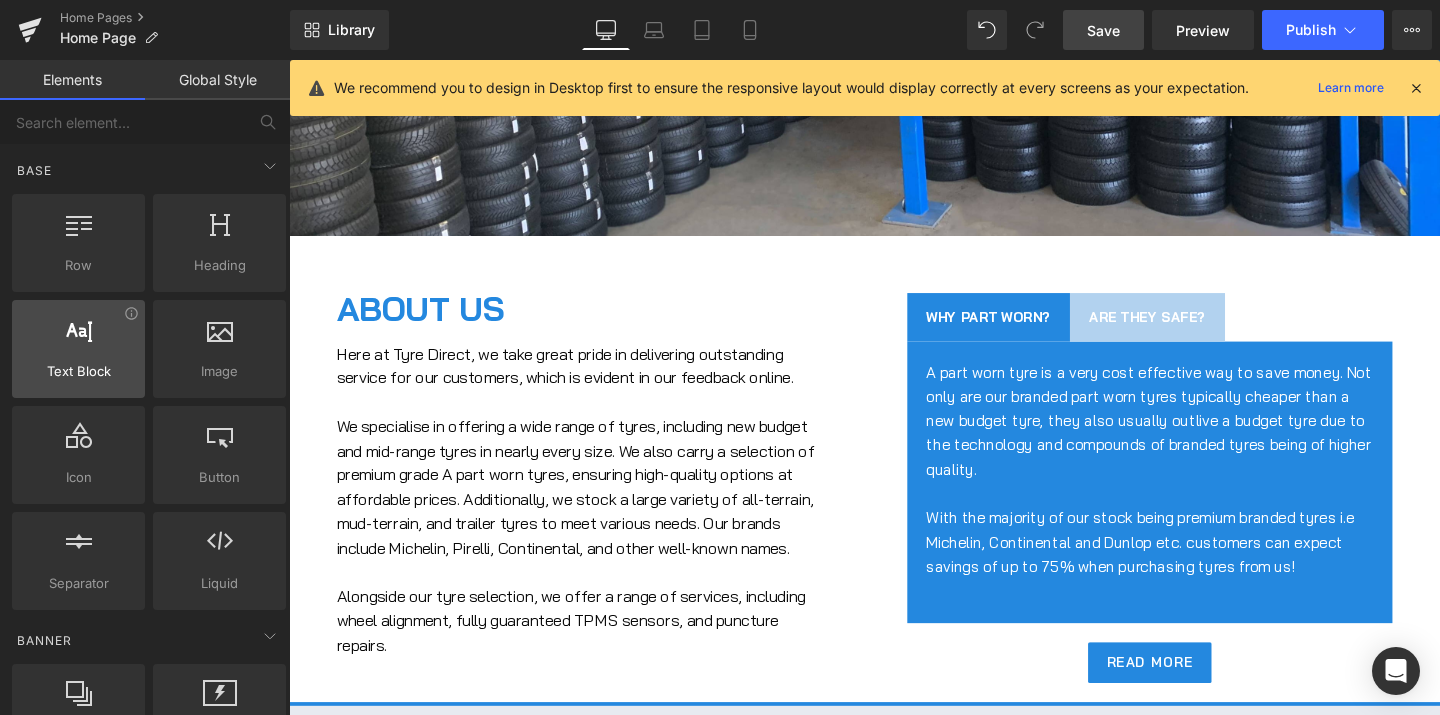 scroll, scrollTop: 809, scrollLeft: 0, axis: vertical 